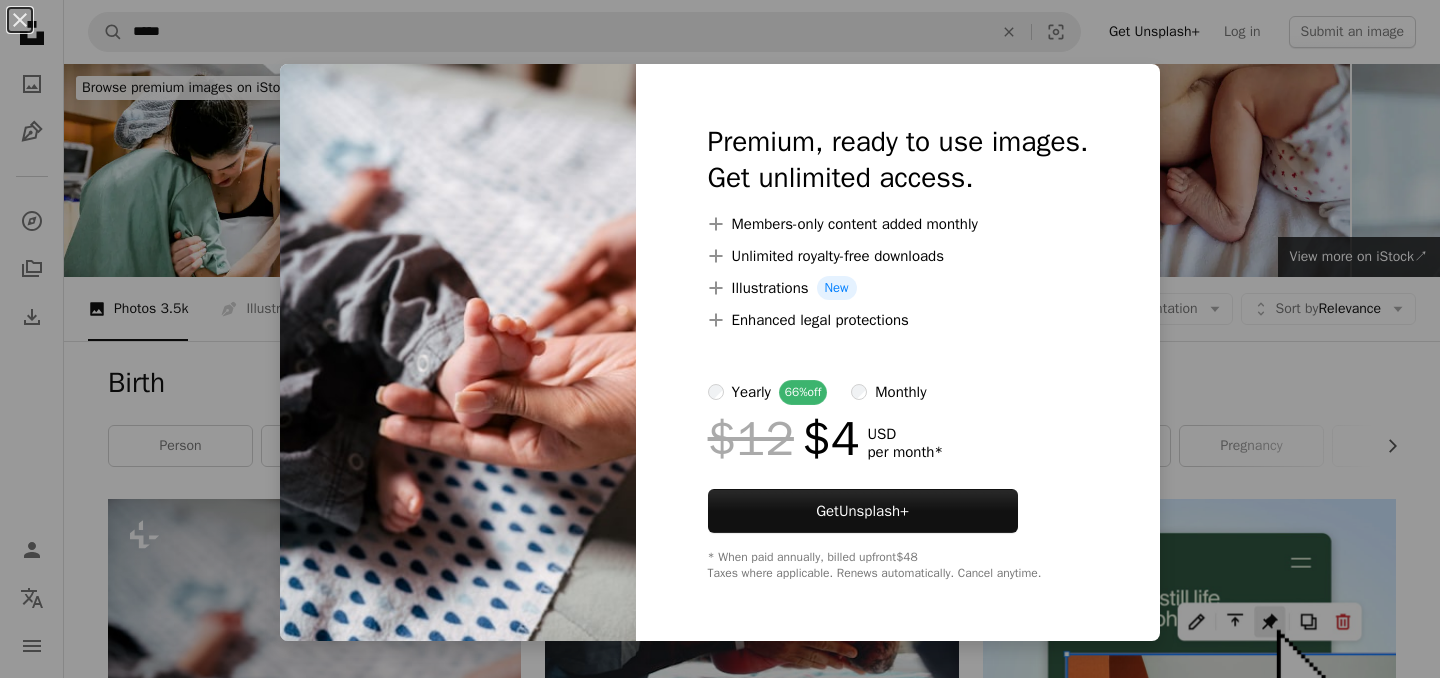 scroll, scrollTop: 542, scrollLeft: 0, axis: vertical 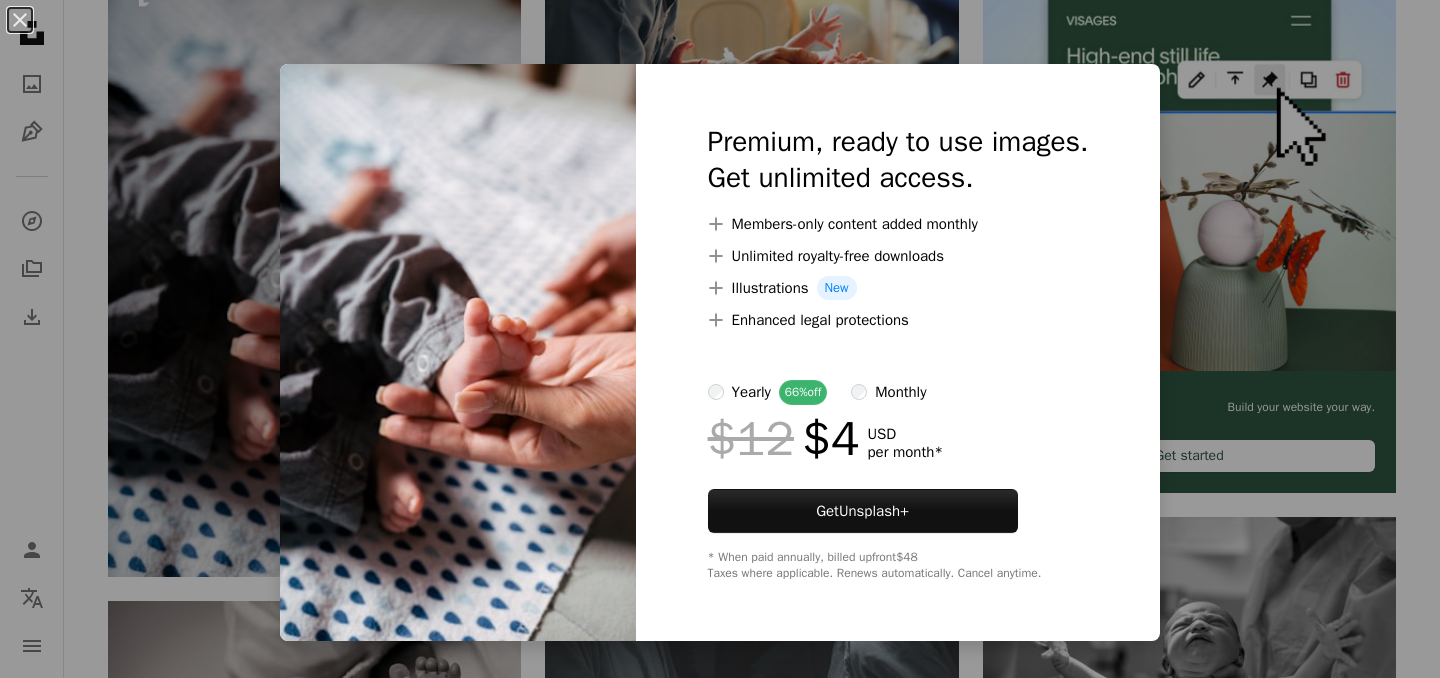 click on "An X shape Premium, ready to use images. Get unlimited access. A plus sign Members-only content added monthly A plus sign Unlimited royalty-free downloads A plus sign Illustrations  New A plus sign Enhanced legal protections yearly 66%  off monthly $12   $4 USD per month * Get  Unsplash+ * When paid annually, billed upfront  $48 Taxes where applicable. Renews automatically. Cancel anytime." at bounding box center (720, 339) 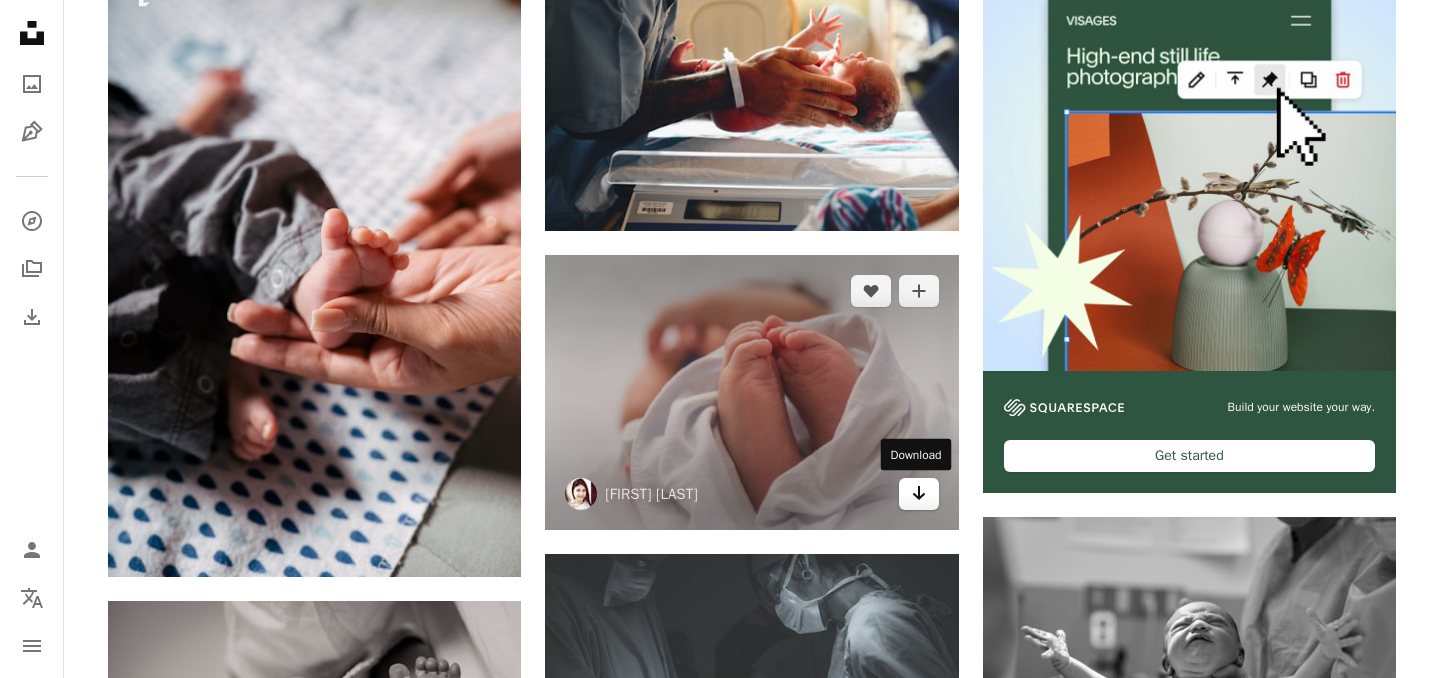 click on "Arrow pointing down" at bounding box center [919, 494] 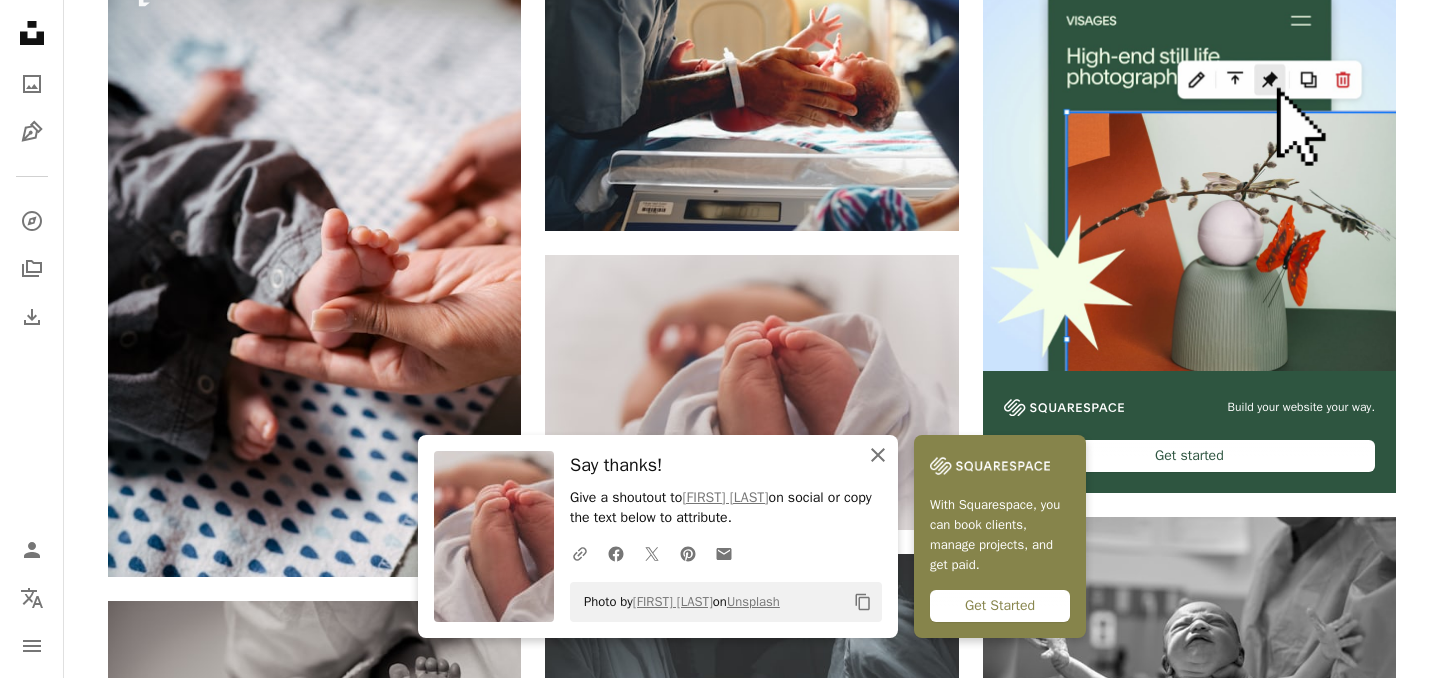 click 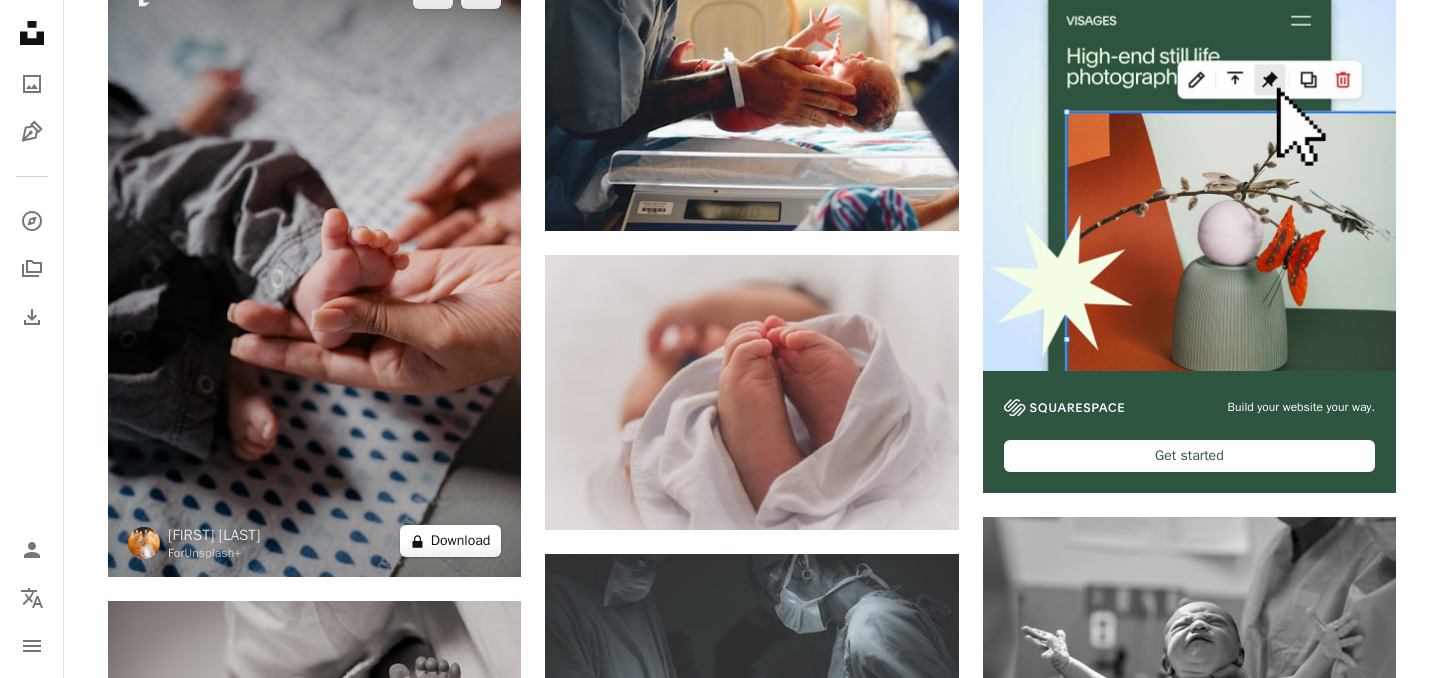 click on "A lock Download" at bounding box center (451, 541) 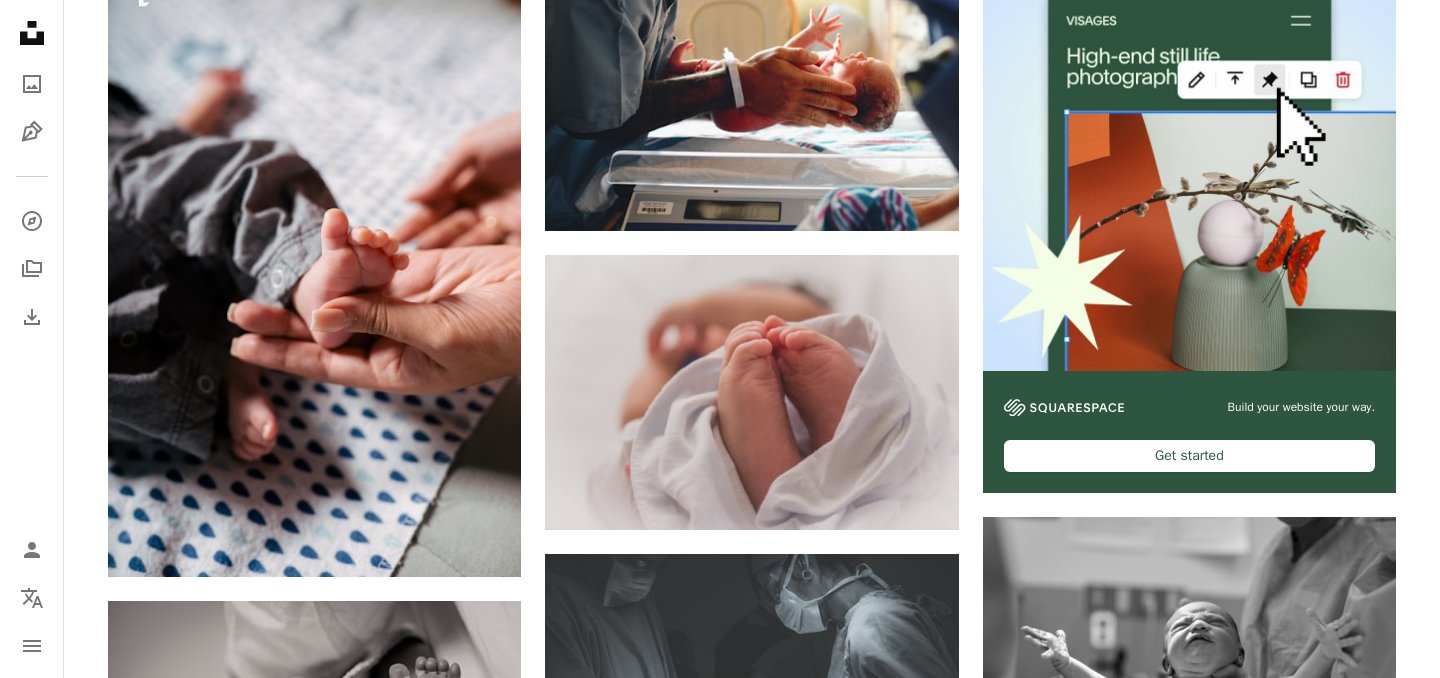 click on "An X shape Premium, ready to use images. Get unlimited access. A plus sign Members-only content added monthly A plus sign Unlimited royalty-free downloads A plus sign Illustrations  New A plus sign Enhanced legal protections yearly 66%  off monthly $12   $4 USD per month * Get  Unsplash+ * When paid annually, billed upfront  $48 Taxes where applicable. Renews automatically. Cancel anytime." at bounding box center (720, 4161) 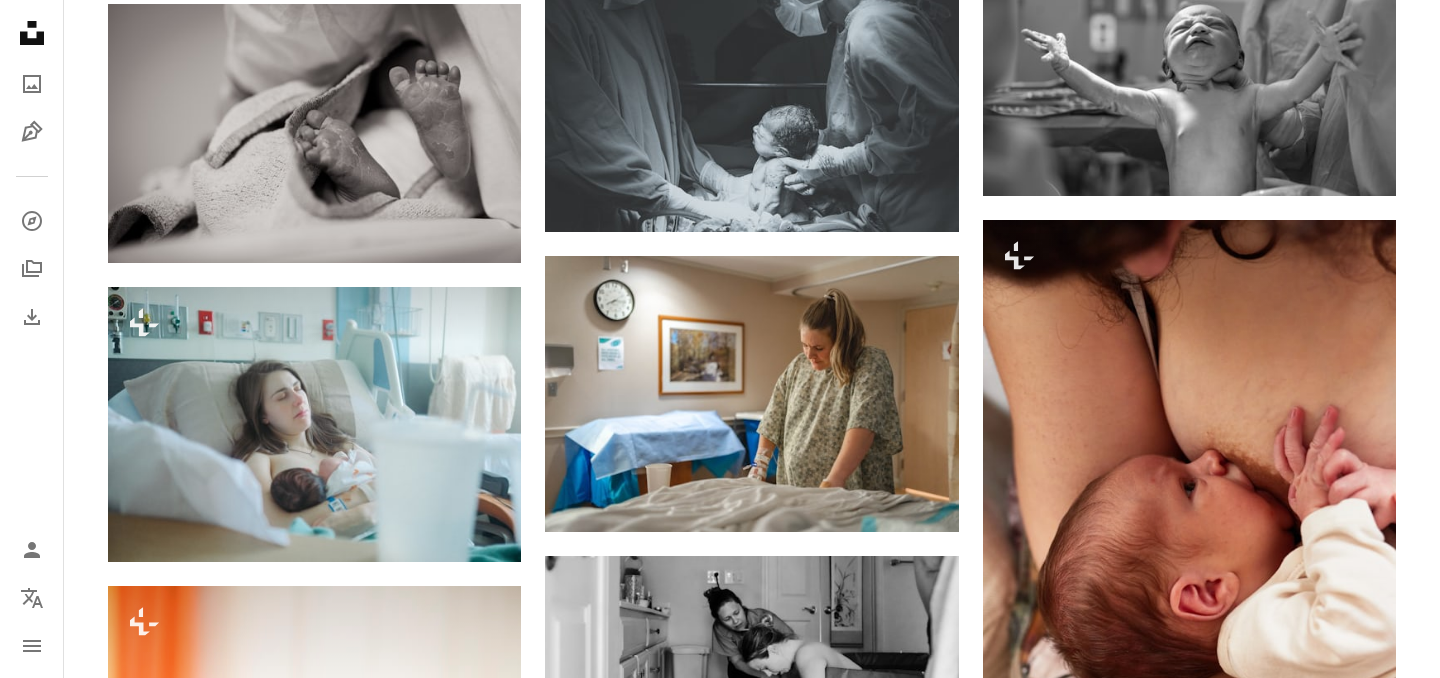 scroll, scrollTop: 1146, scrollLeft: 0, axis: vertical 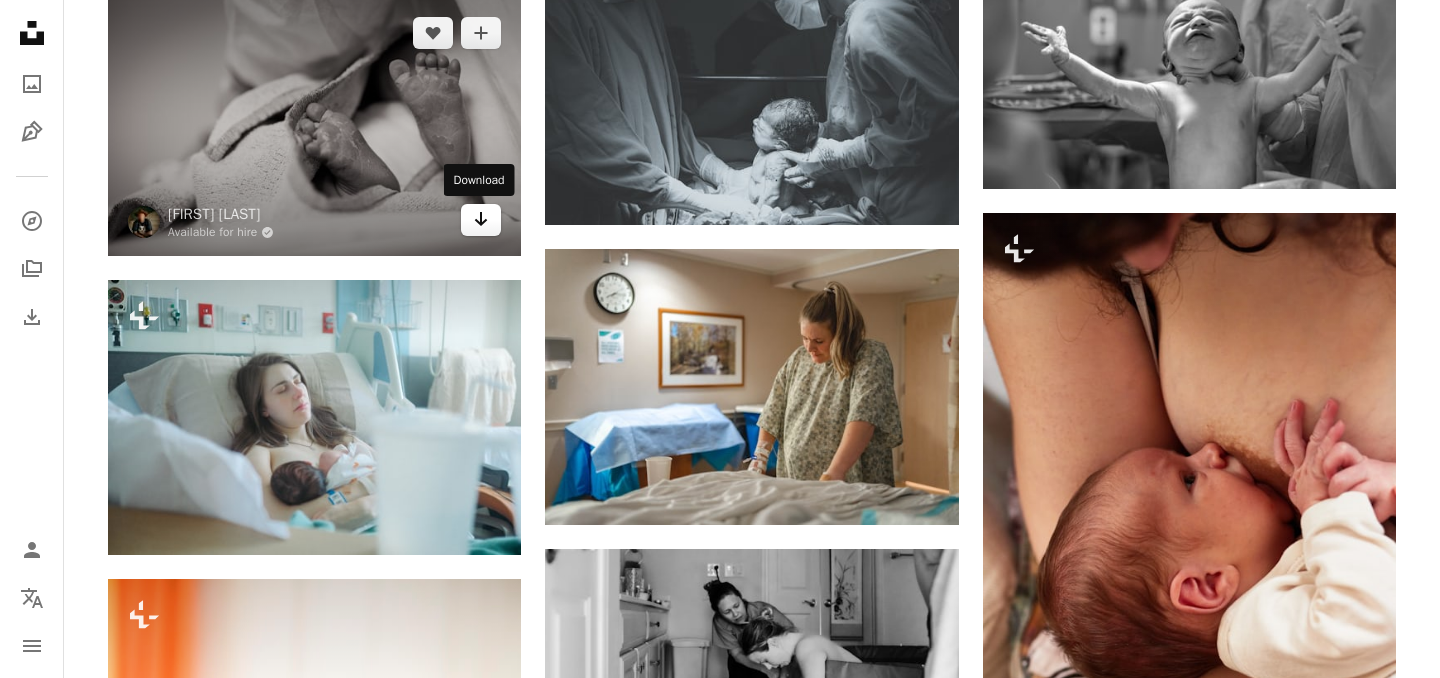 click on "Arrow pointing down" 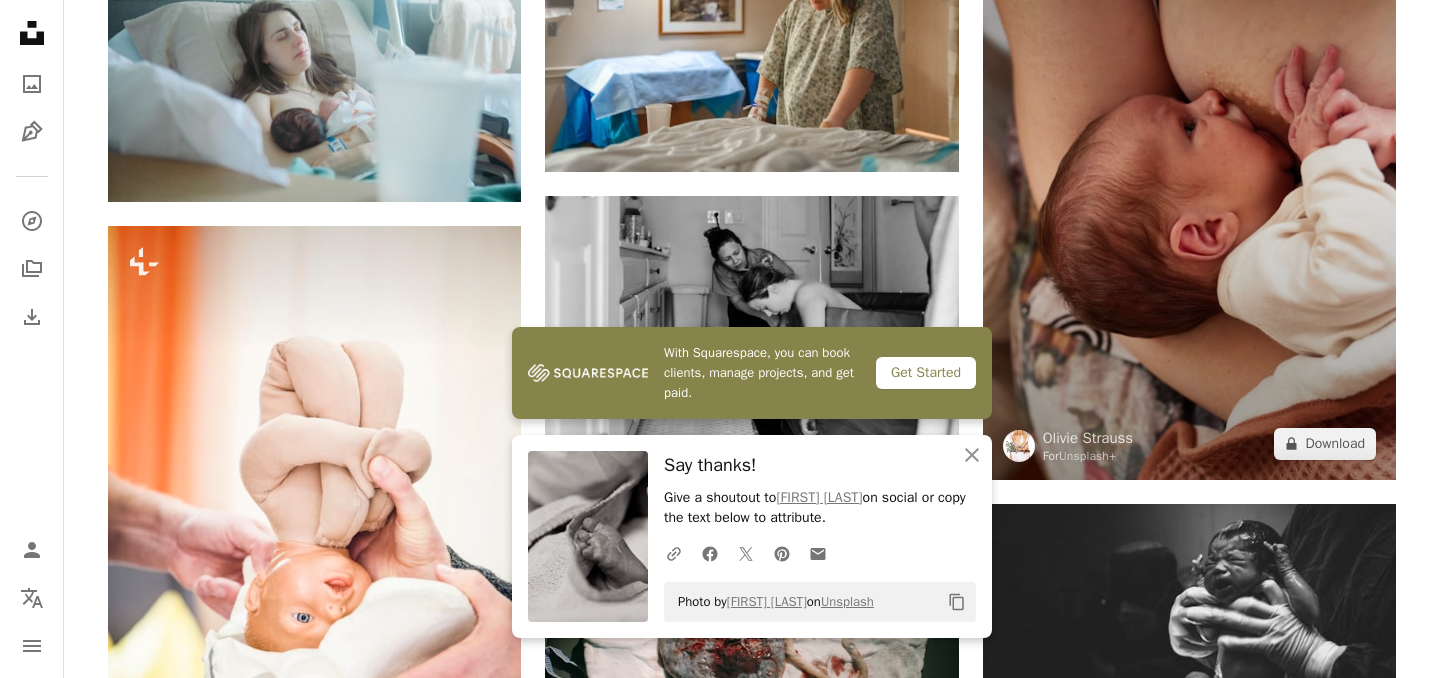 scroll, scrollTop: 1506, scrollLeft: 0, axis: vertical 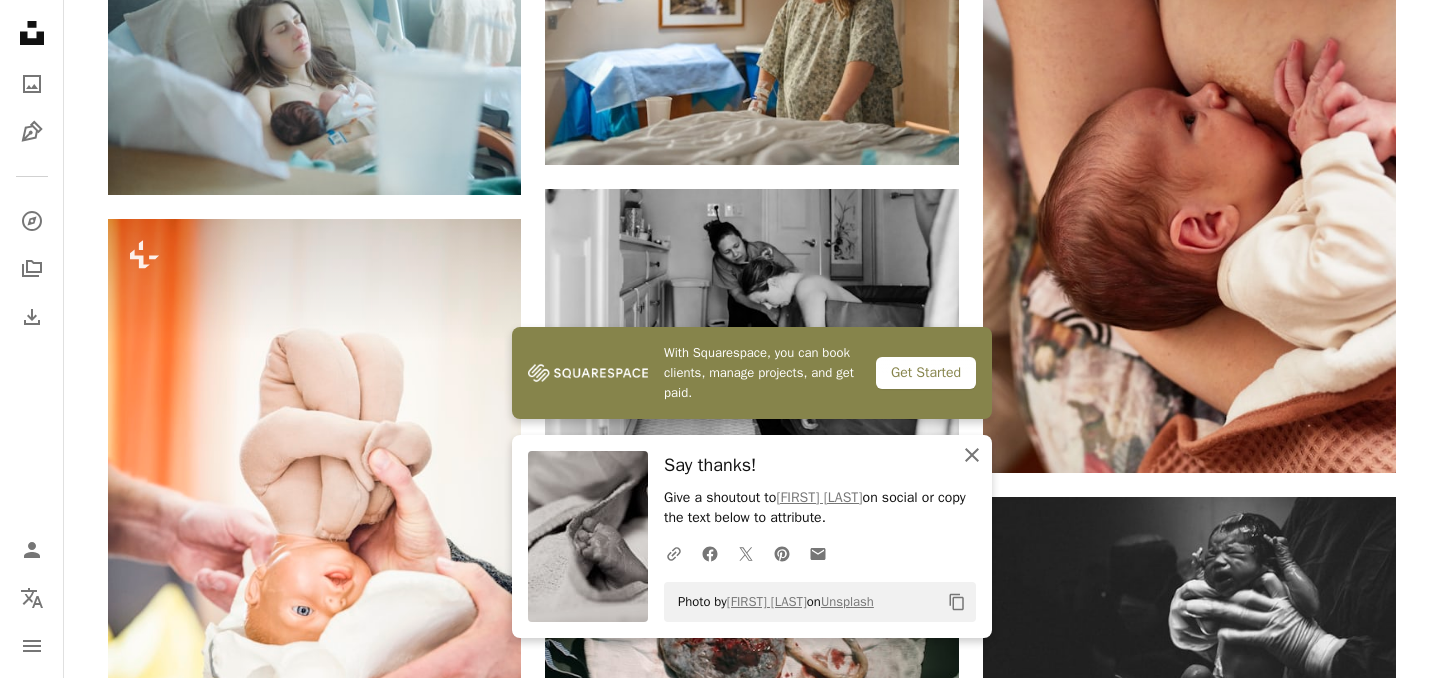 click 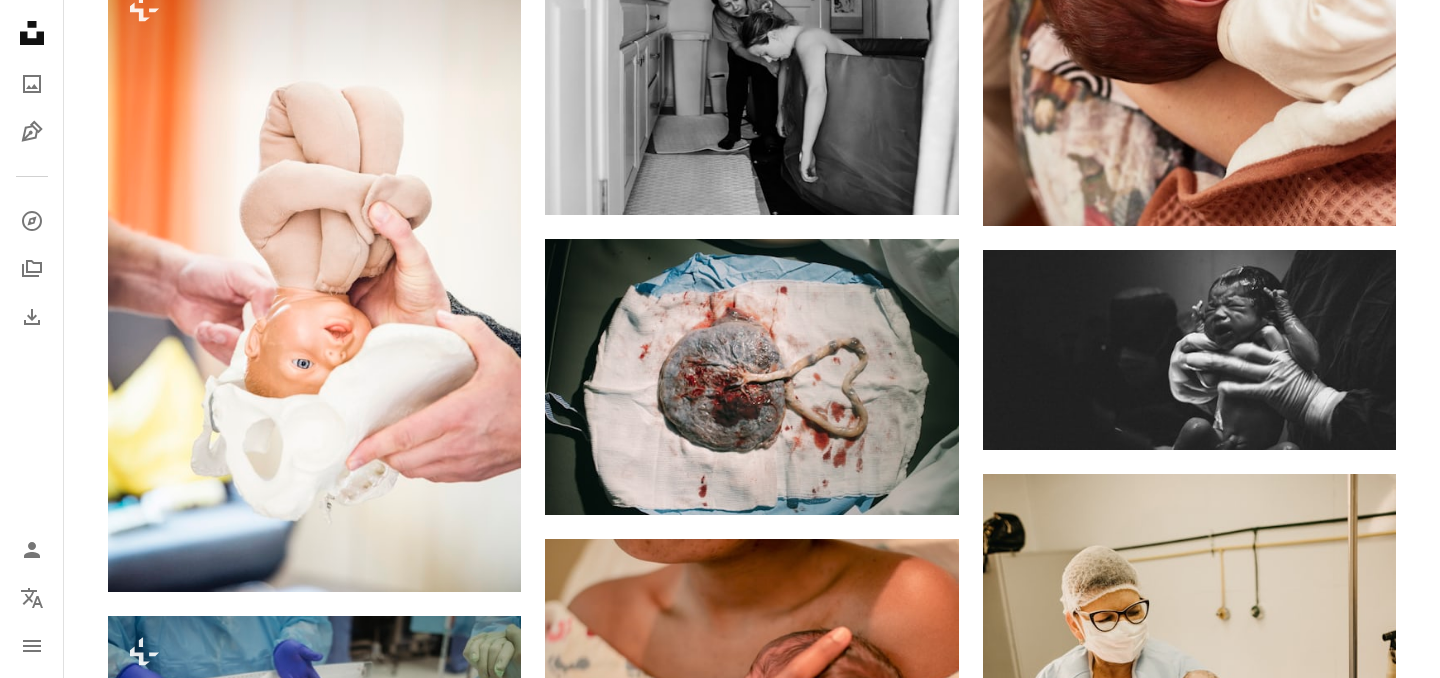scroll, scrollTop: 1757, scrollLeft: 0, axis: vertical 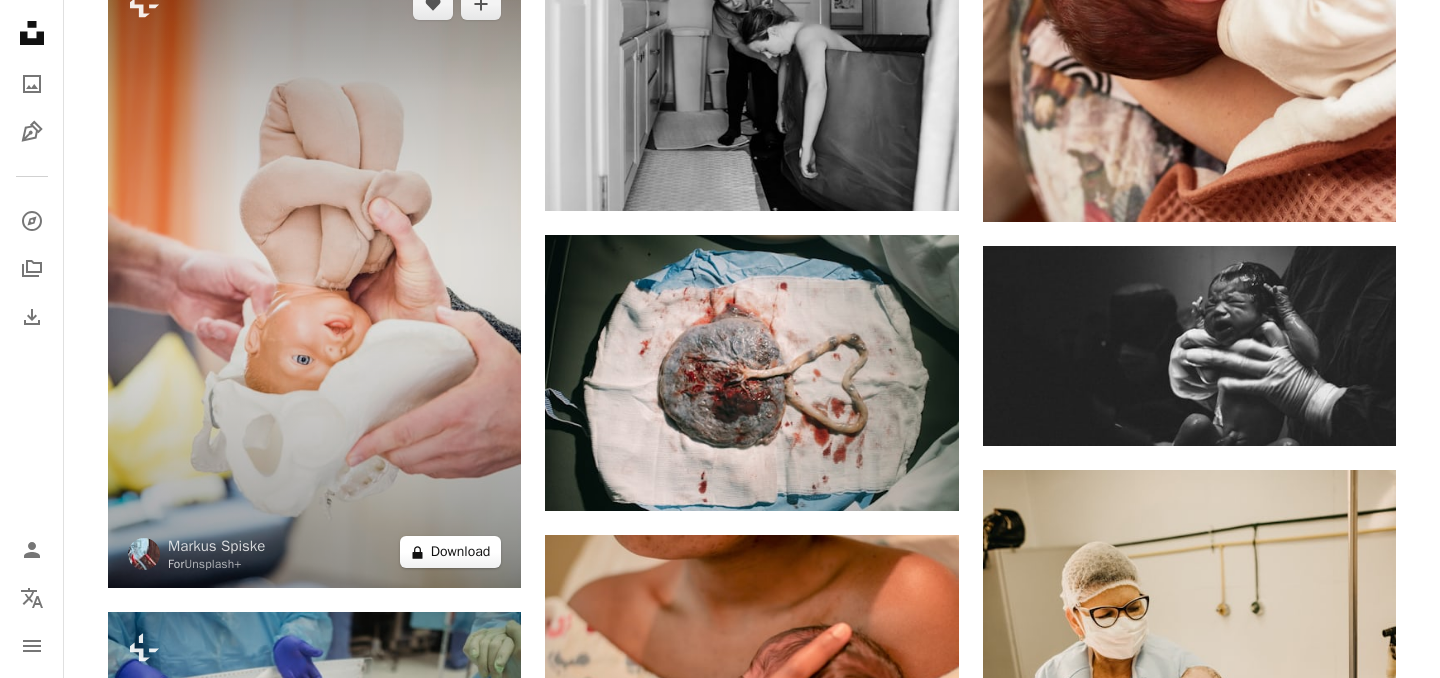 click on "A lock Download" at bounding box center [451, 552] 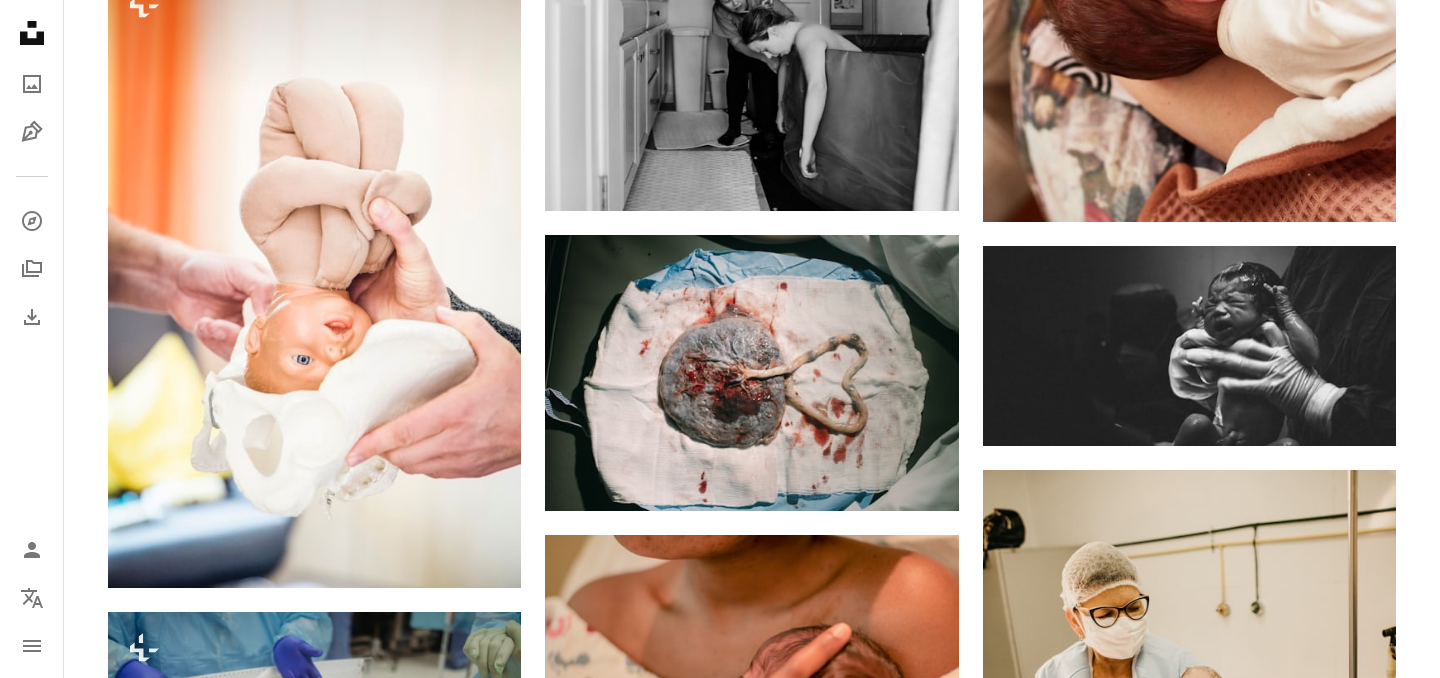 click on "An X shape Premium, ready to use images. Get unlimited access. A plus sign Members-only content added monthly A plus sign Unlimited royalty-free downloads A plus sign Illustrations  New A plus sign Enhanced legal protections yearly 66%  off monthly $12   $4 USD per month * Get  Unsplash+ * When paid annually, billed upfront  $48 Taxes where applicable. Renews automatically. Cancel anytime." at bounding box center (720, 2946) 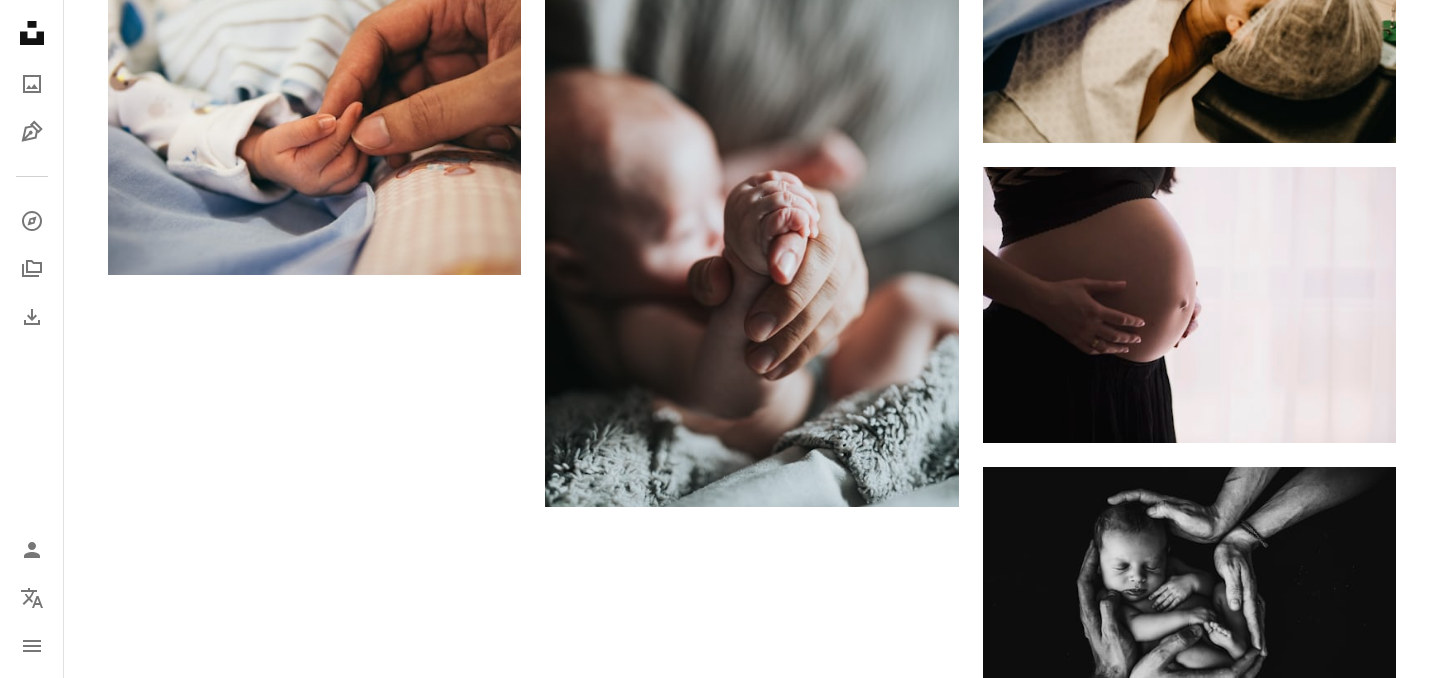 scroll, scrollTop: 2741, scrollLeft: 0, axis: vertical 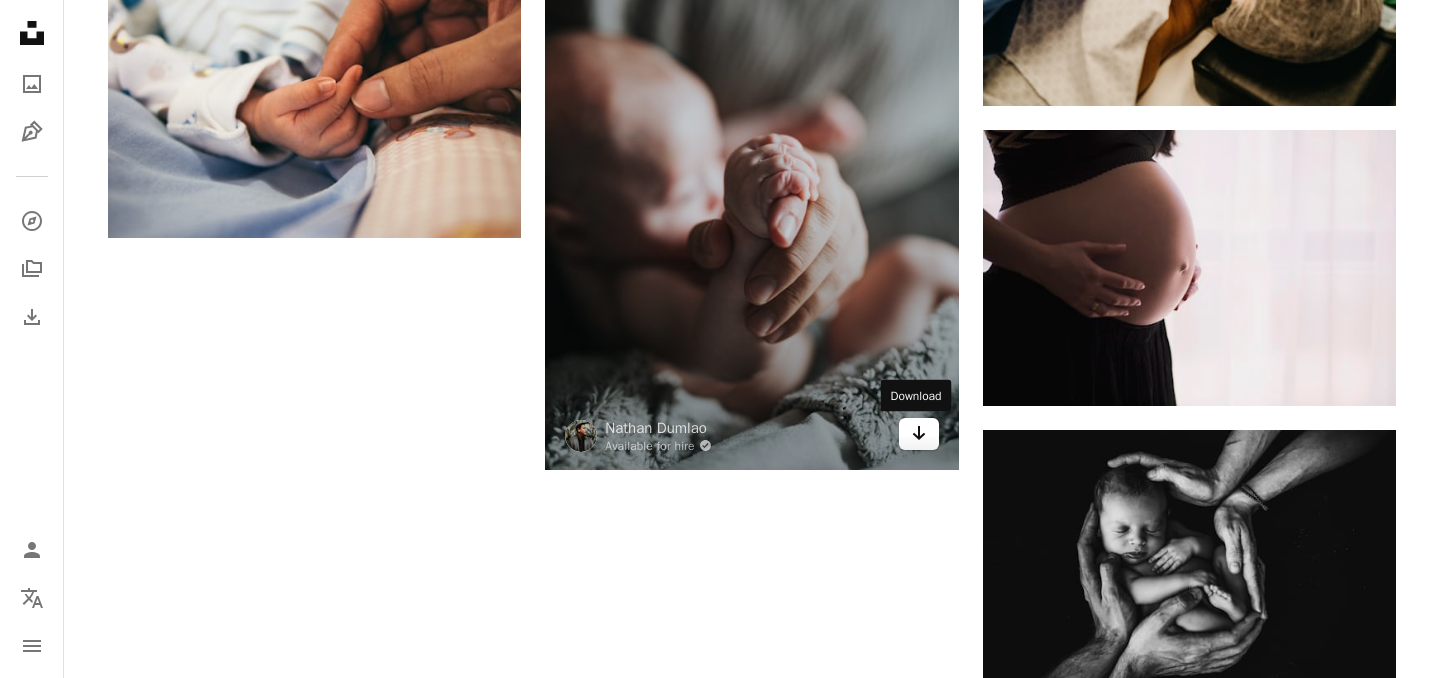 click on "Arrow pointing down" 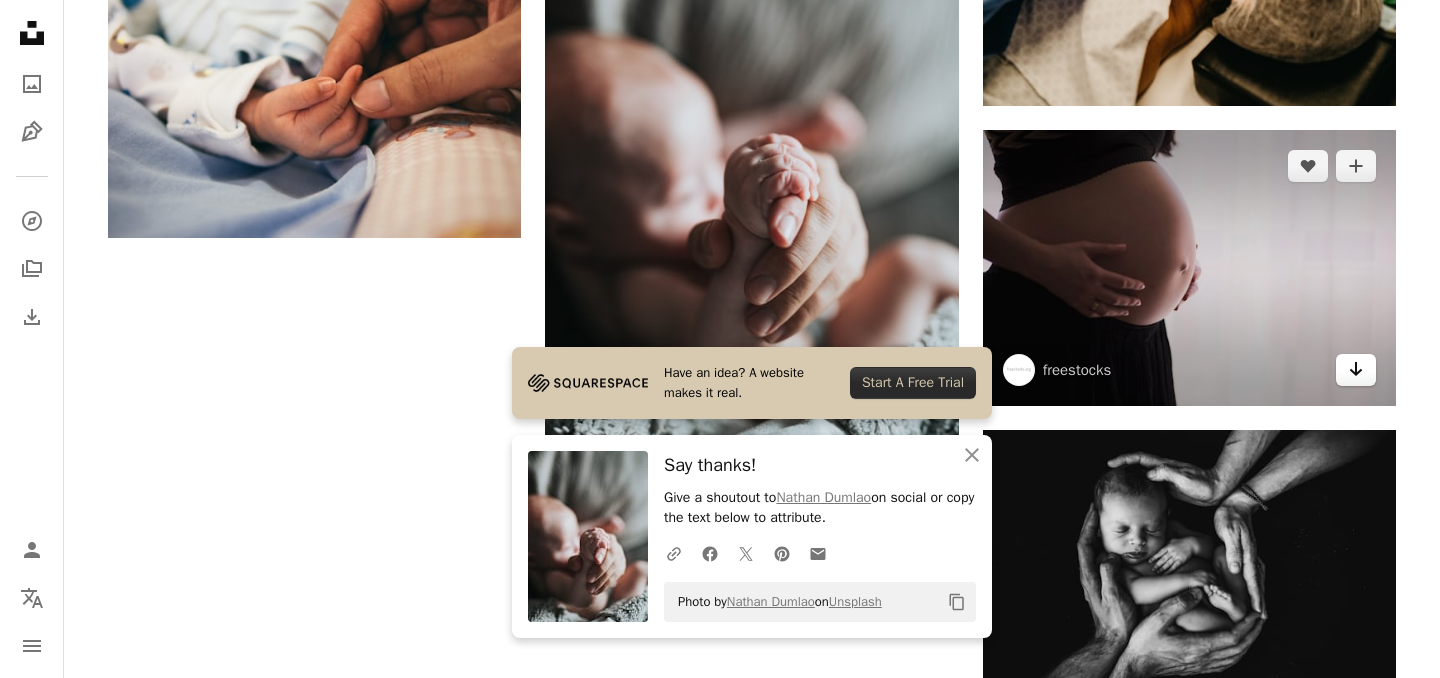 click on "Arrow pointing down" at bounding box center (1356, 370) 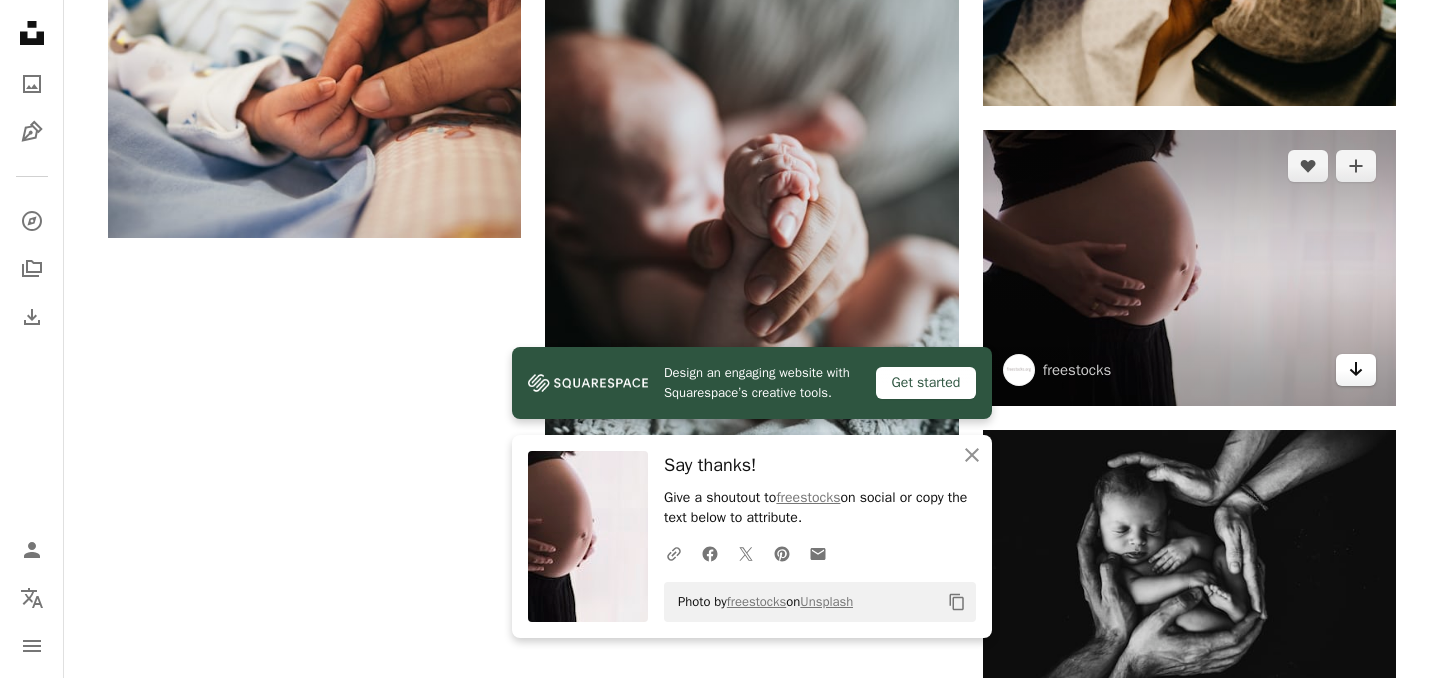 click on "Arrow pointing down" at bounding box center (1356, 370) 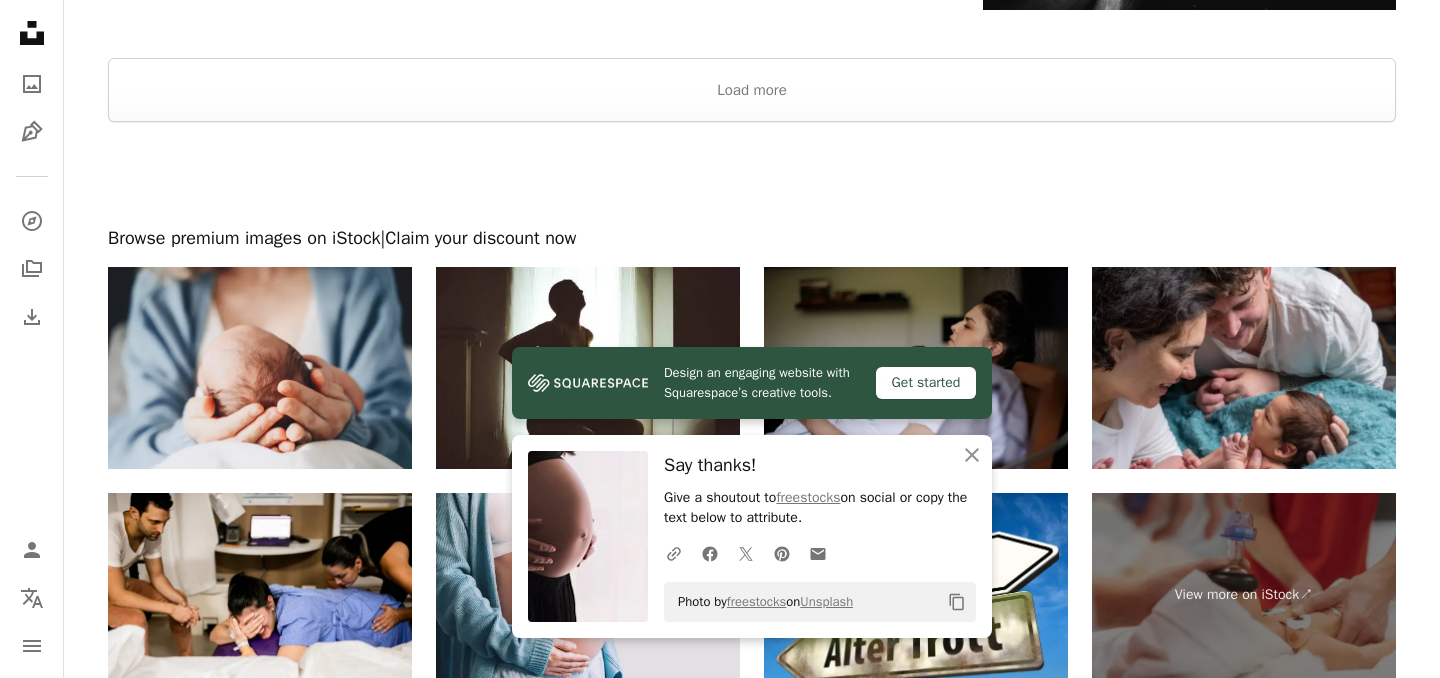 scroll, scrollTop: 3473, scrollLeft: 0, axis: vertical 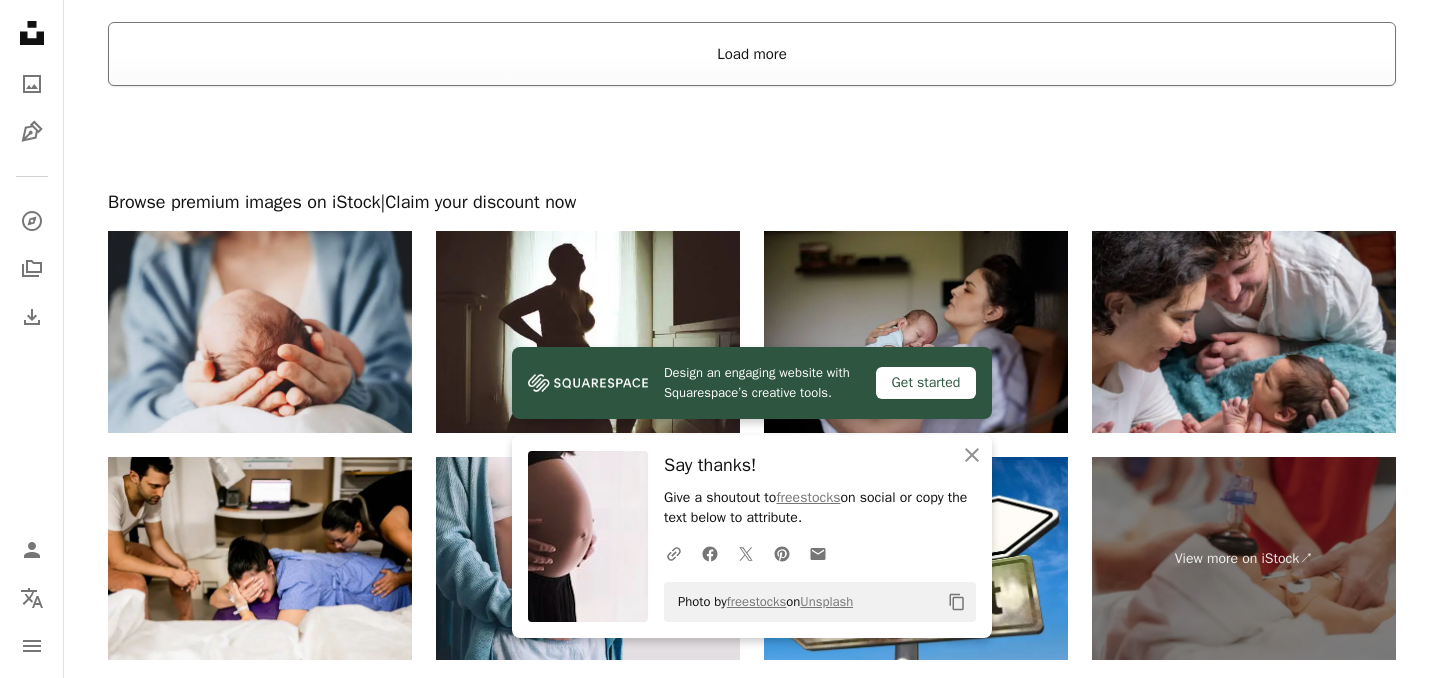 click on "Load more" at bounding box center [752, 54] 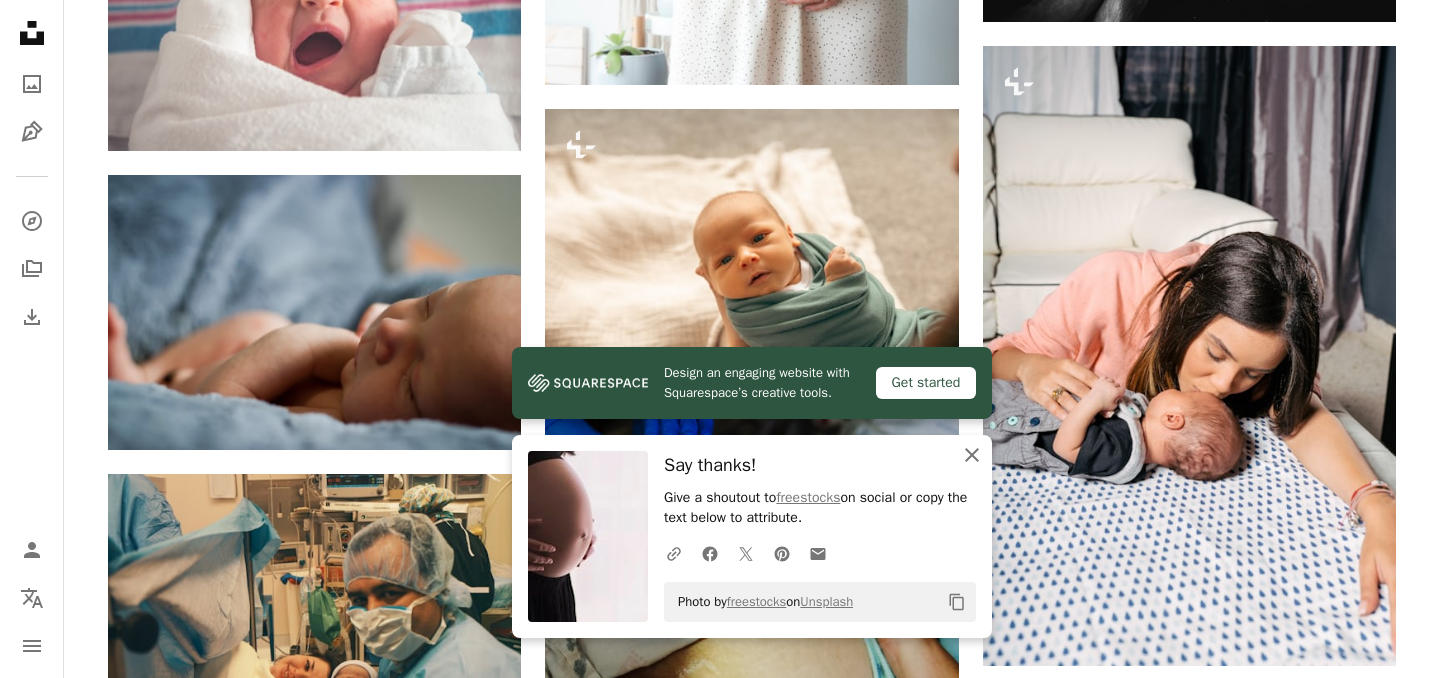 click on "An X shape" 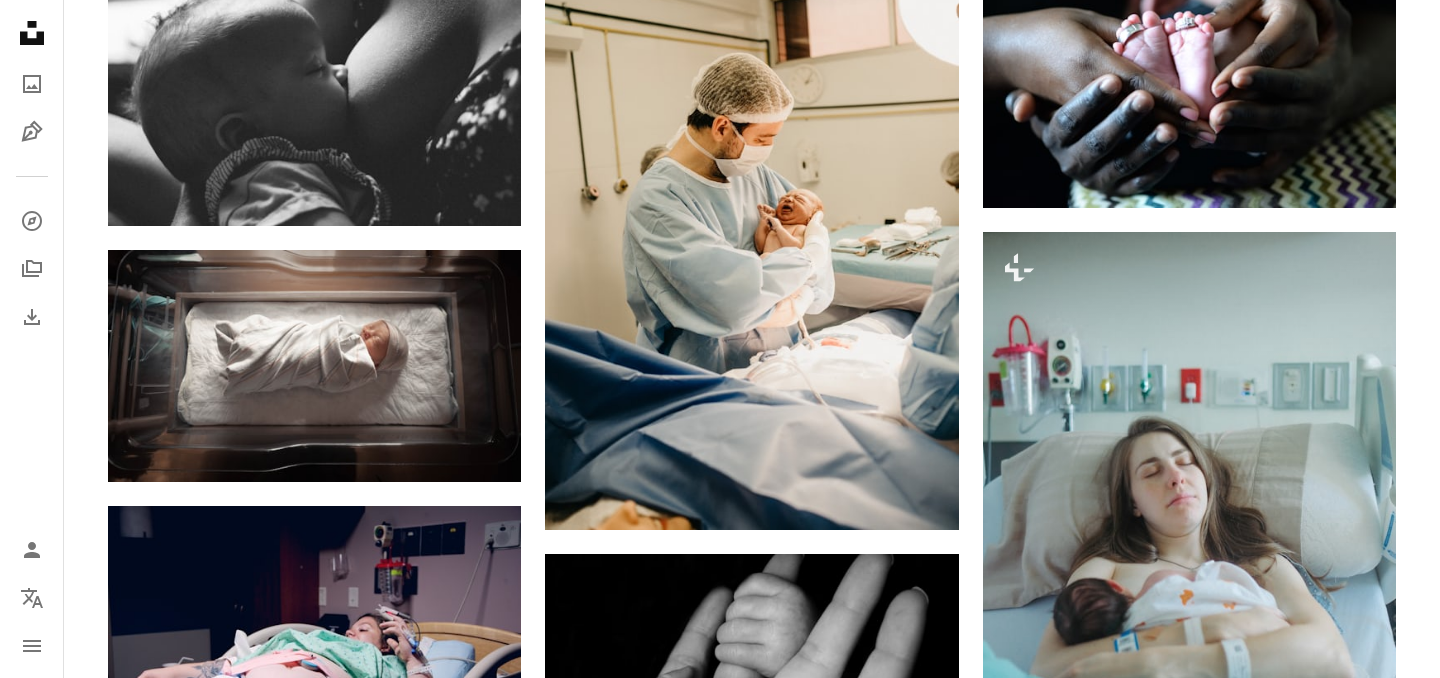 scroll, scrollTop: 5123, scrollLeft: 0, axis: vertical 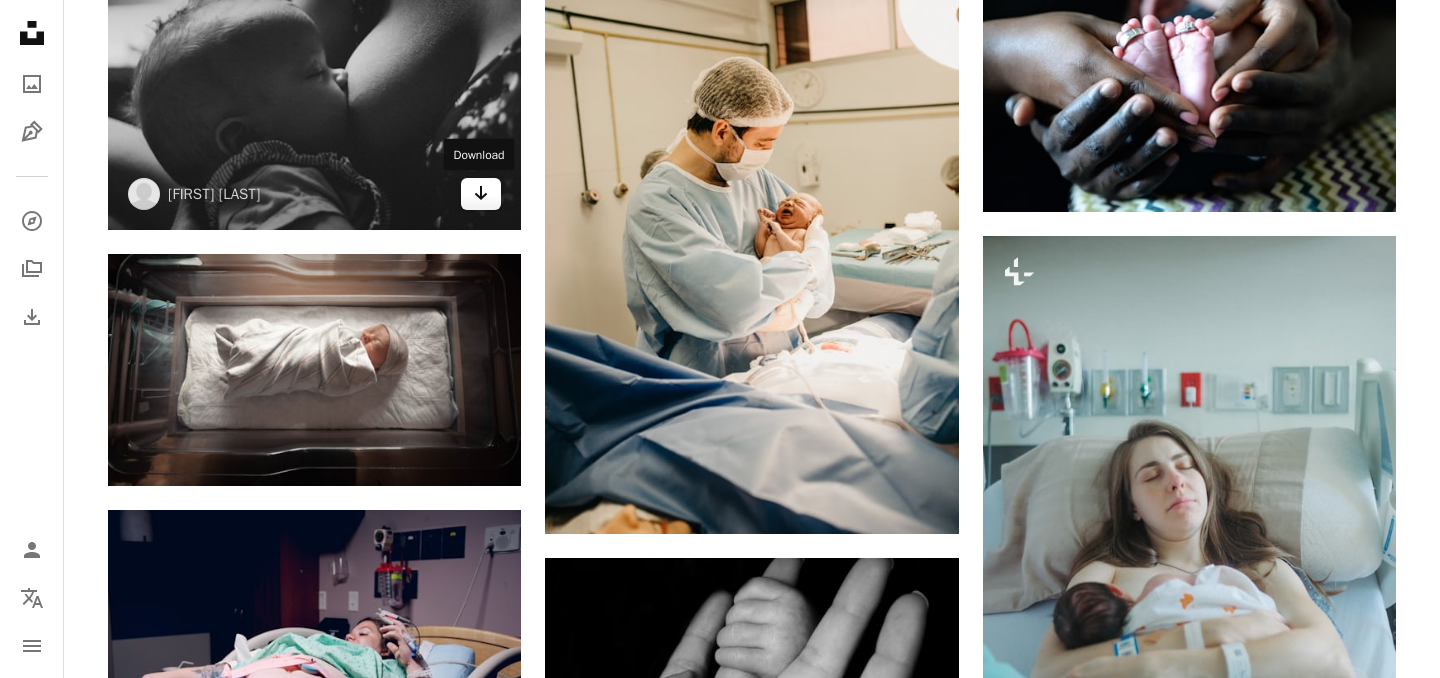 click on "Arrow pointing down" at bounding box center [481, 194] 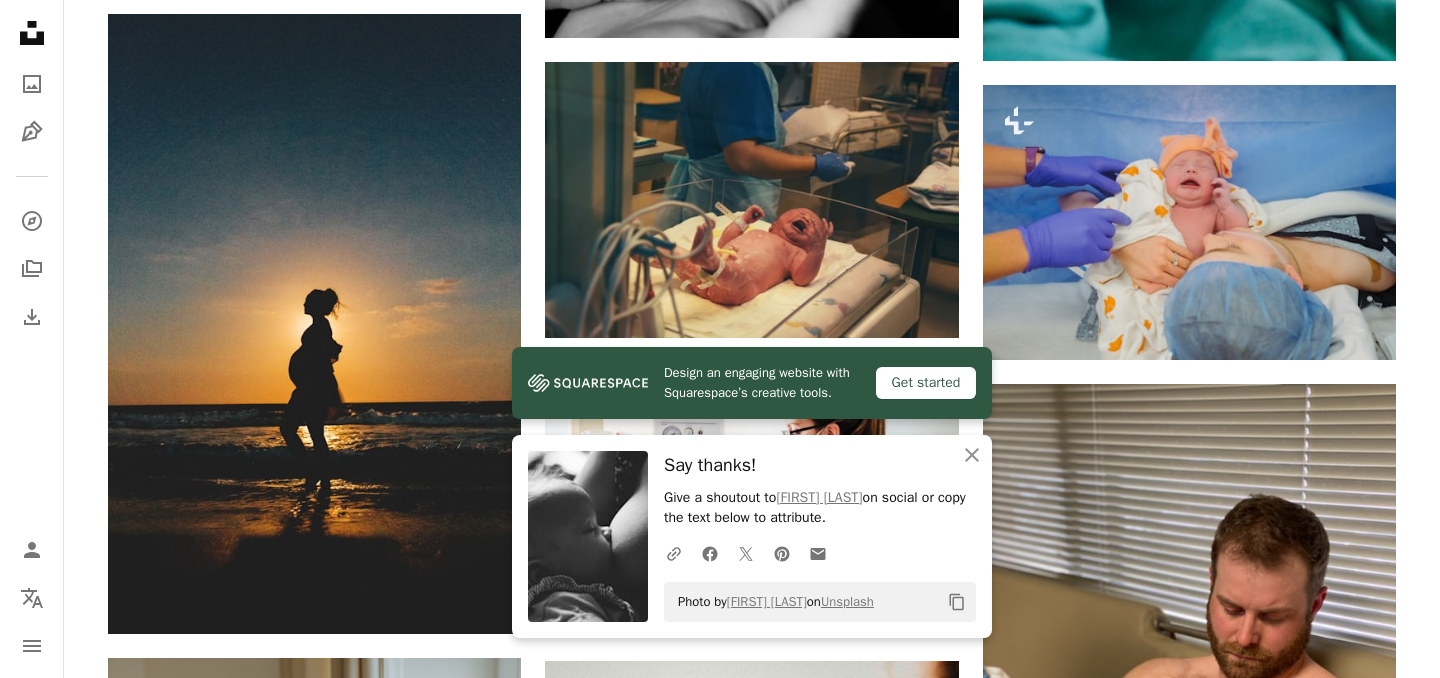 scroll, scrollTop: 5950, scrollLeft: 0, axis: vertical 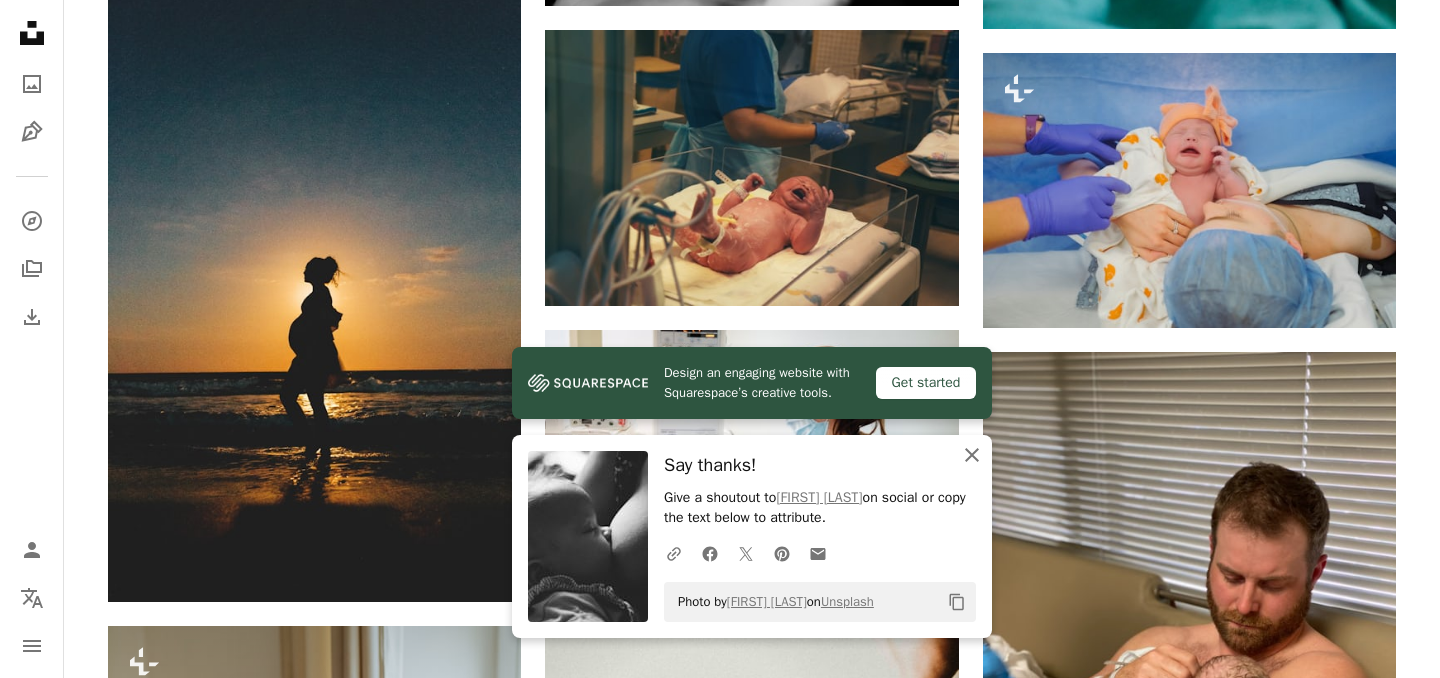 click on "An X shape" 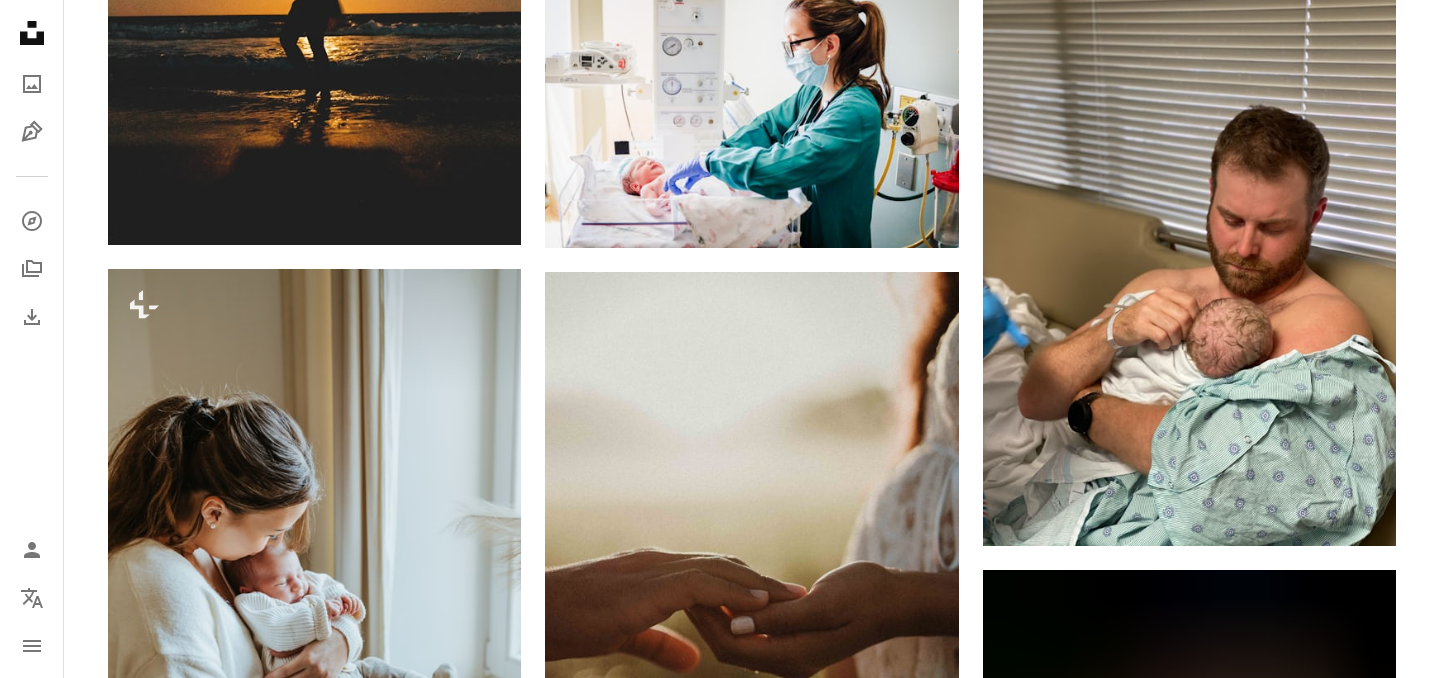scroll, scrollTop: 6345, scrollLeft: 0, axis: vertical 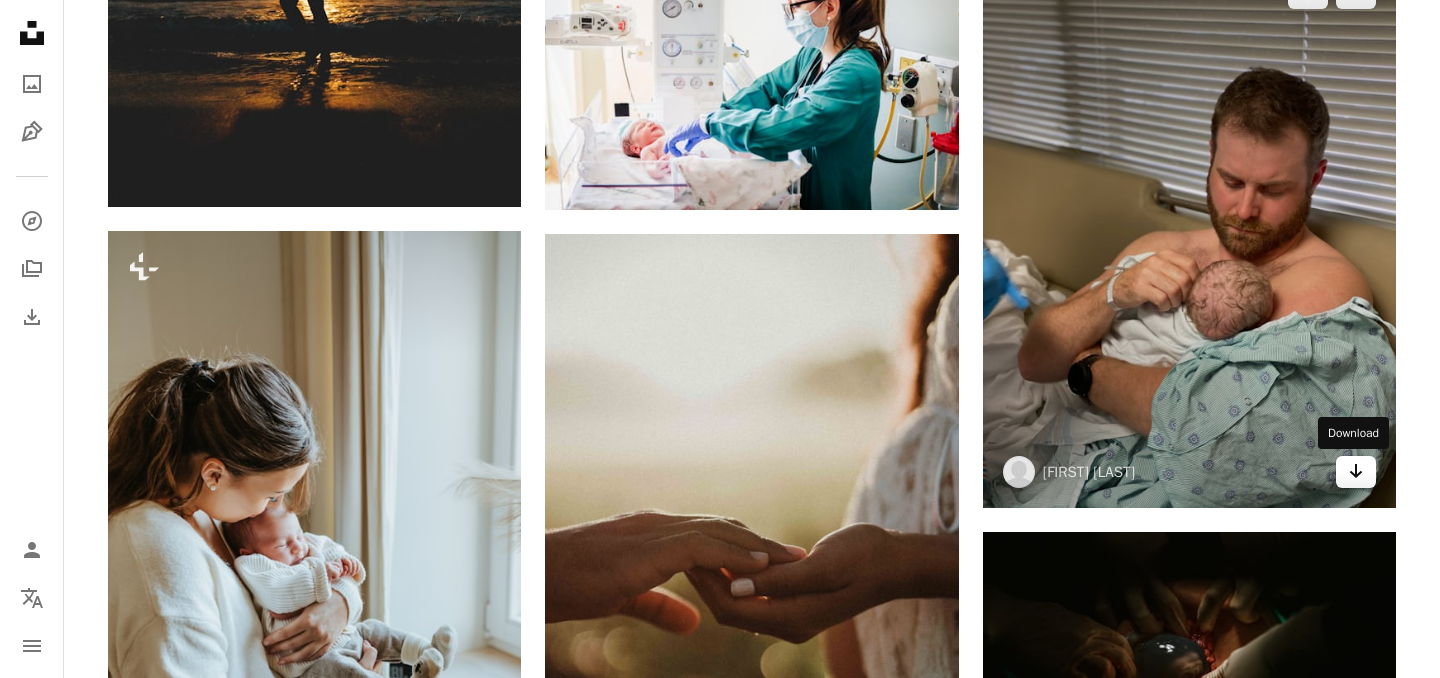 click on "Arrow pointing down" 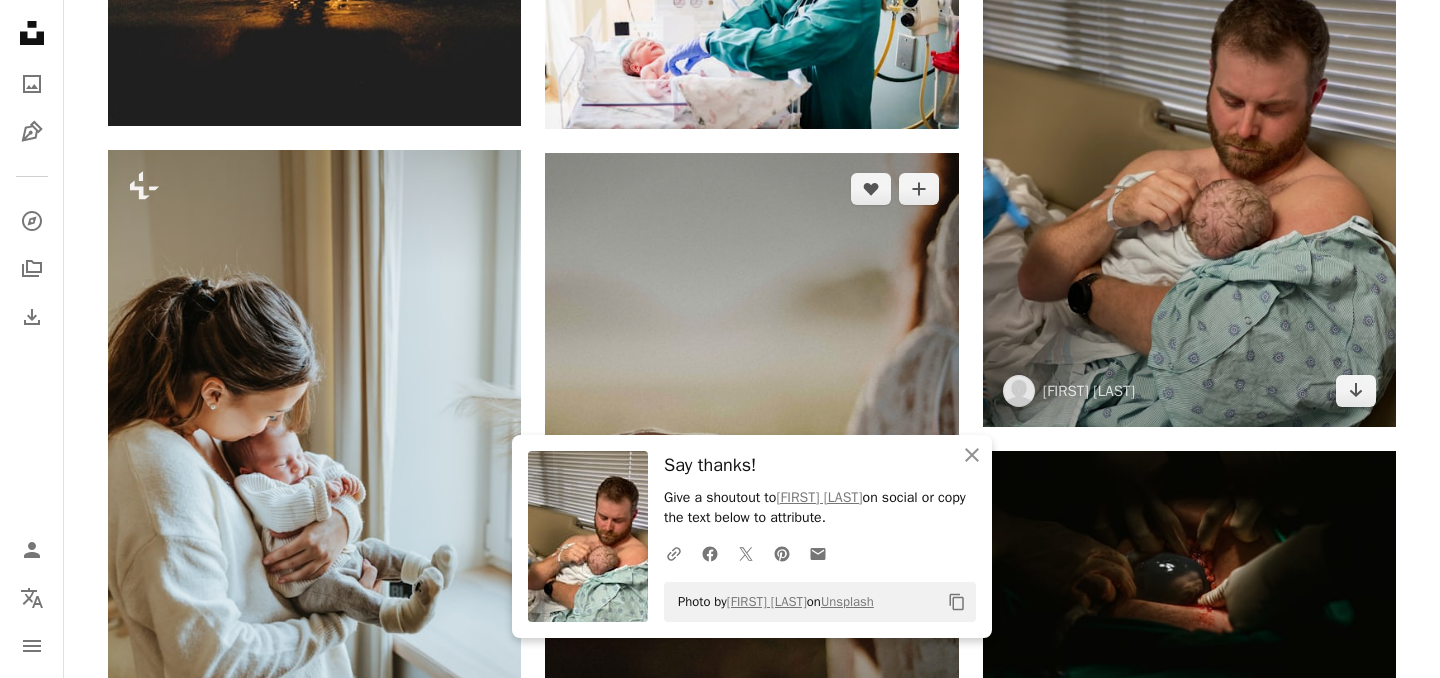 scroll, scrollTop: 6651, scrollLeft: 0, axis: vertical 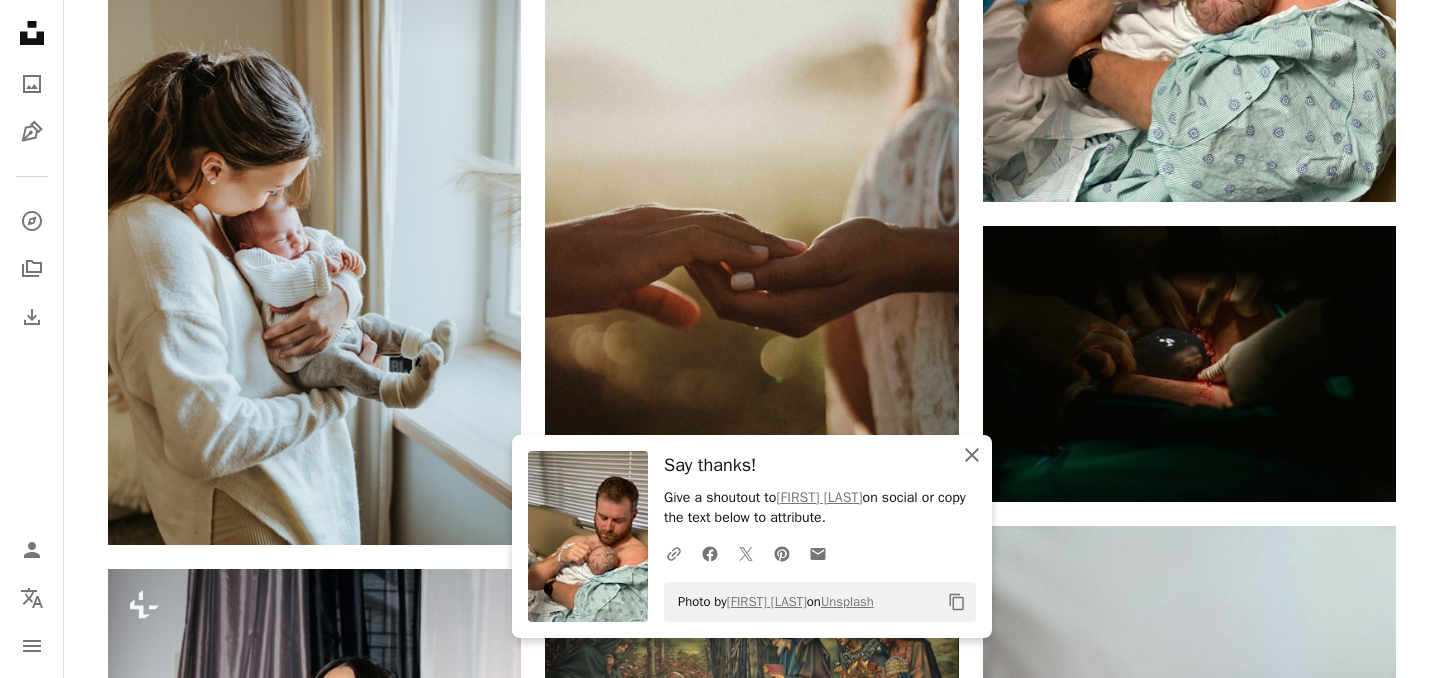 click on "An X shape" 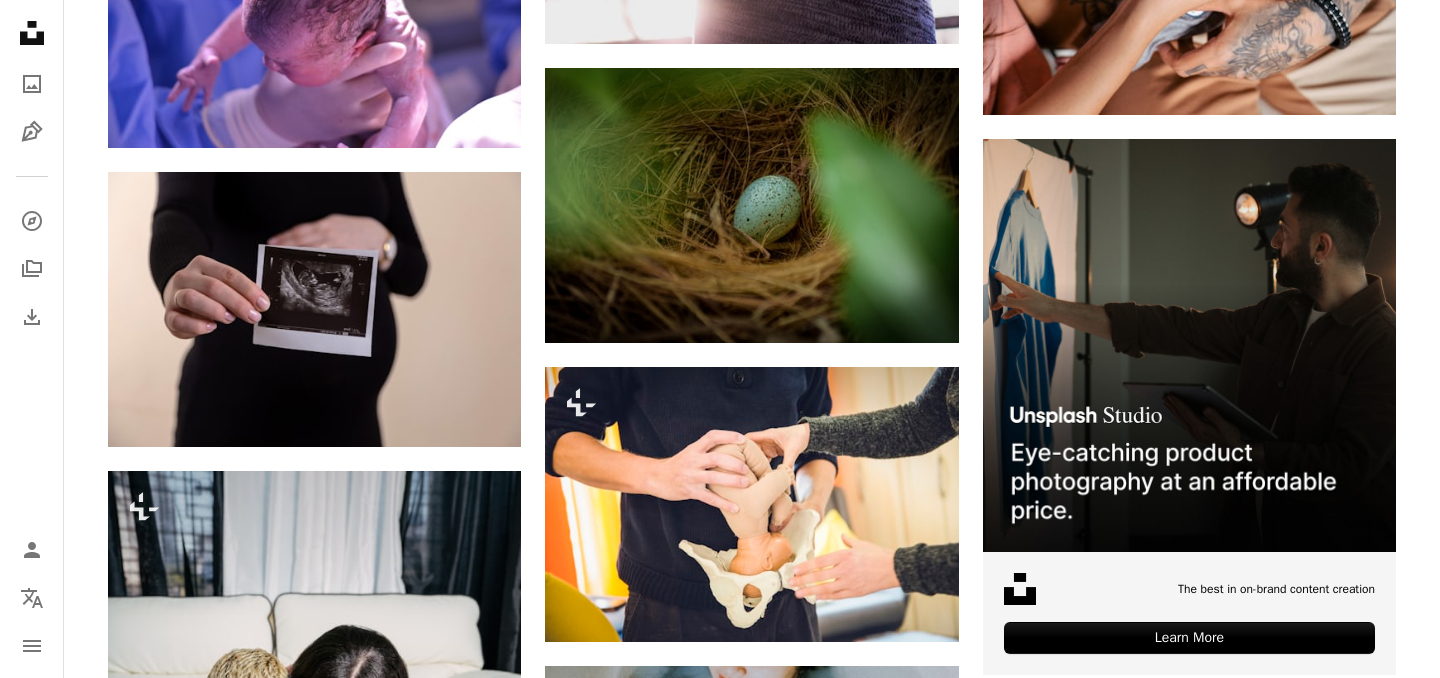 scroll, scrollTop: 9276, scrollLeft: 0, axis: vertical 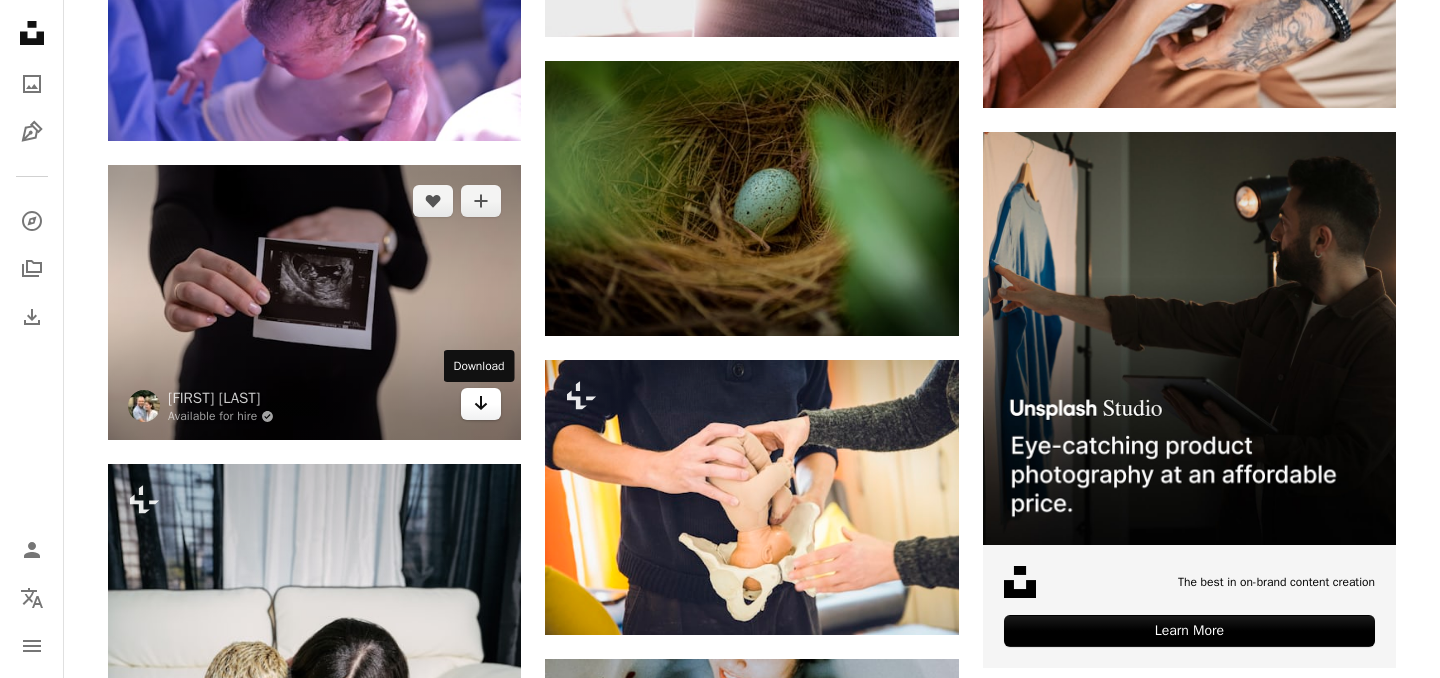 click on "Arrow pointing down" at bounding box center [481, 404] 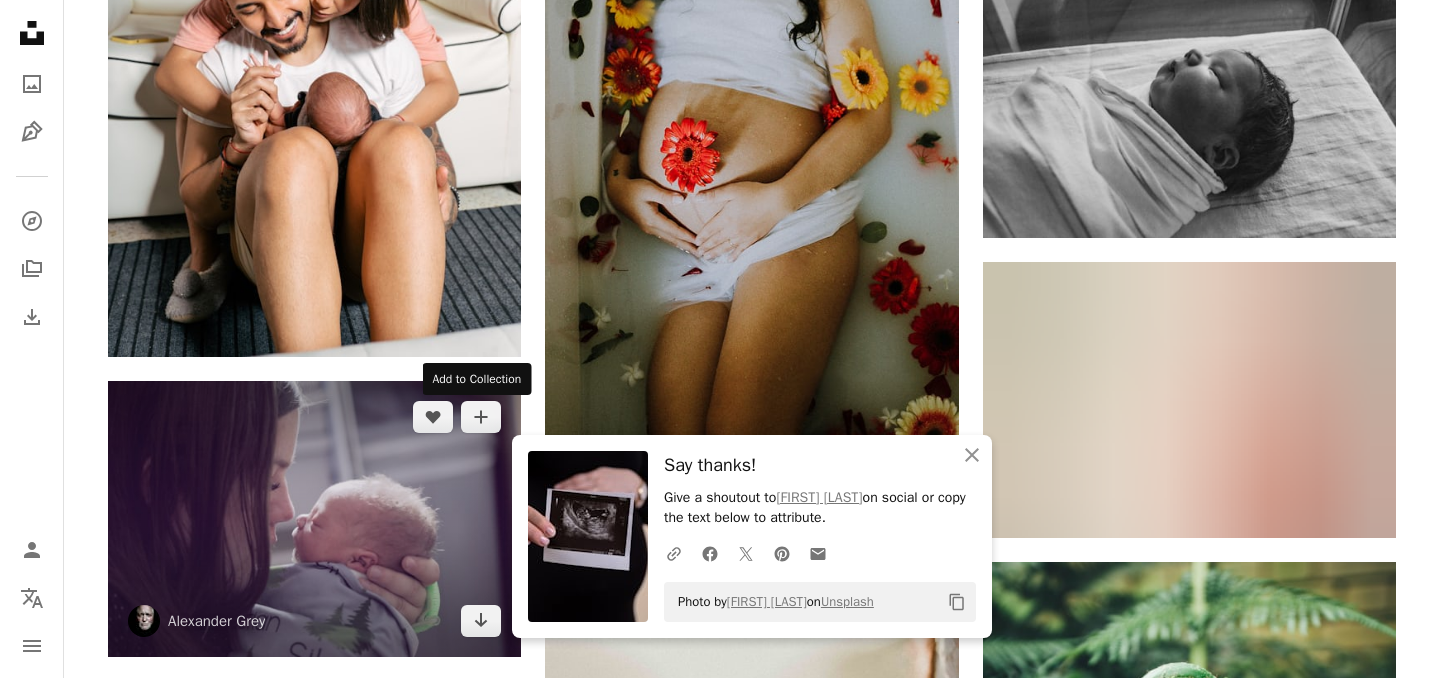 scroll, scrollTop: 10111, scrollLeft: 0, axis: vertical 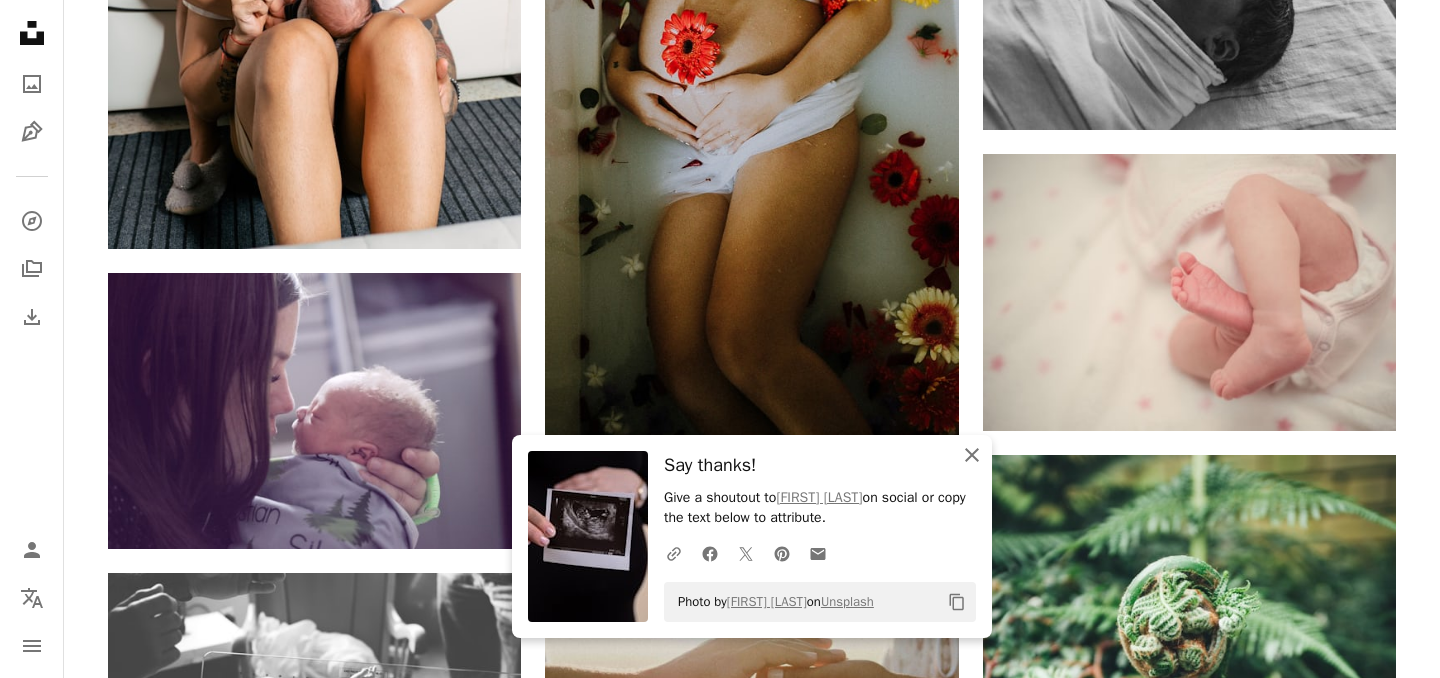 click 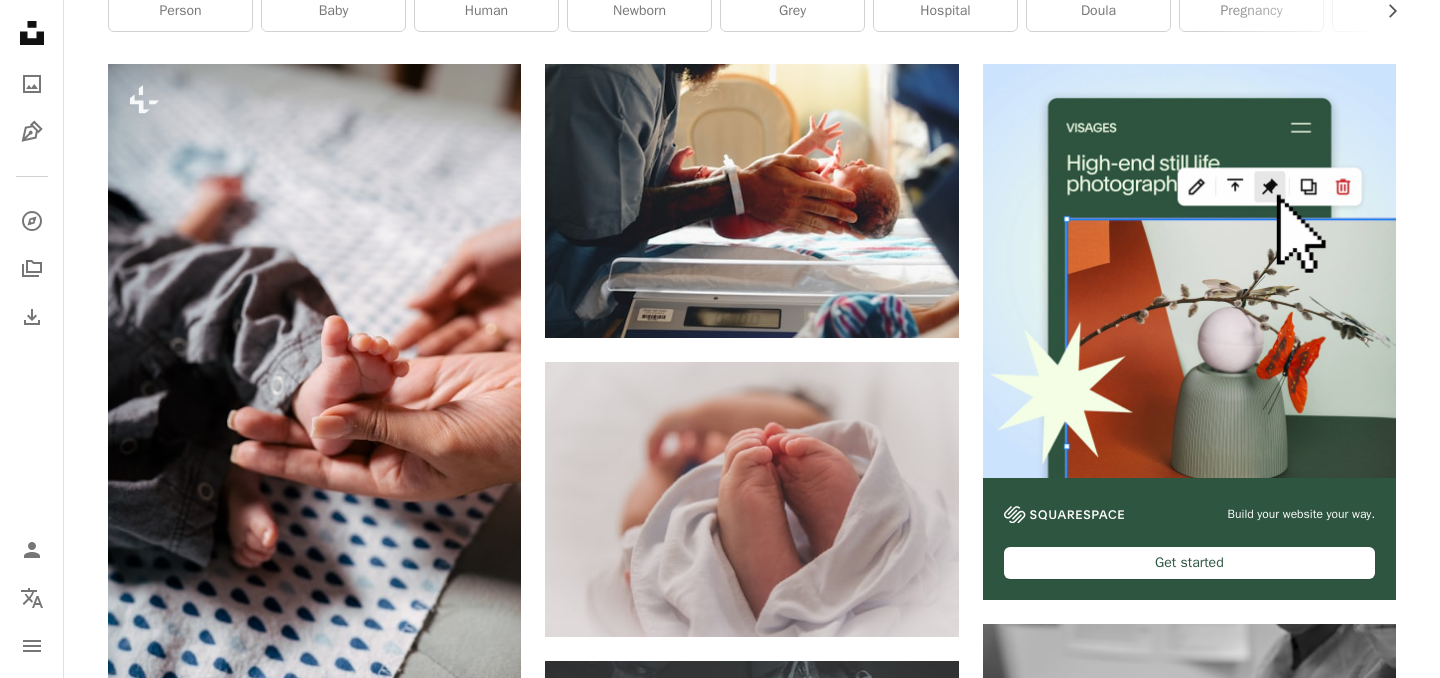 scroll, scrollTop: 0, scrollLeft: 0, axis: both 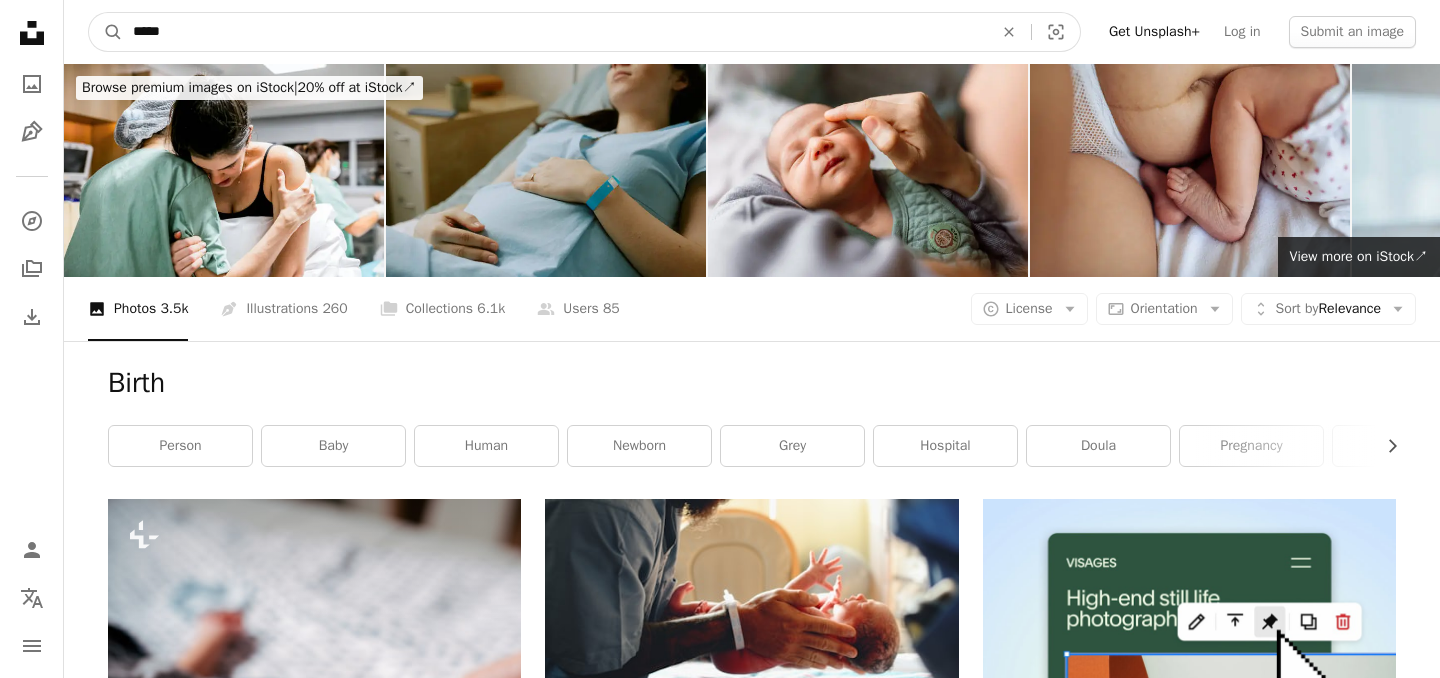 click on "*****" at bounding box center (555, 32) 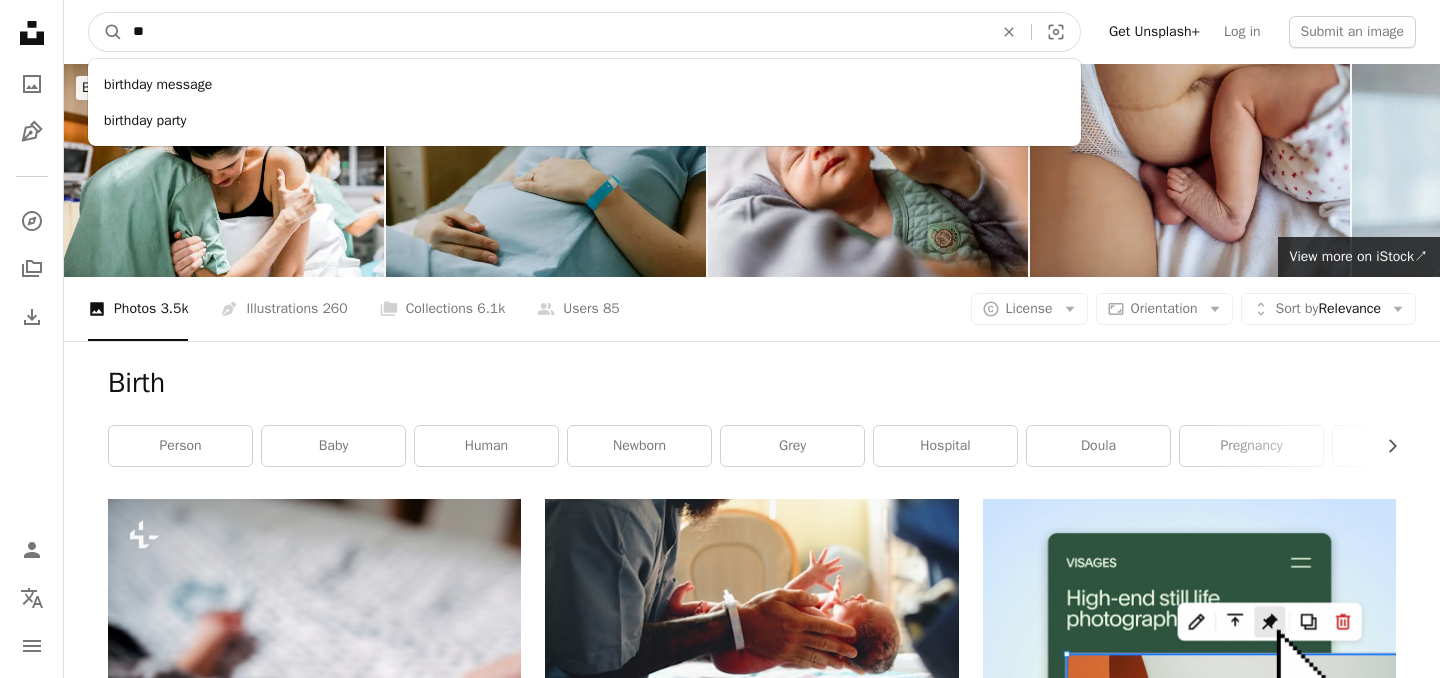type on "*" 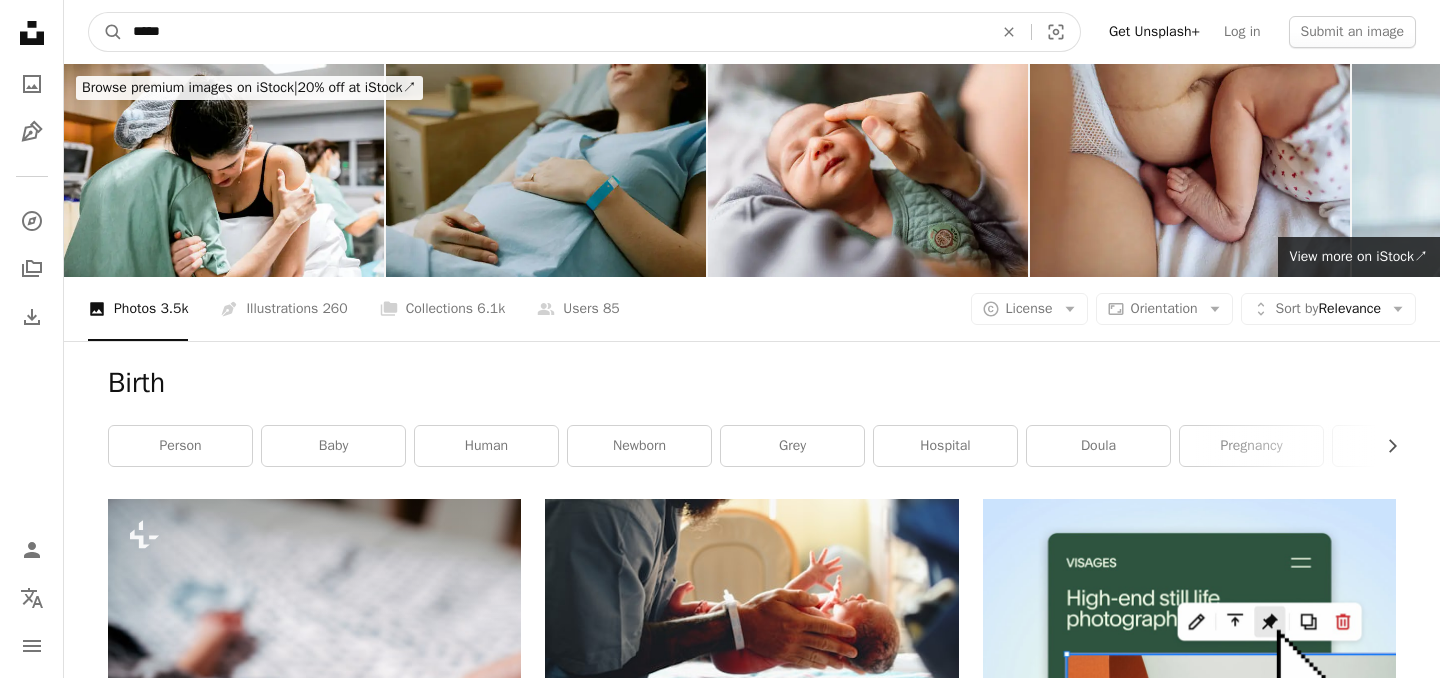 type on "*****" 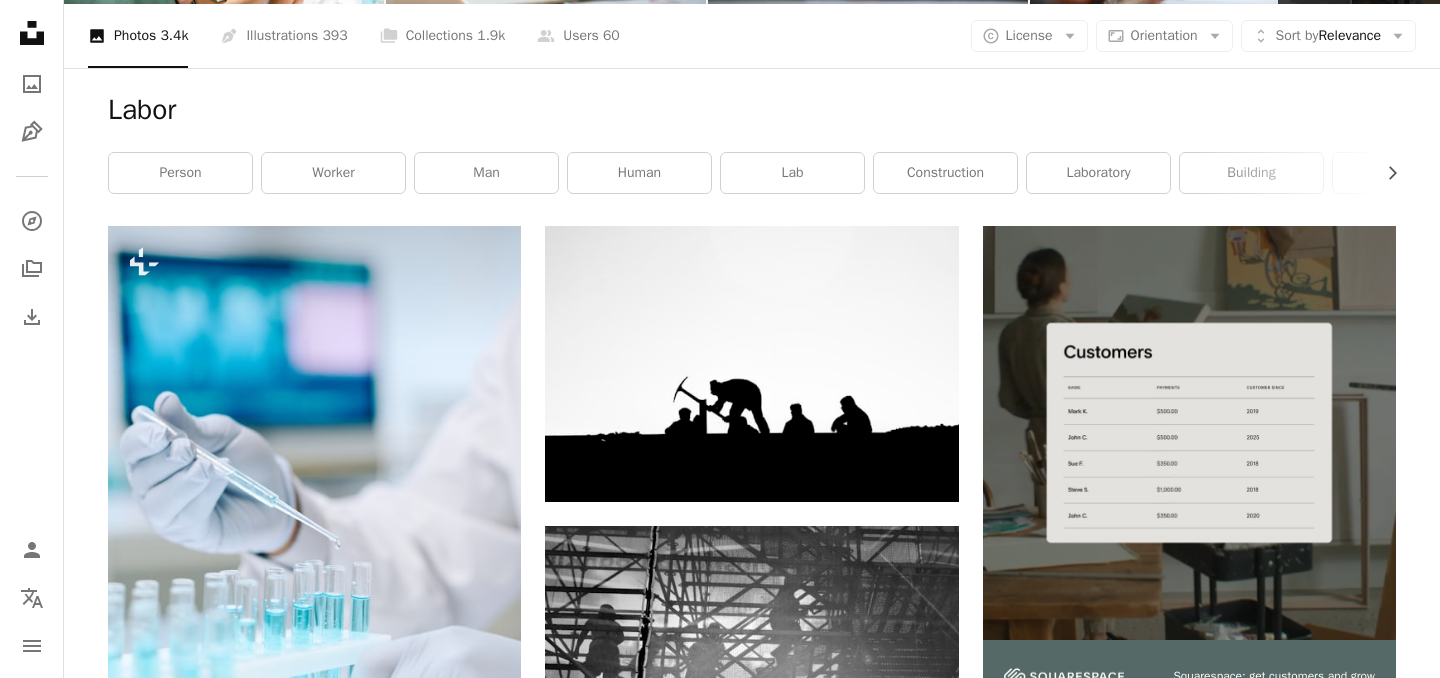 scroll, scrollTop: 0, scrollLeft: 0, axis: both 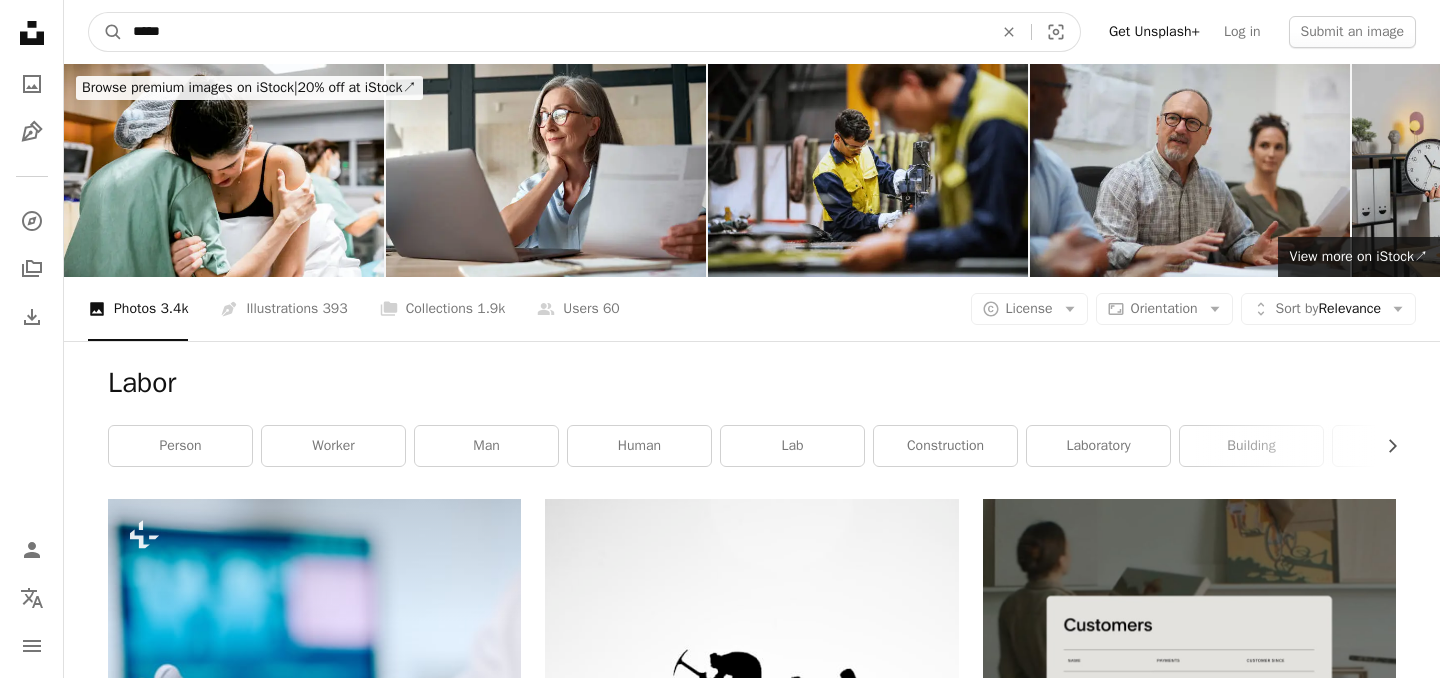 click on "*****" at bounding box center [555, 32] 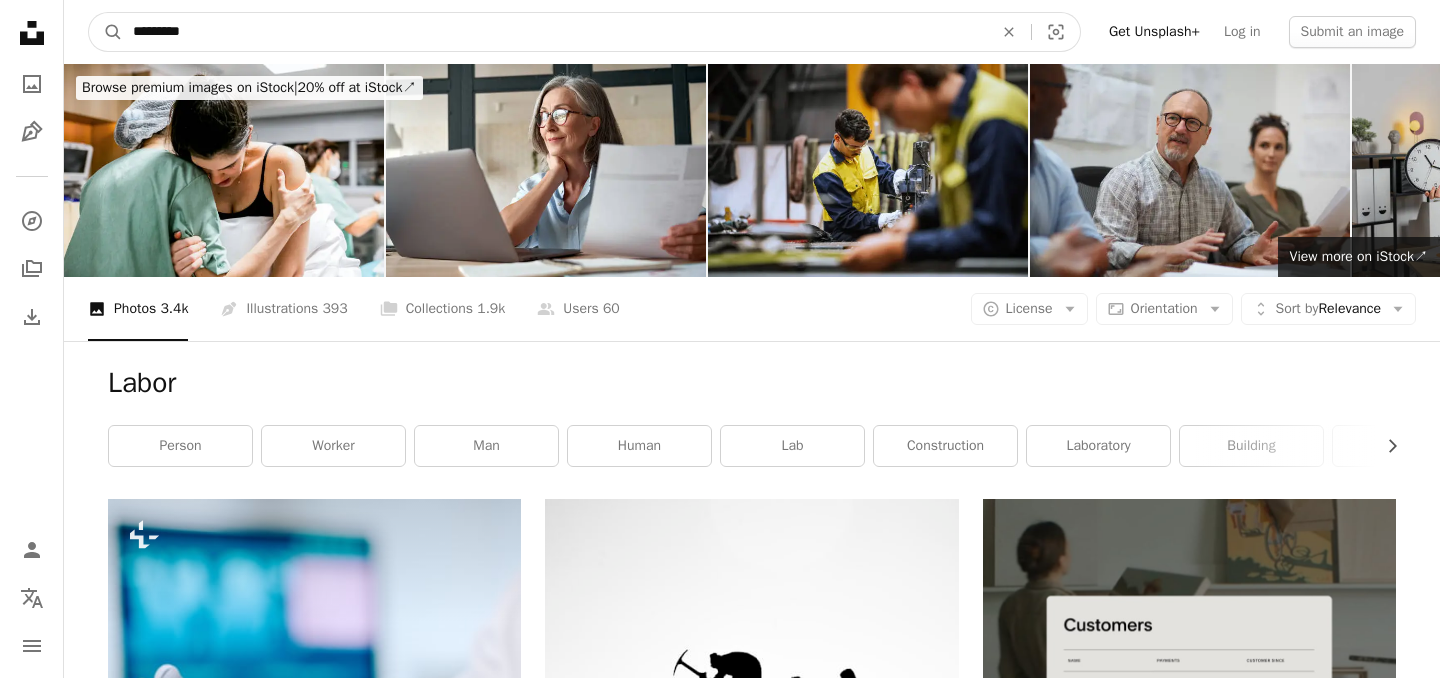 type on "**********" 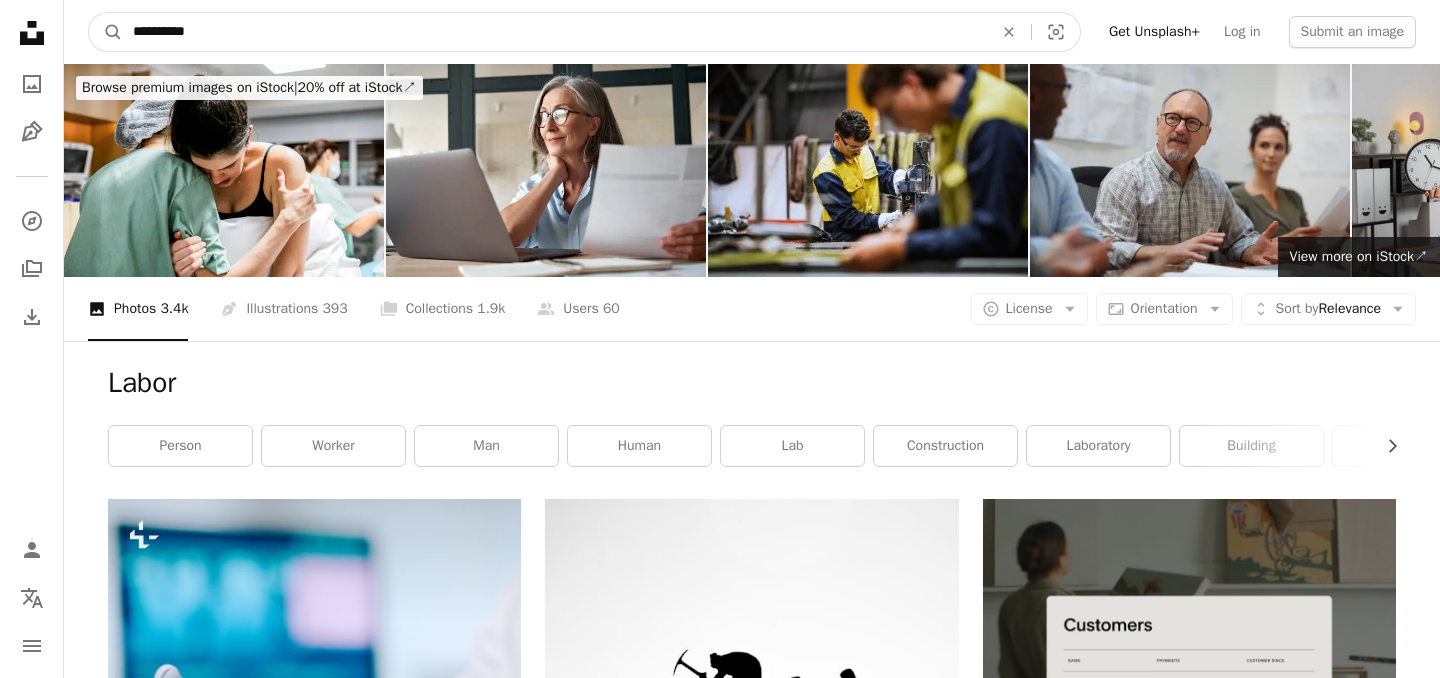 click on "A magnifying glass" at bounding box center [106, 32] 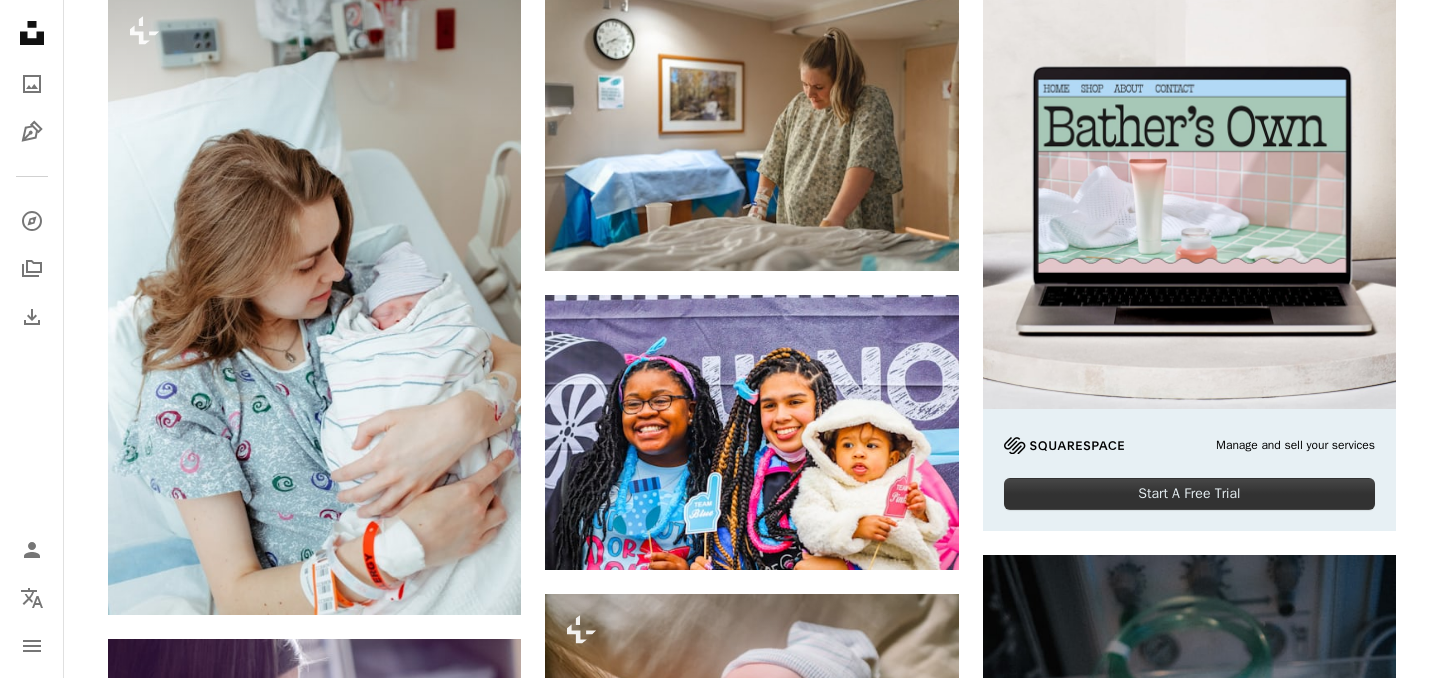 scroll, scrollTop: 544, scrollLeft: 0, axis: vertical 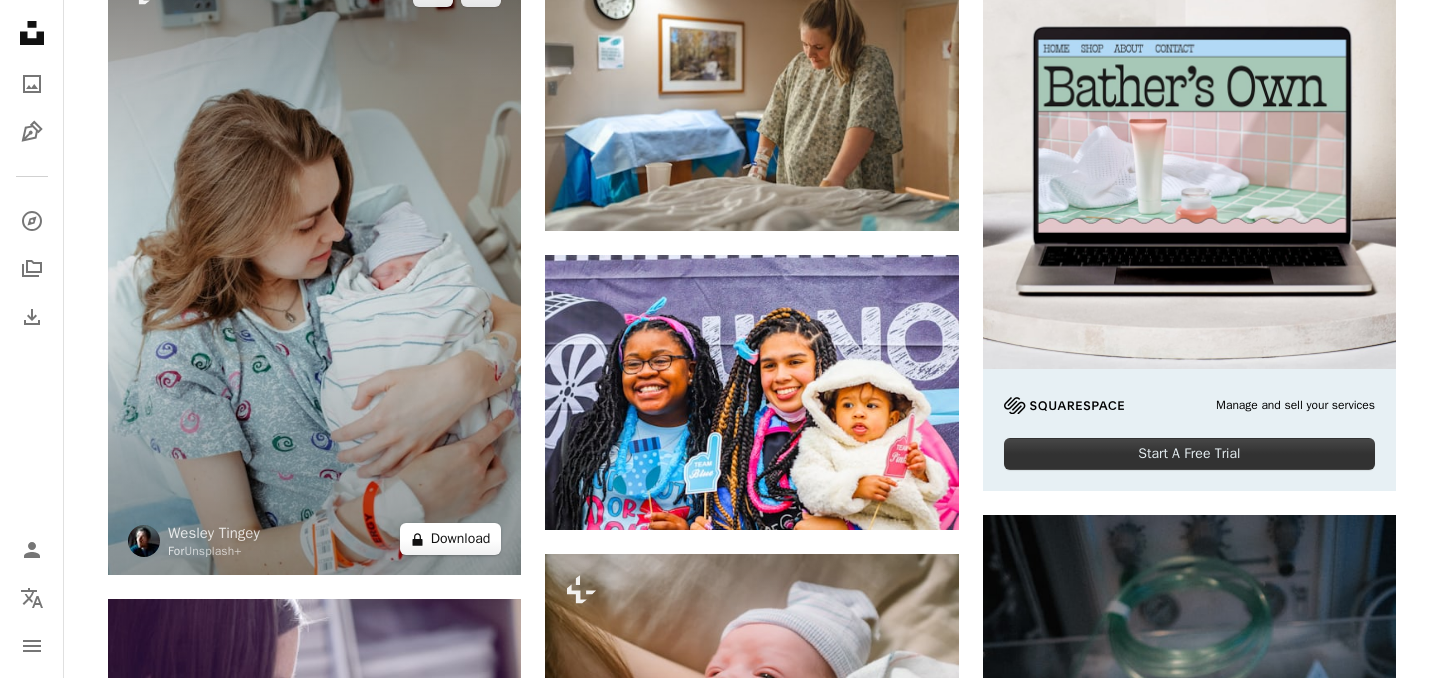 click on "A lock Download" at bounding box center (451, 539) 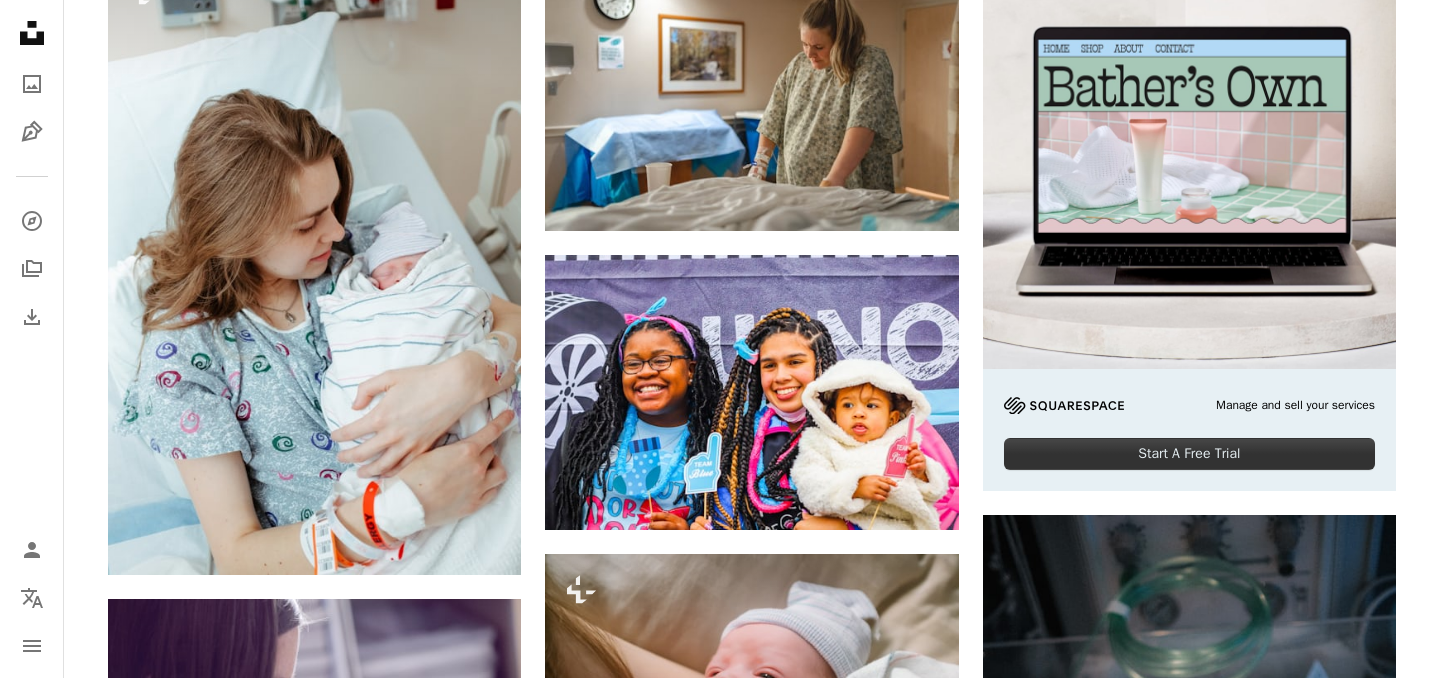 click on "An X shape Premium, ready to use images. Get unlimited access. A plus sign Members-only content added monthly A plus sign Unlimited royalty-free downloads A plus sign Illustrations  New A plus sign Enhanced legal protections yearly 66%  off monthly $12   $4 USD per month * Get  Unsplash+ * When paid annually, billed upfront  $48 Taxes where applicable. Renews automatically. Cancel anytime." at bounding box center [720, 4338] 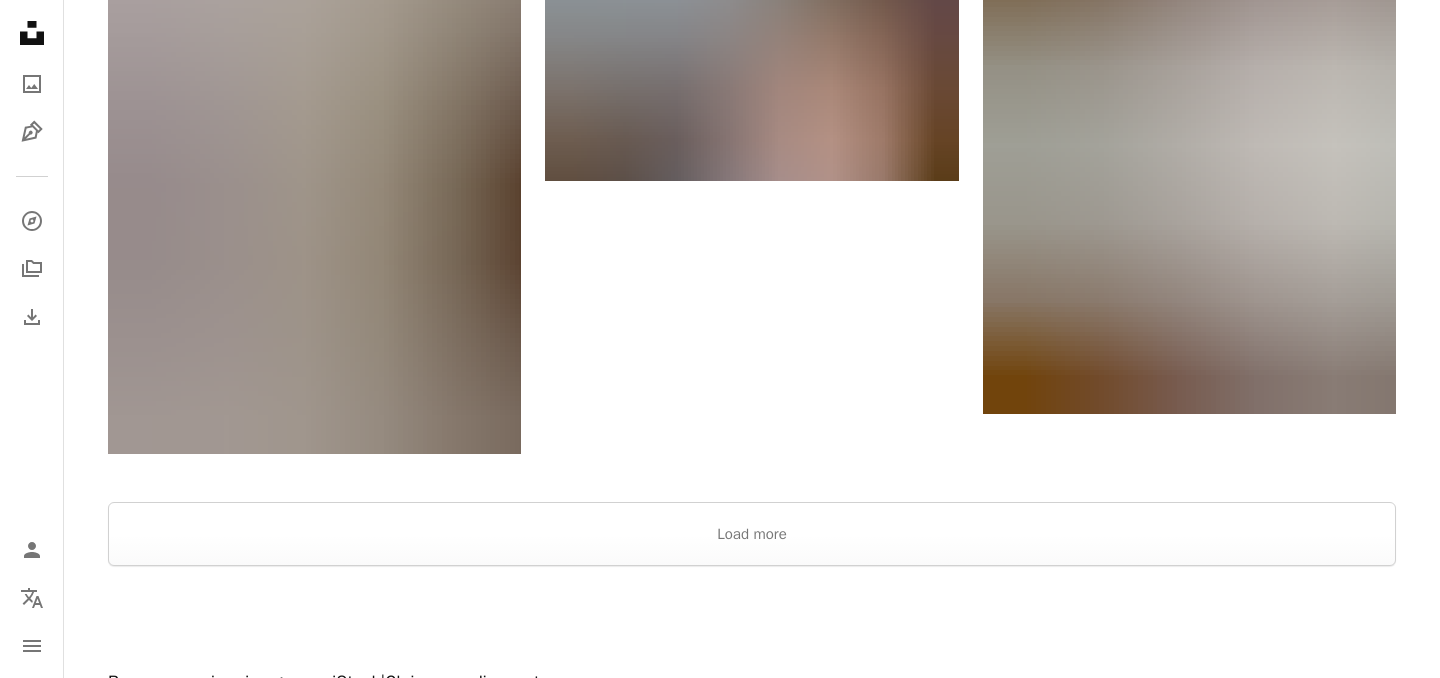 scroll, scrollTop: 3181, scrollLeft: 0, axis: vertical 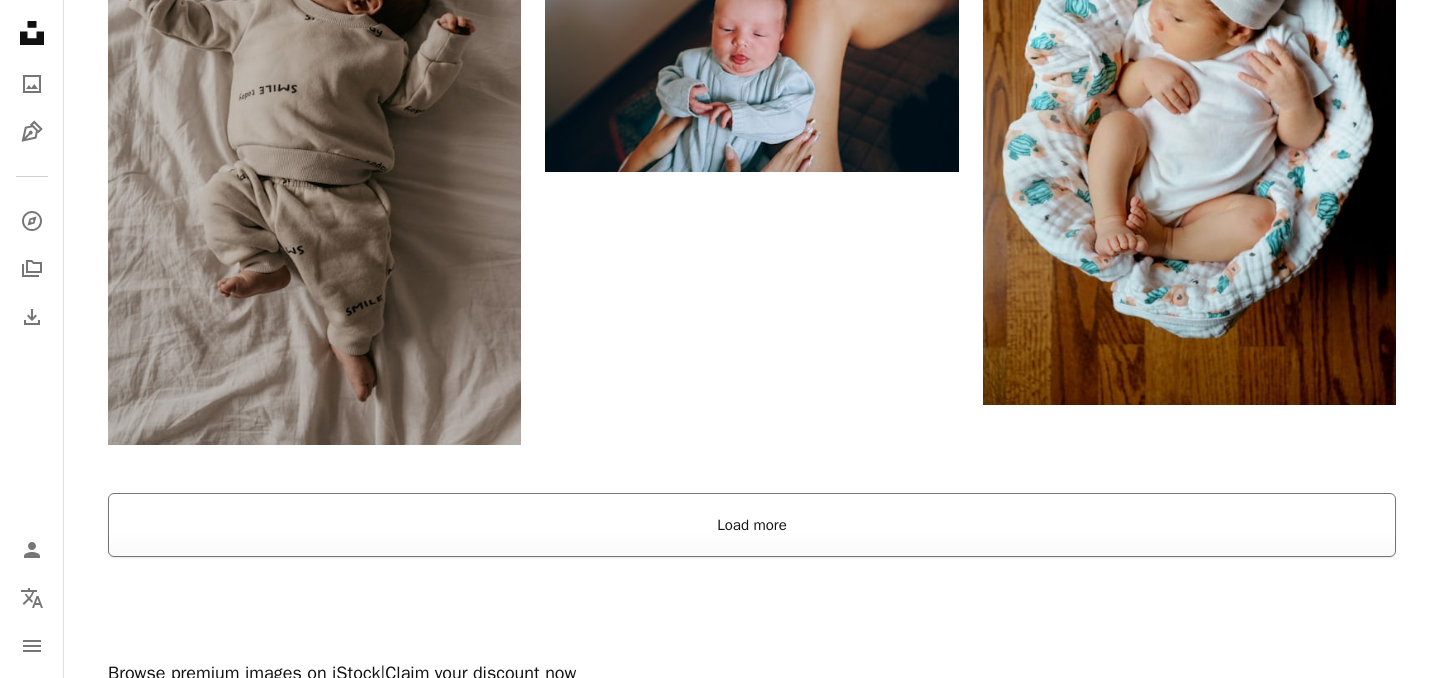 click on "Load more" at bounding box center [752, 525] 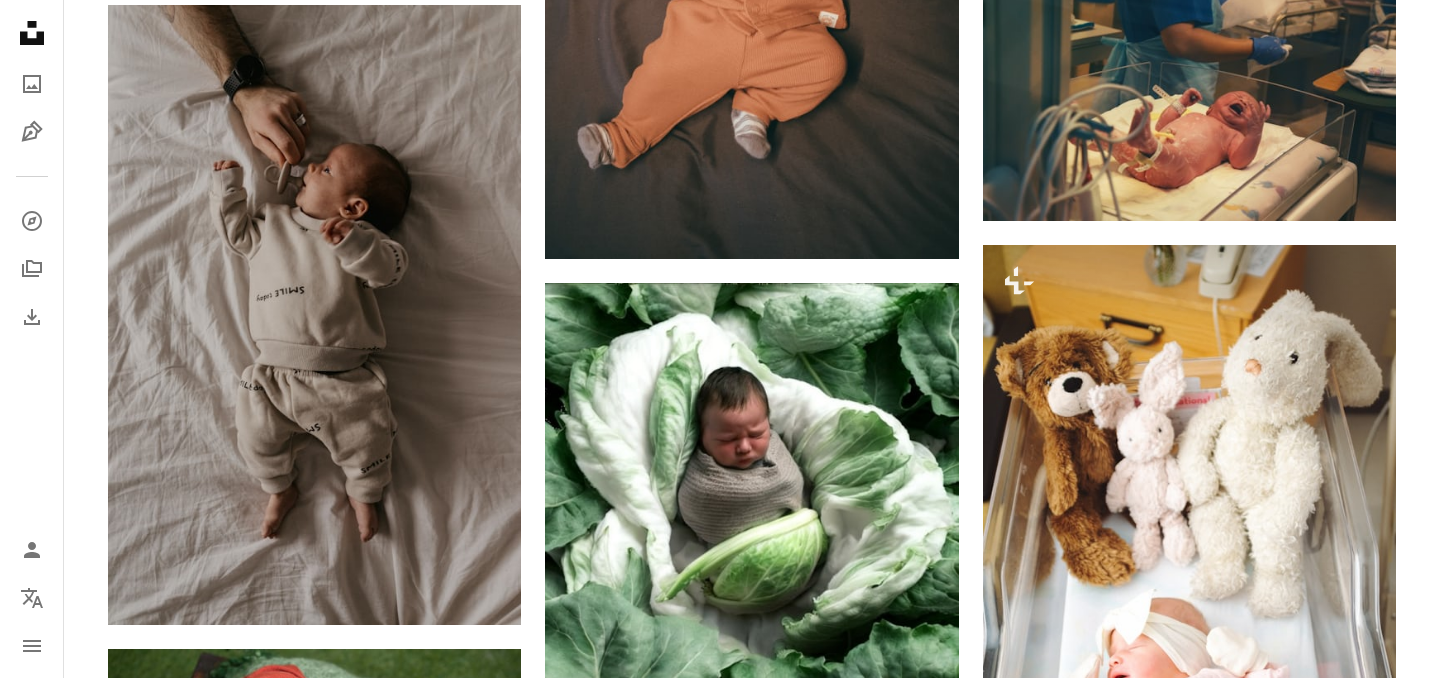 scroll, scrollTop: 0, scrollLeft: 0, axis: both 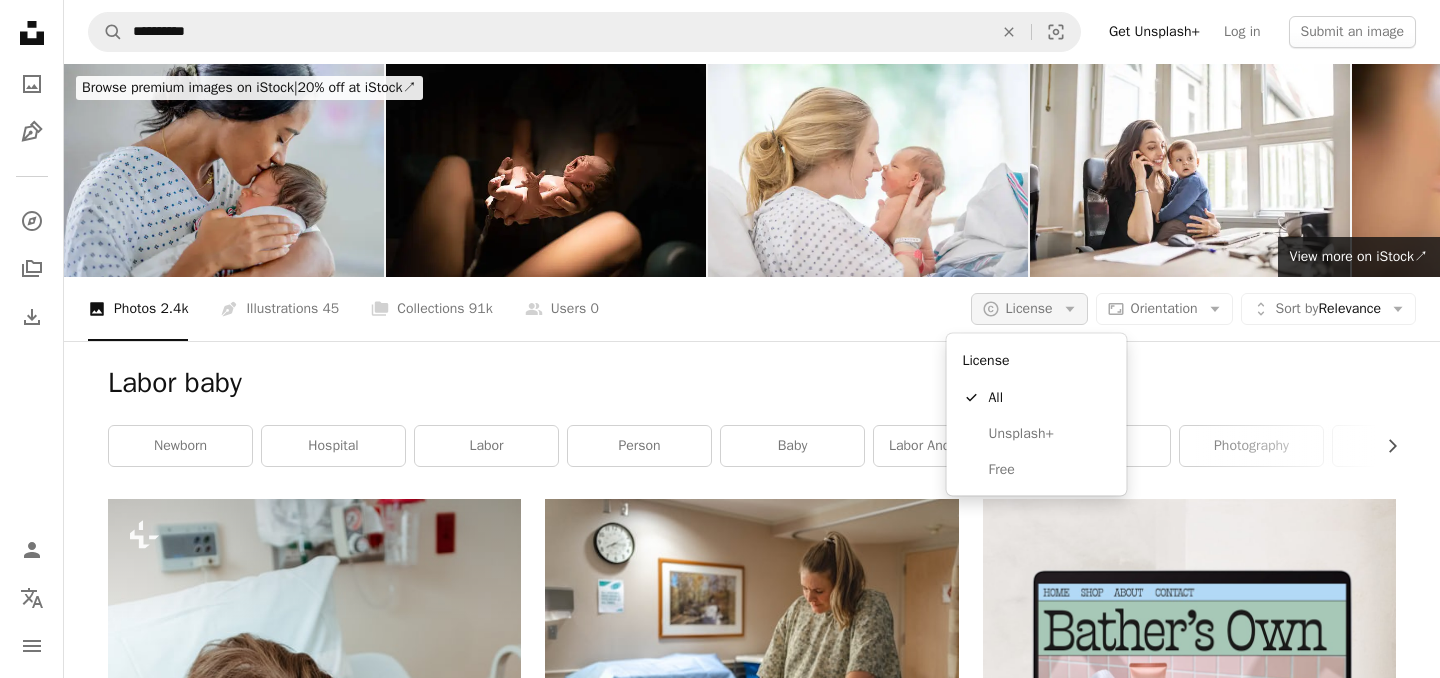 click on "License" at bounding box center (1029, 308) 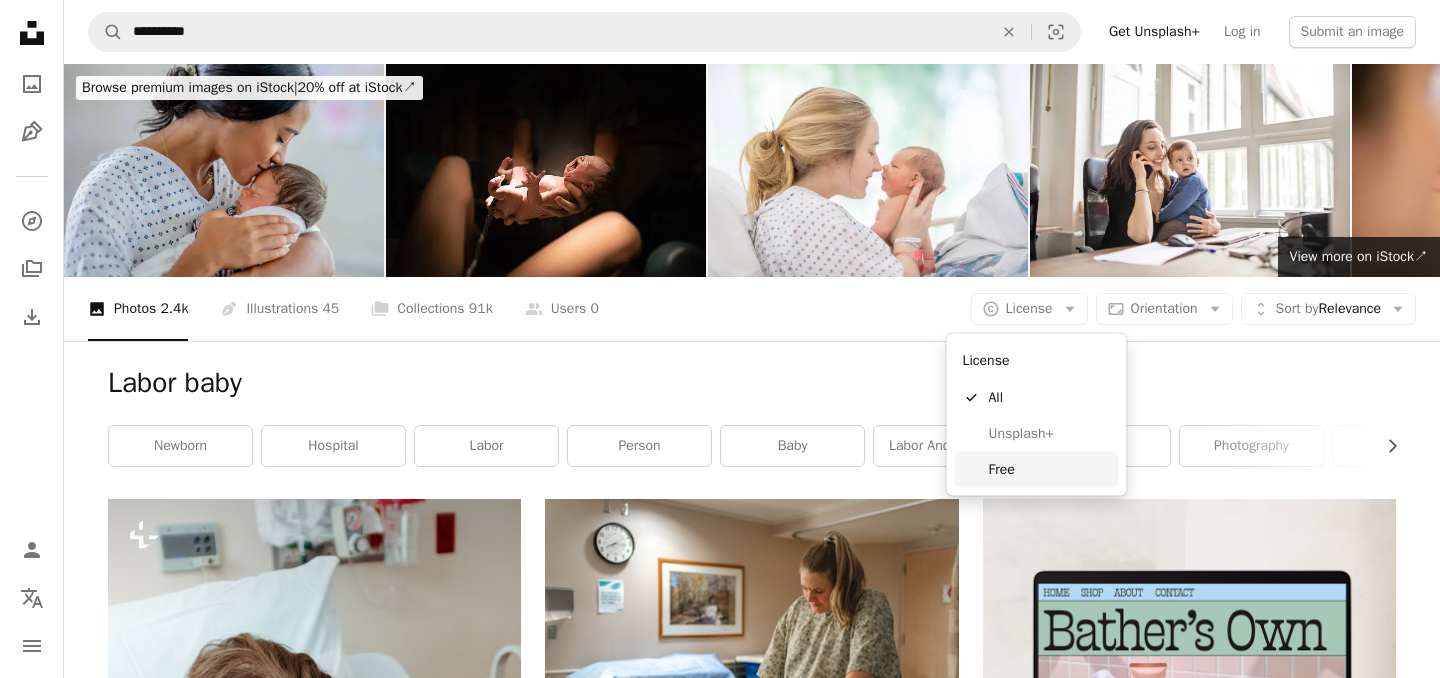 click on "Free" at bounding box center [1050, 469] 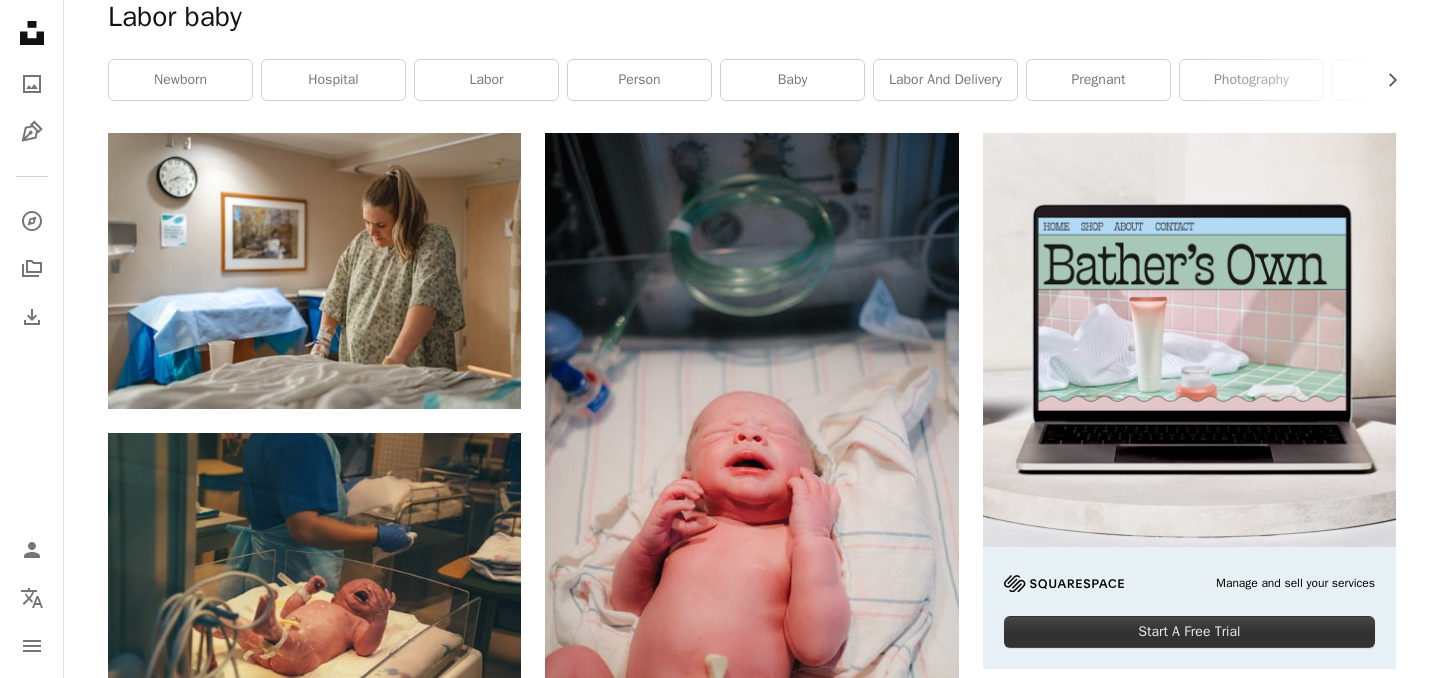 scroll, scrollTop: 369, scrollLeft: 0, axis: vertical 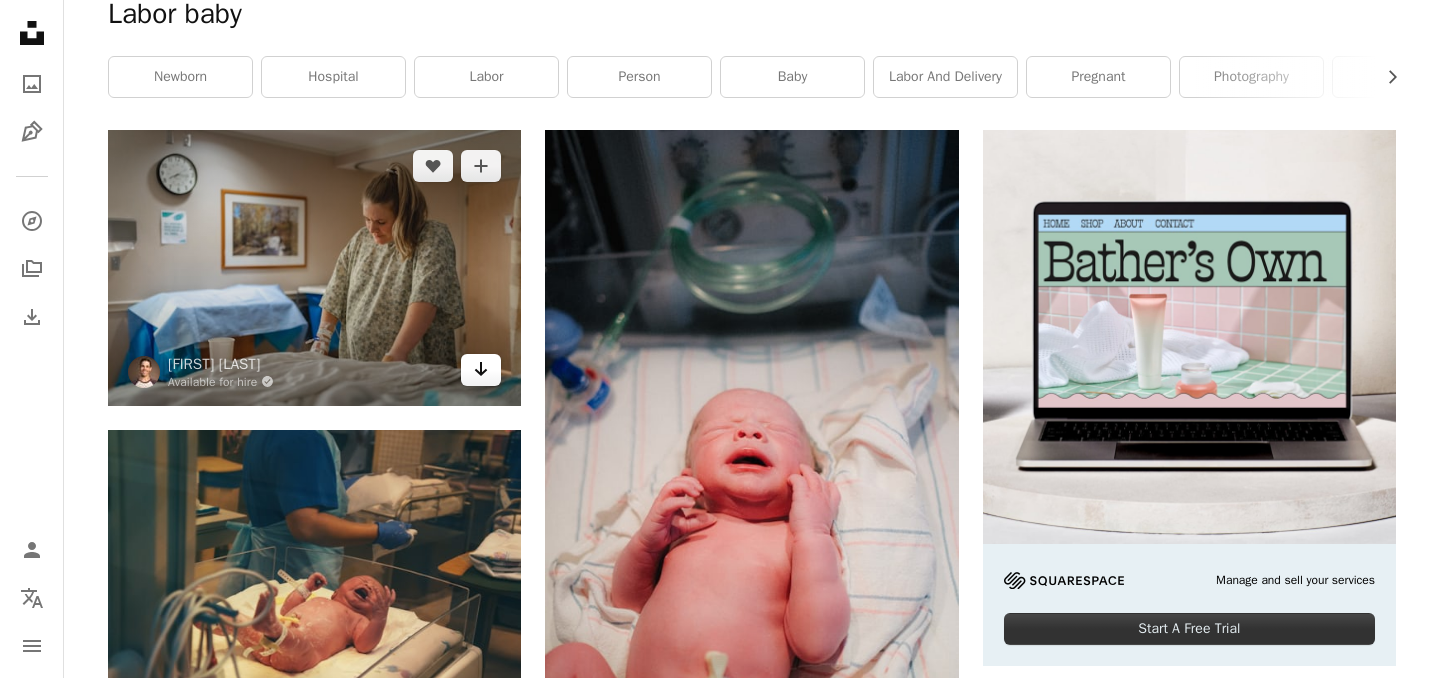click on "Arrow pointing down" 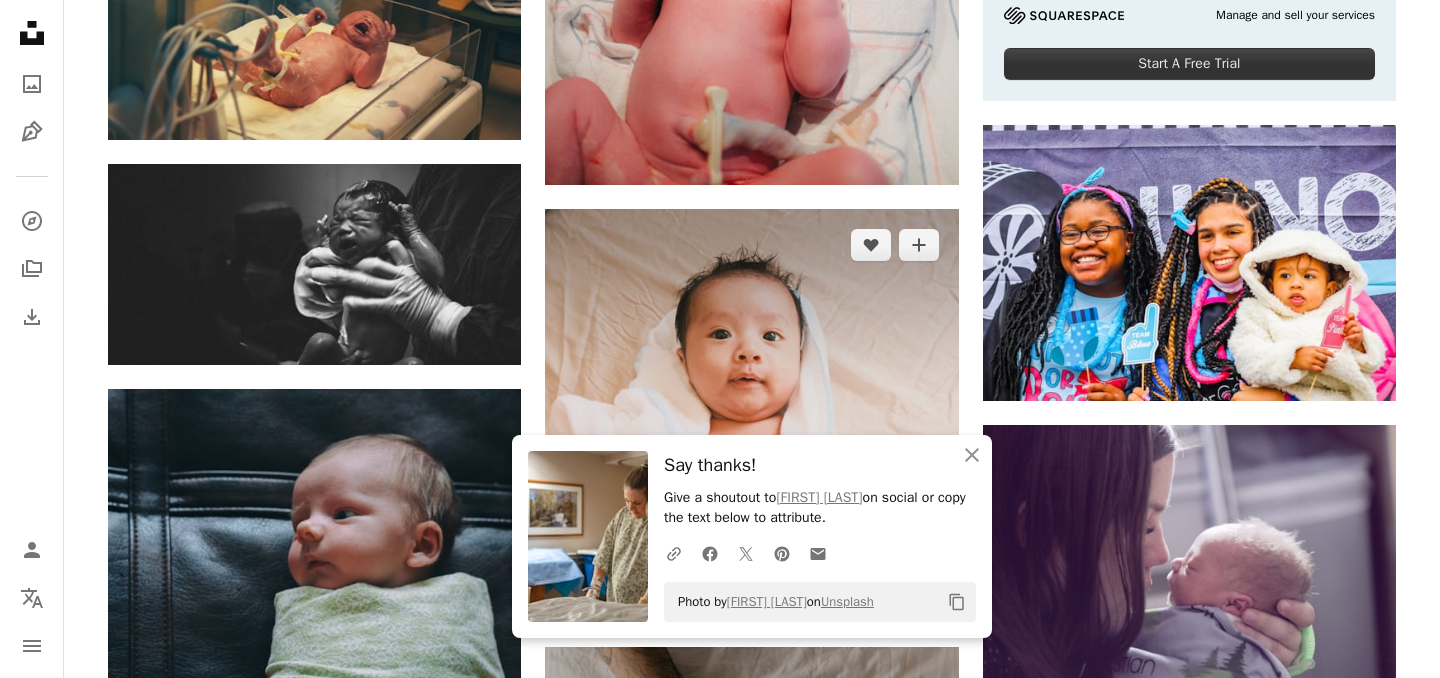 scroll, scrollTop: 937, scrollLeft: 0, axis: vertical 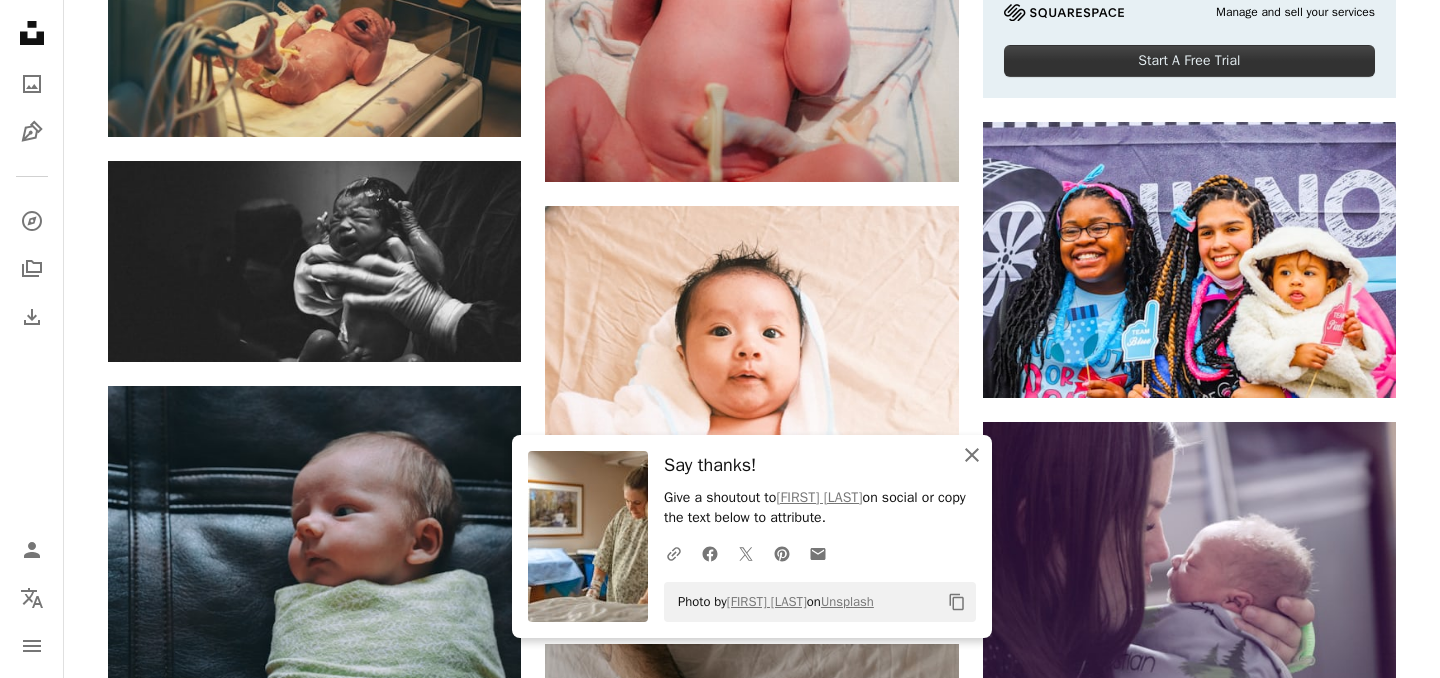 click on "An X shape" 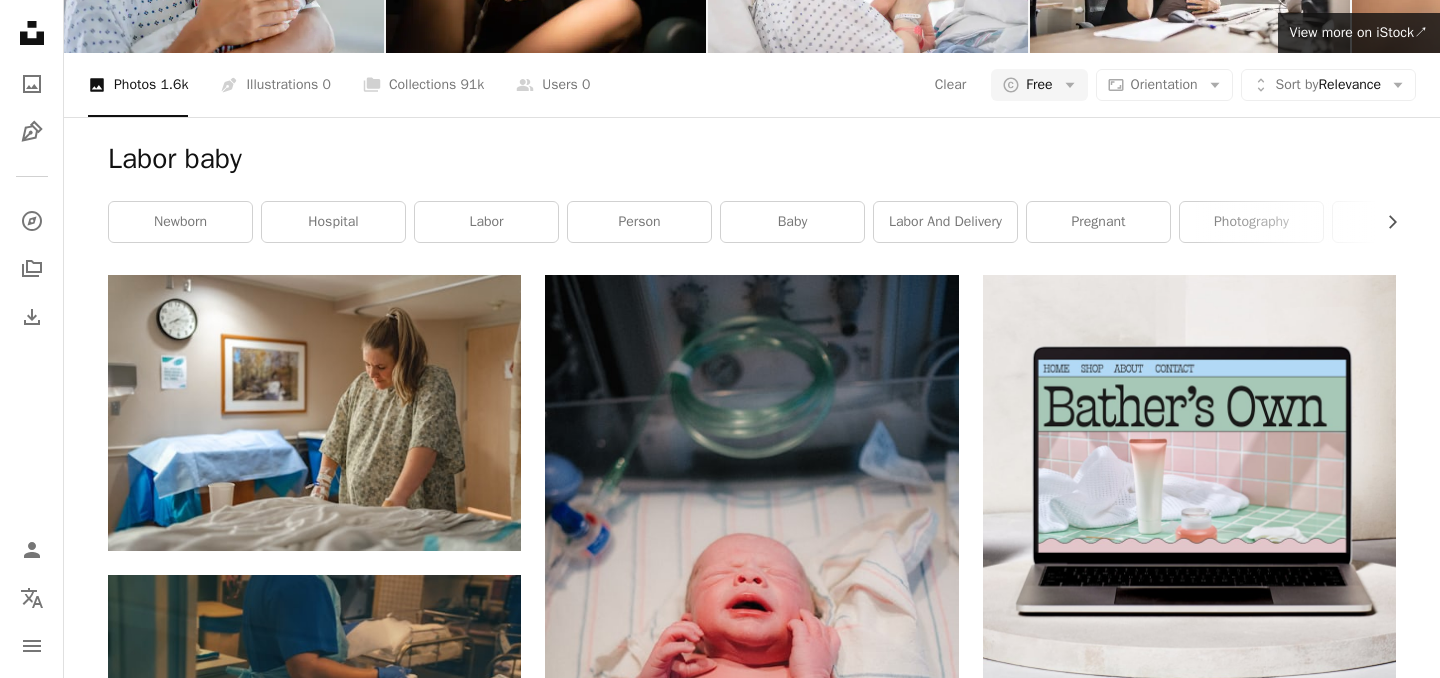 scroll, scrollTop: 0, scrollLeft: 0, axis: both 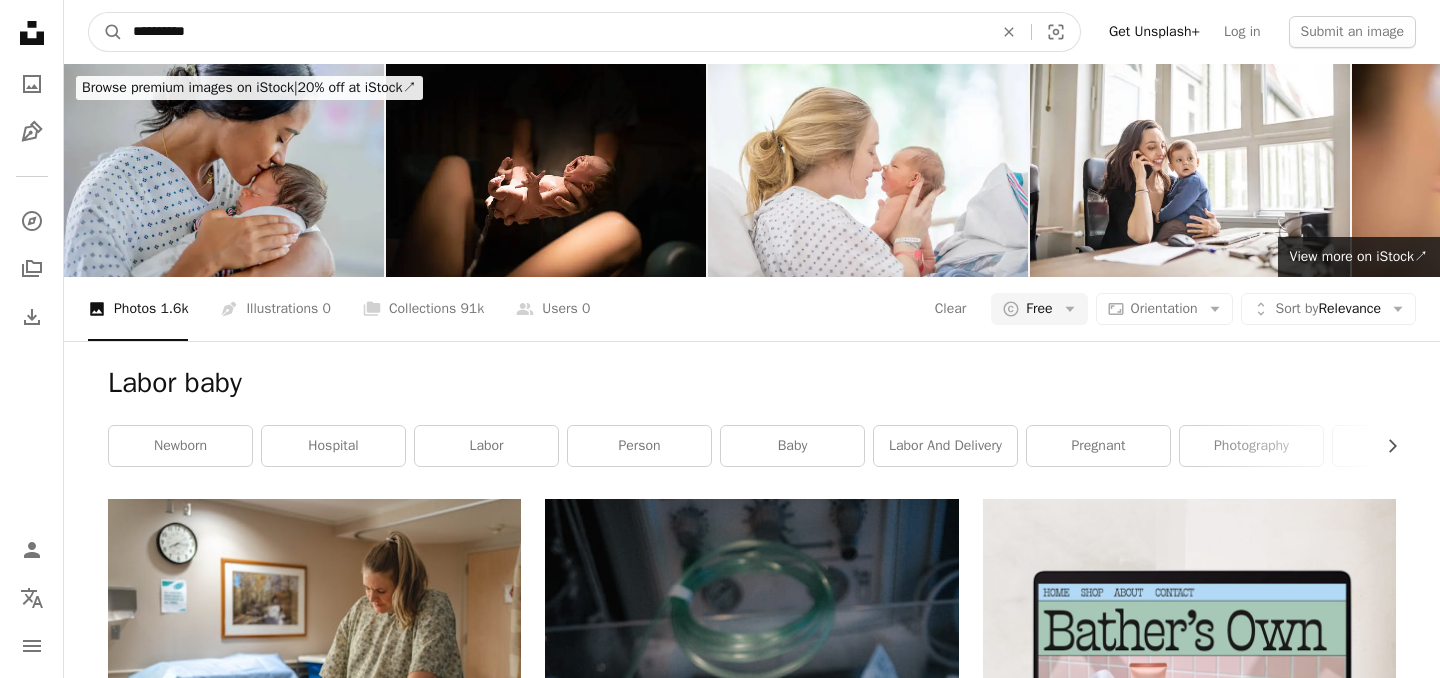 drag, startPoint x: 286, startPoint y: 32, endPoint x: 0, endPoint y: 25, distance: 286.08566 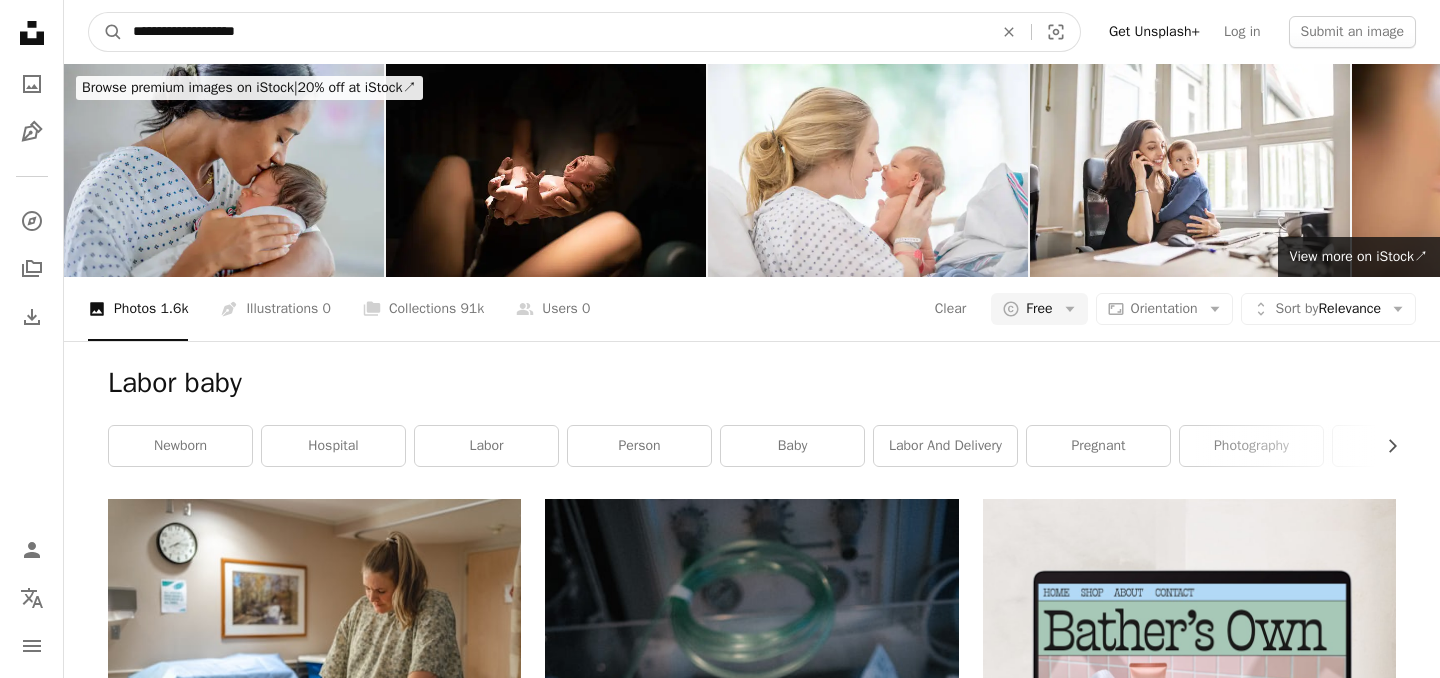 type on "**********" 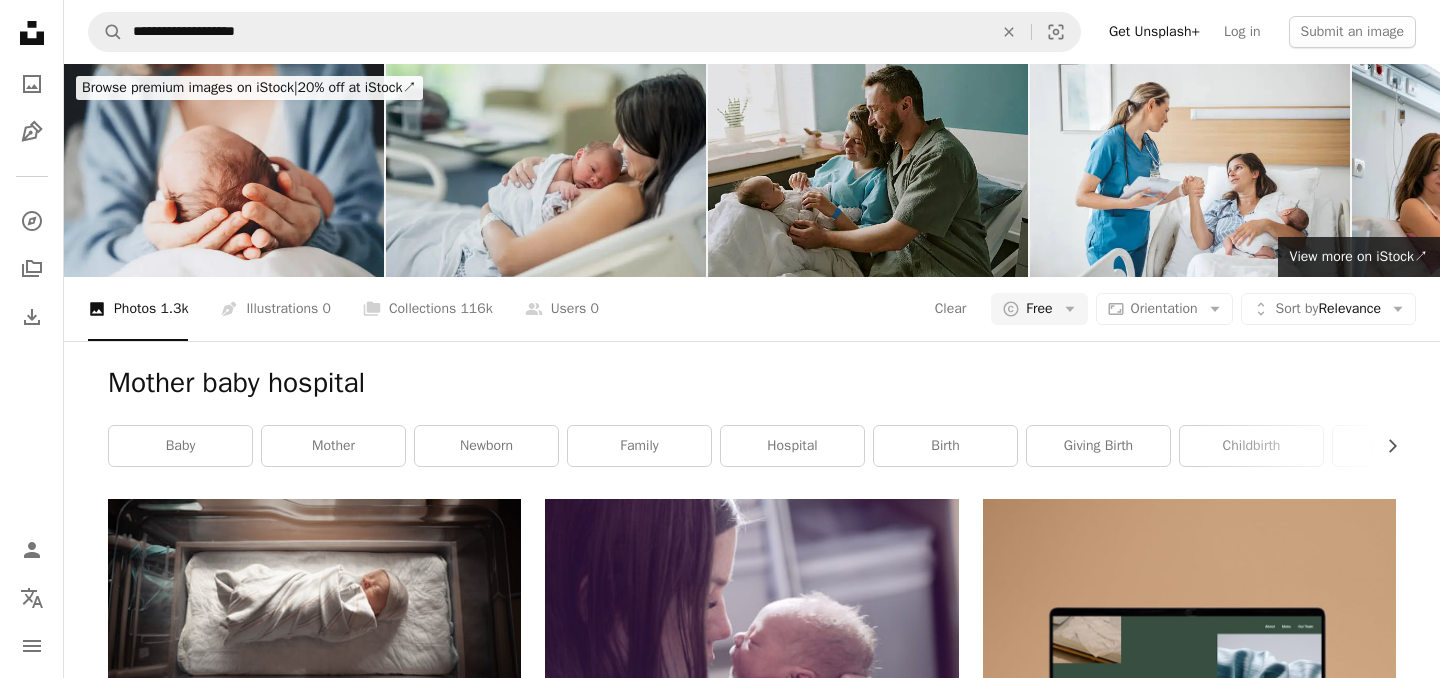 click at bounding box center [546, 170] 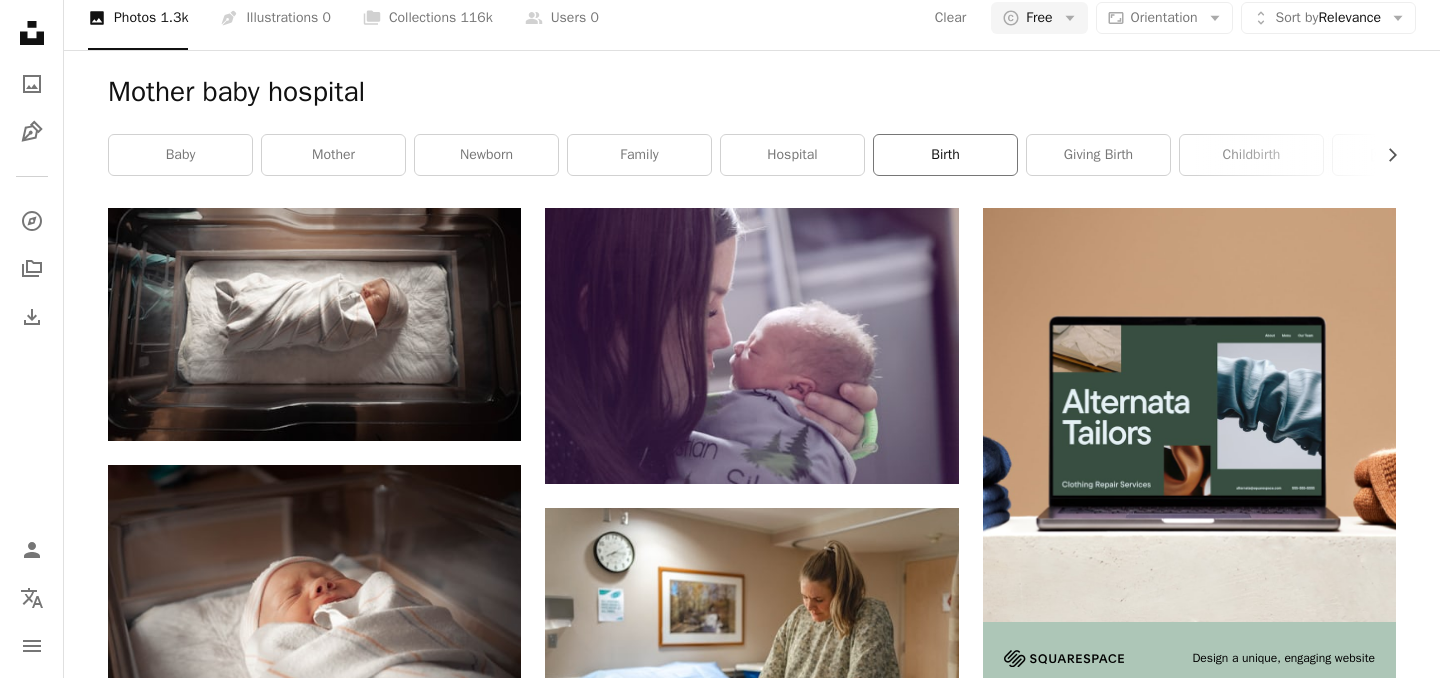 scroll, scrollTop: 308, scrollLeft: 0, axis: vertical 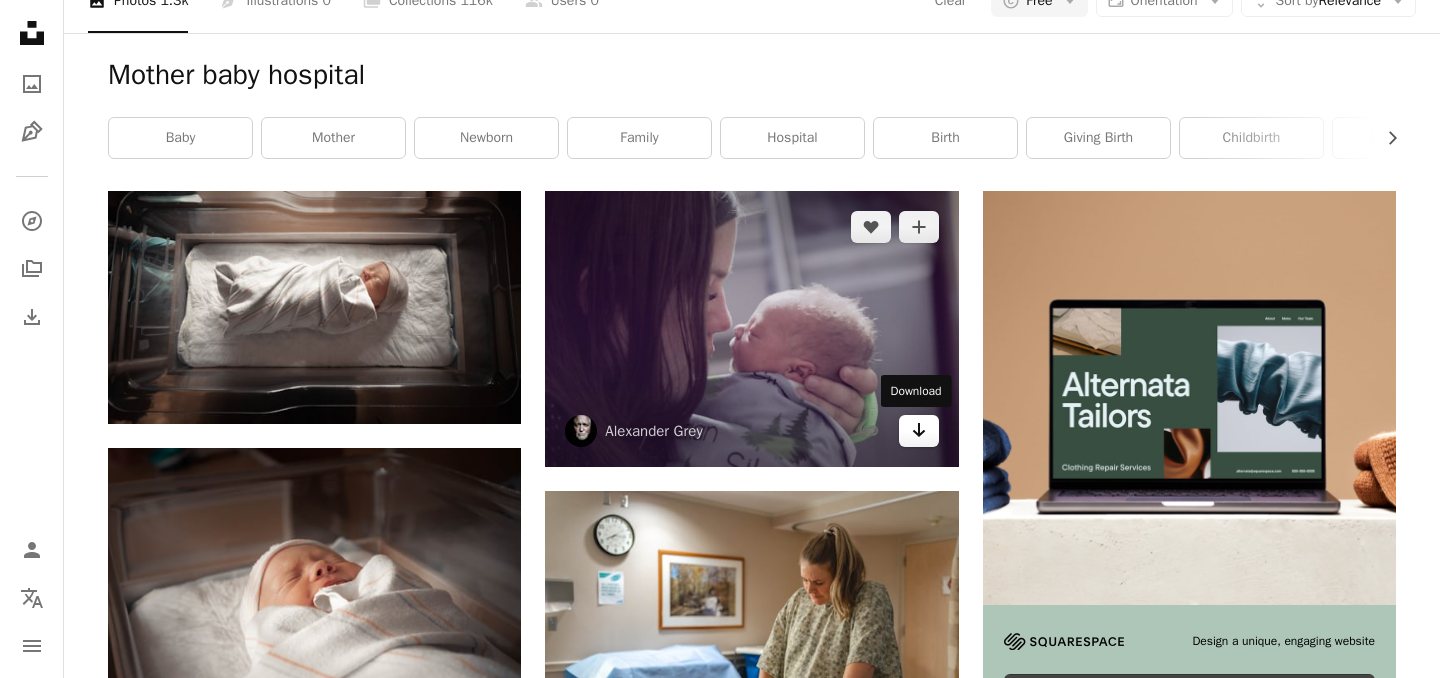 click on "Arrow pointing down" 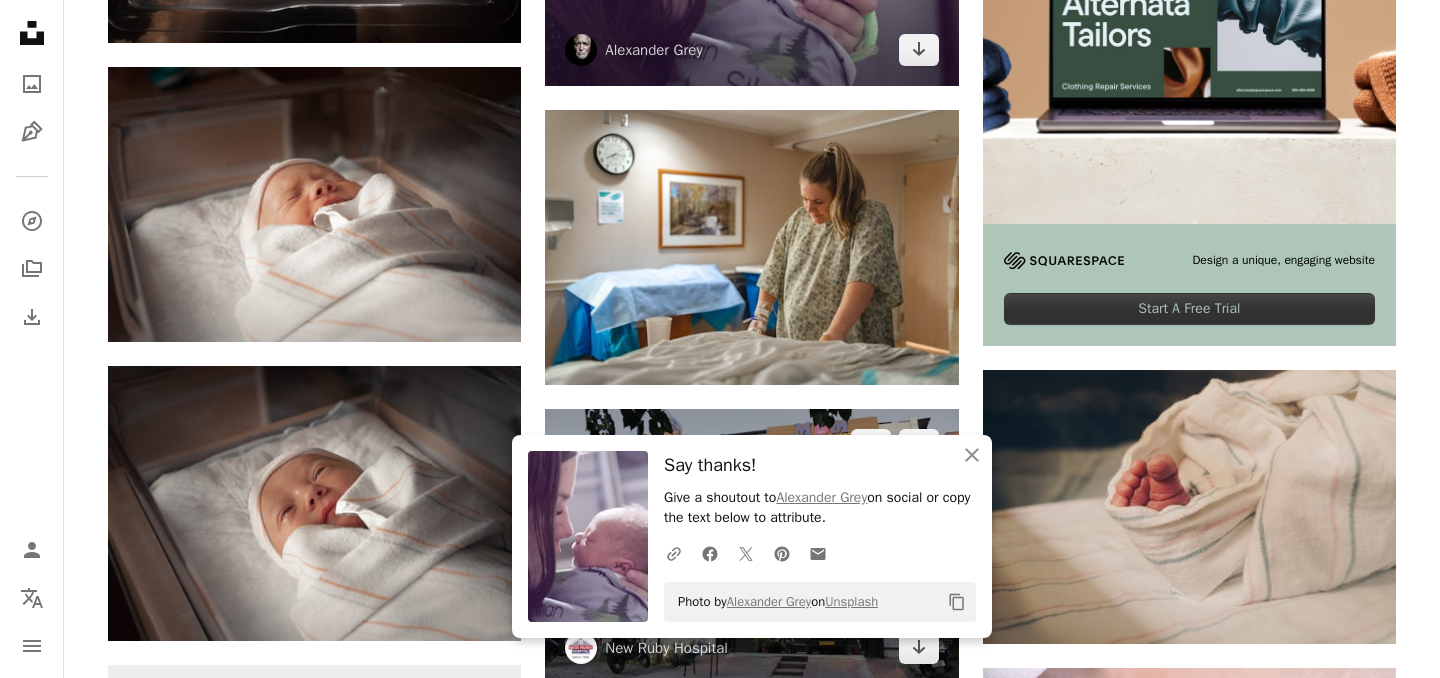 scroll, scrollTop: 739, scrollLeft: 0, axis: vertical 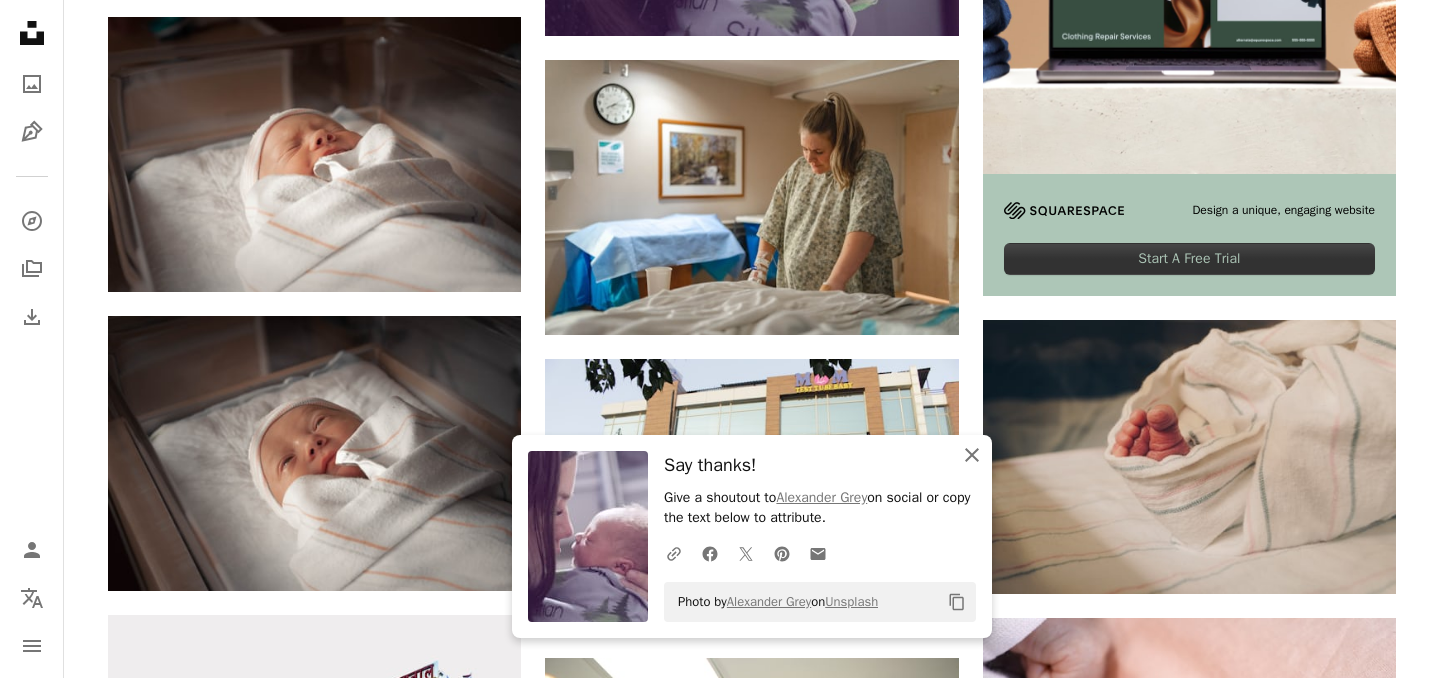 click on "An X shape" 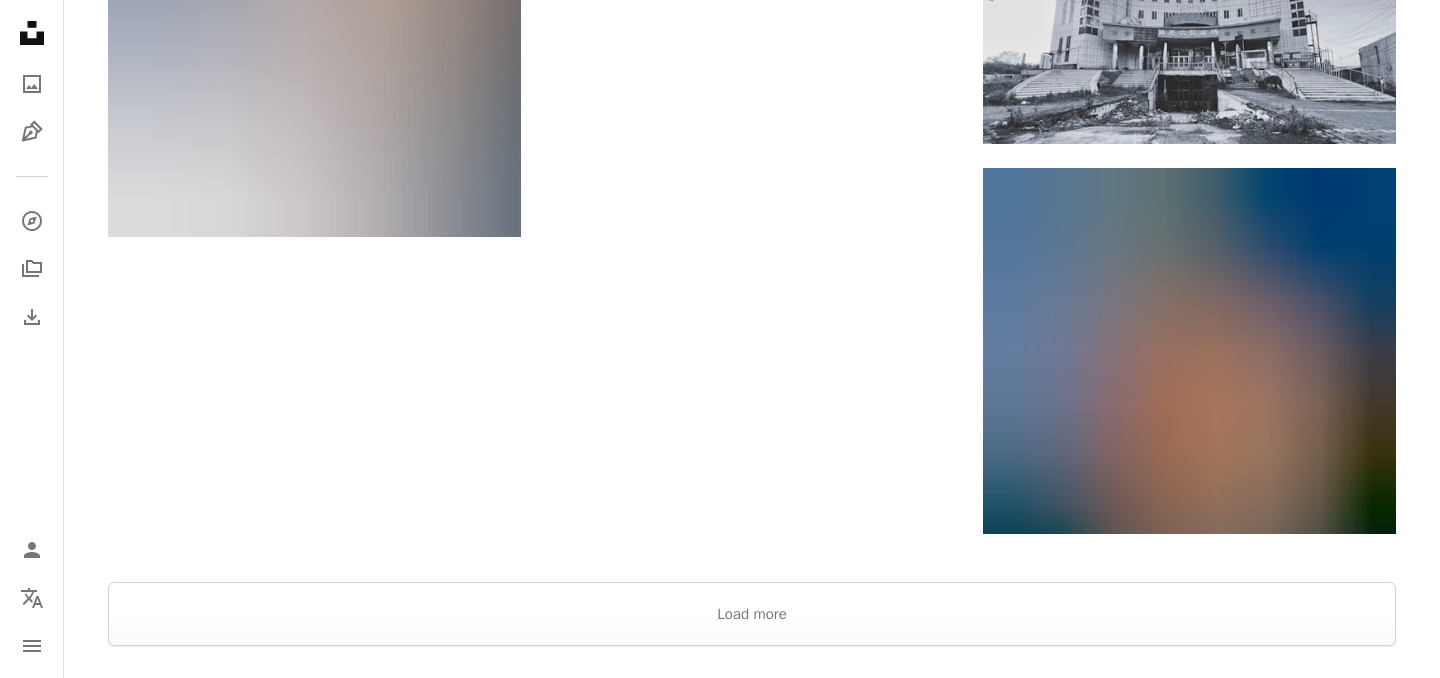 scroll, scrollTop: 2621, scrollLeft: 0, axis: vertical 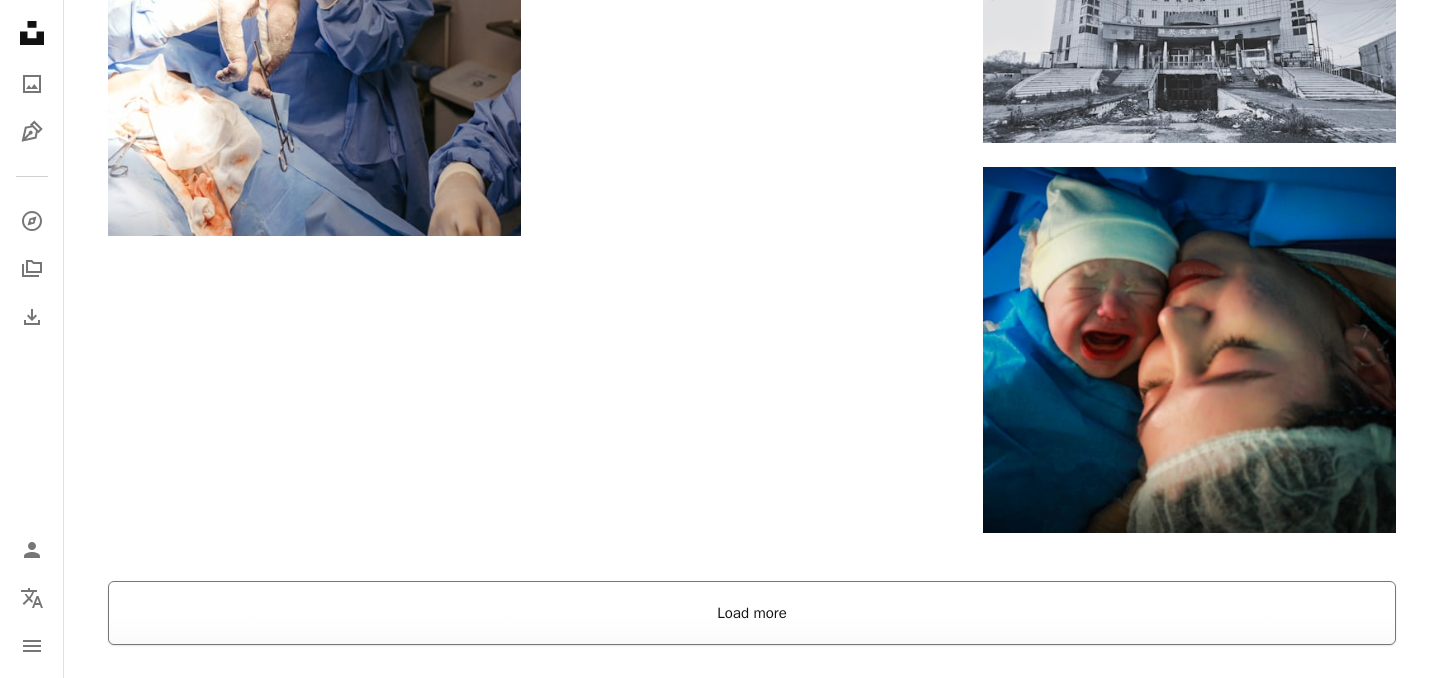 click on "Load more" at bounding box center (752, 613) 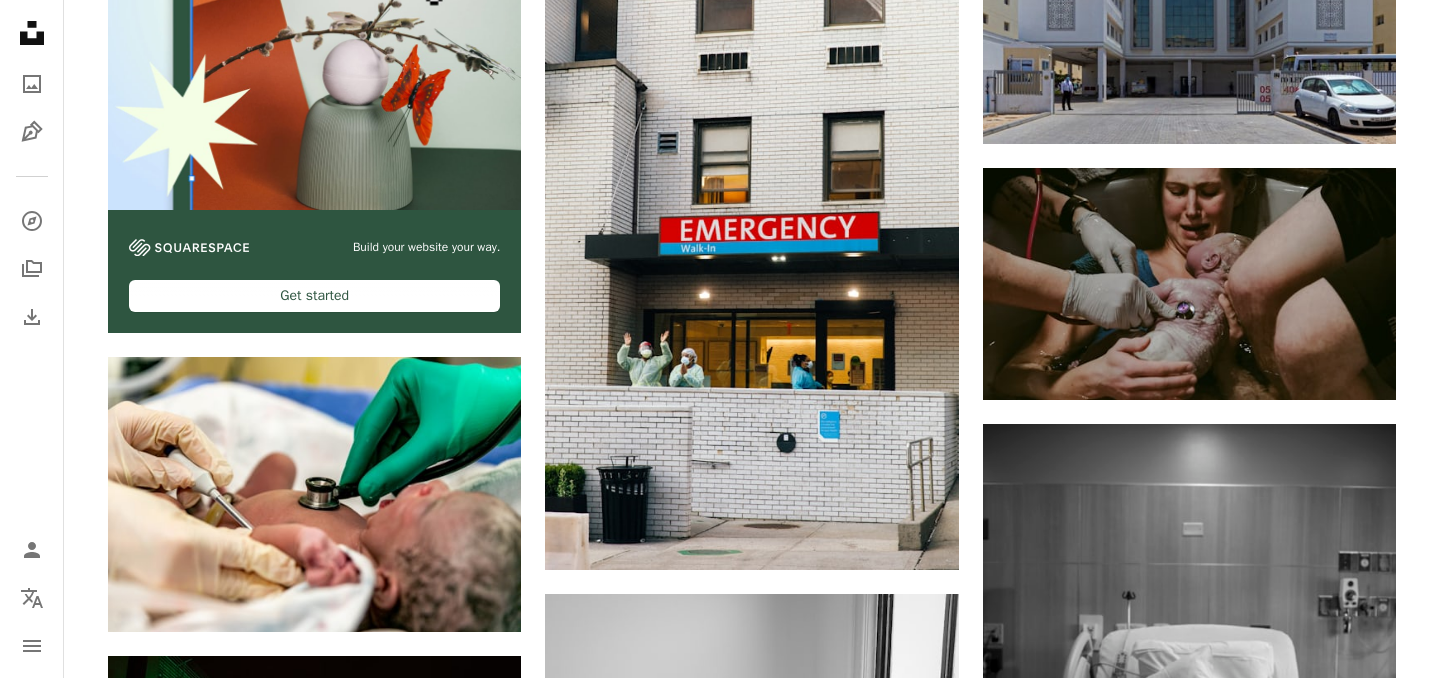 scroll, scrollTop: 3981, scrollLeft: 0, axis: vertical 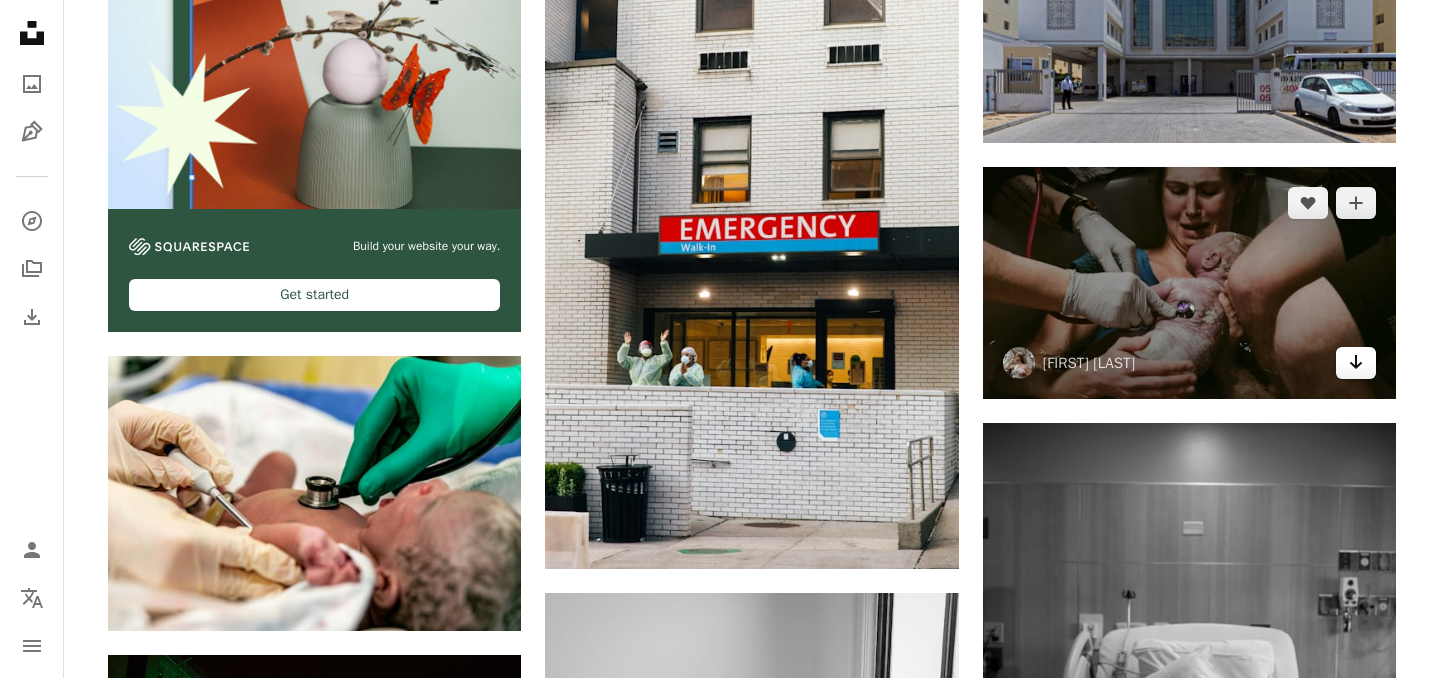 click on "Arrow pointing down" 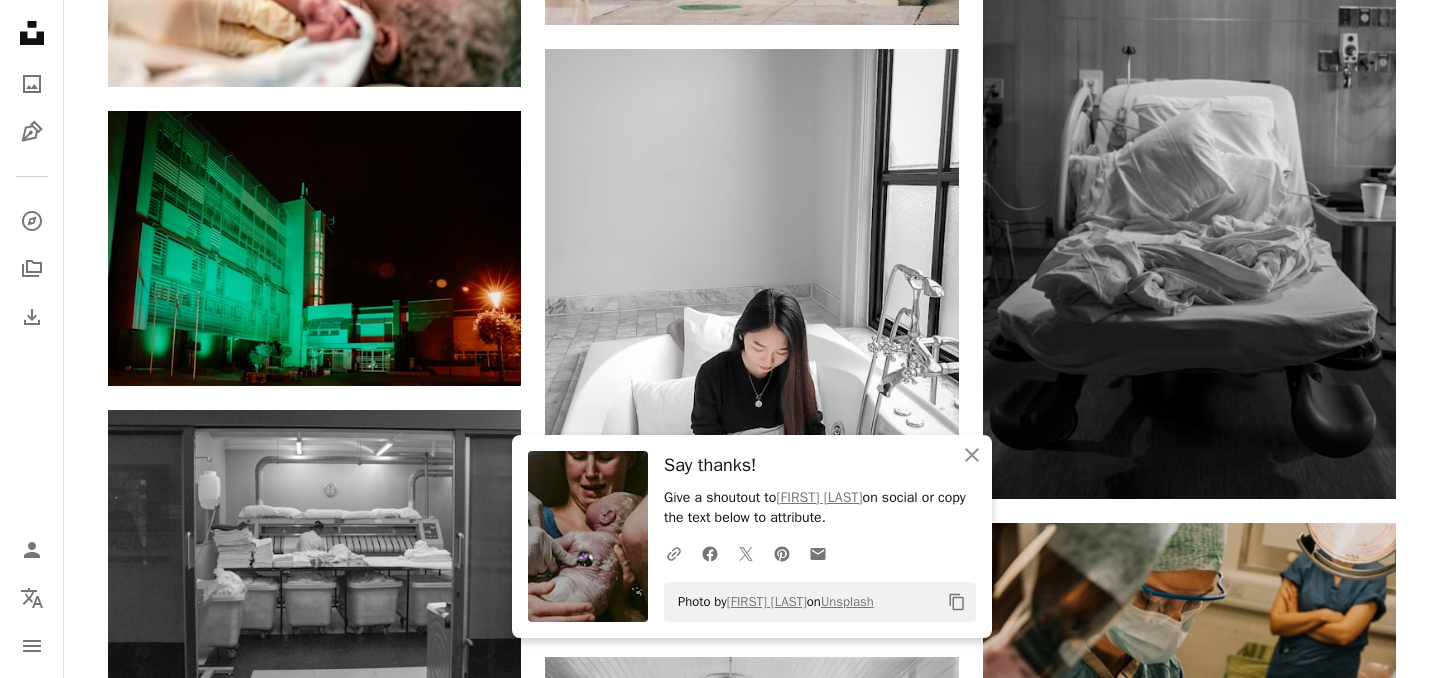 scroll, scrollTop: 4528, scrollLeft: 0, axis: vertical 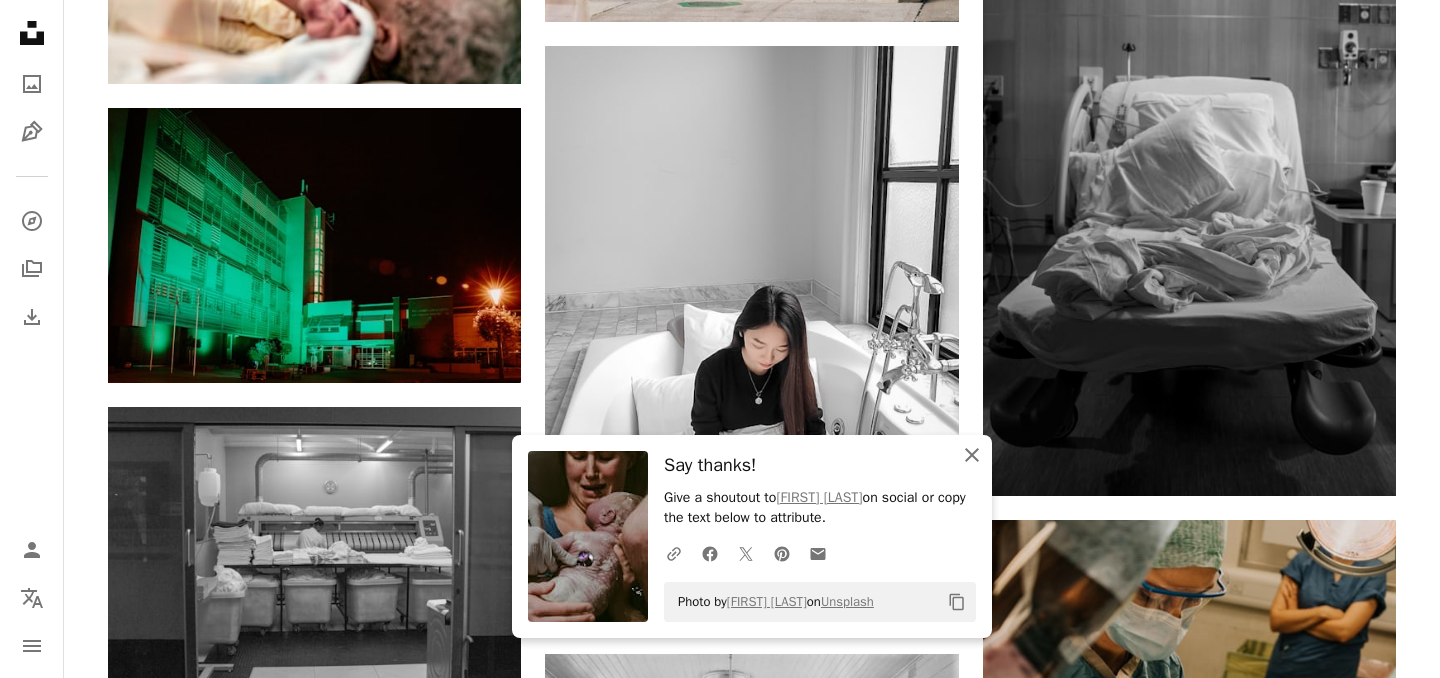 click 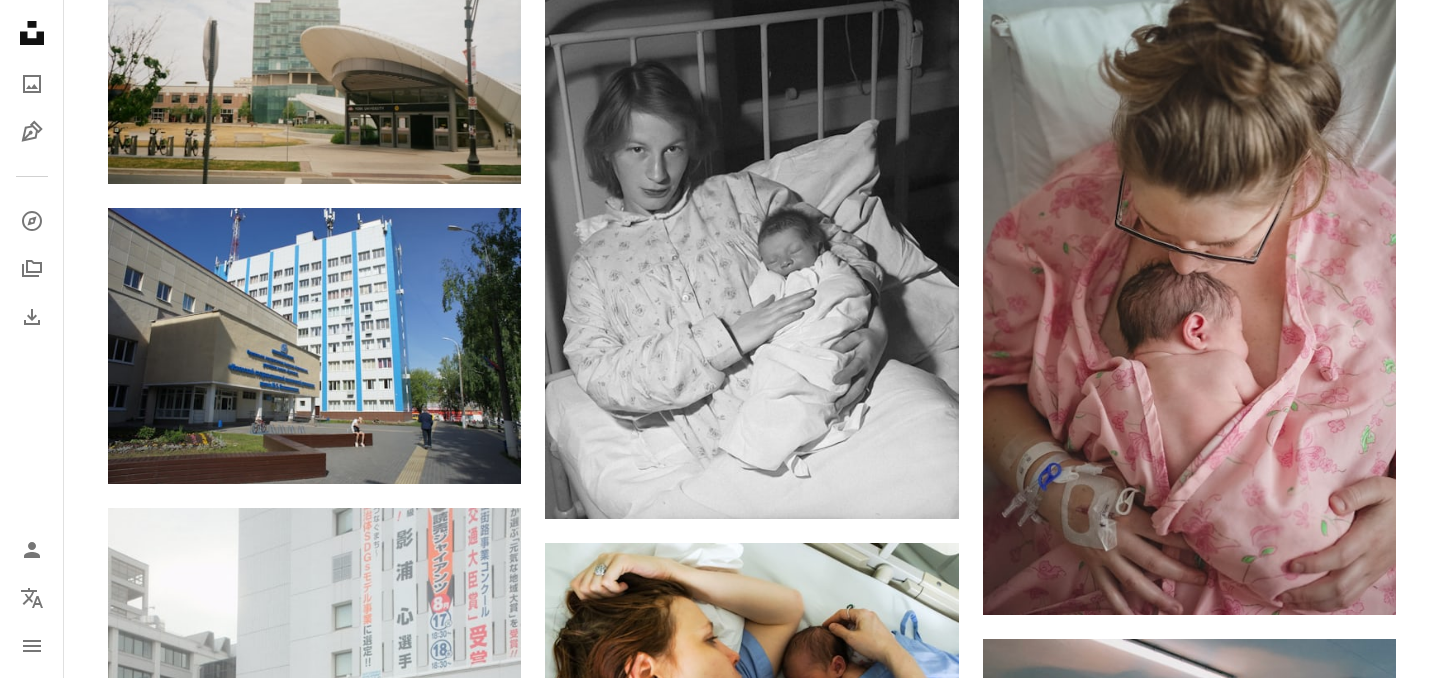 scroll, scrollTop: 9754, scrollLeft: 0, axis: vertical 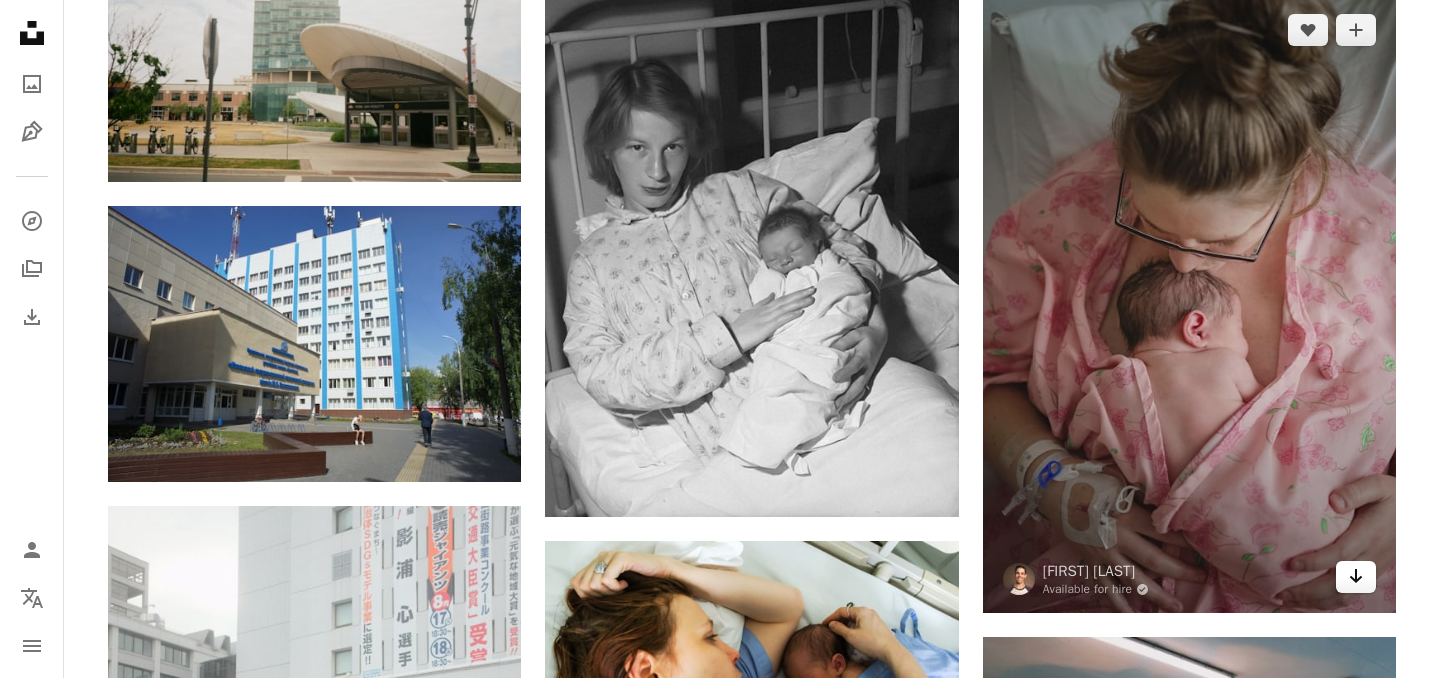 click on "Arrow pointing down" 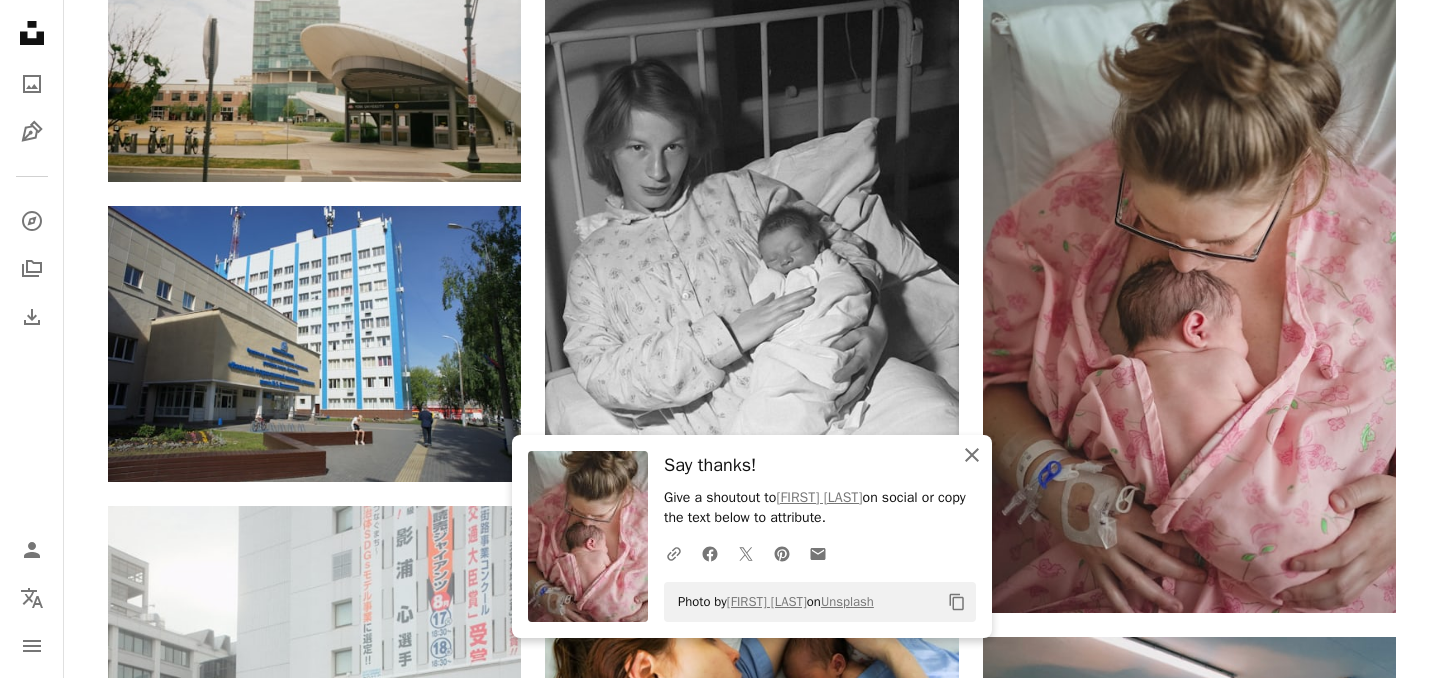 click on "An X shape" 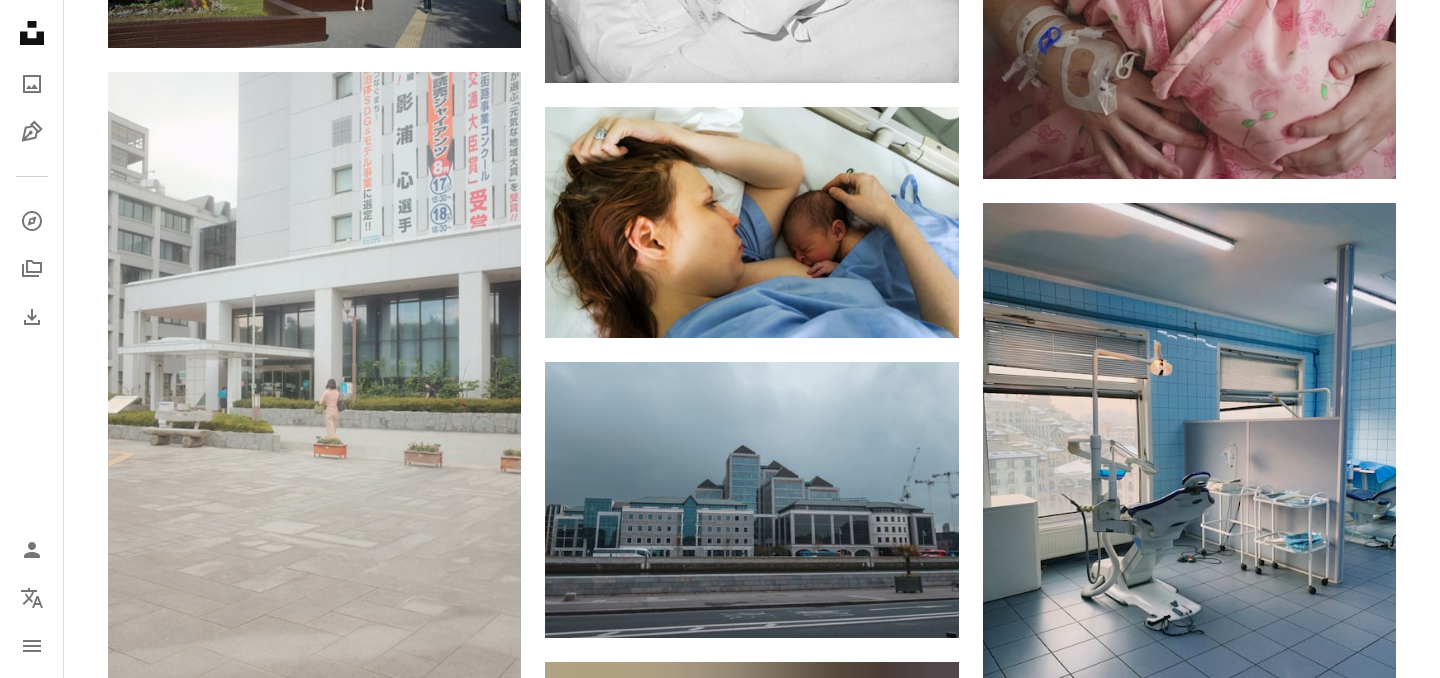 scroll, scrollTop: 10162, scrollLeft: 0, axis: vertical 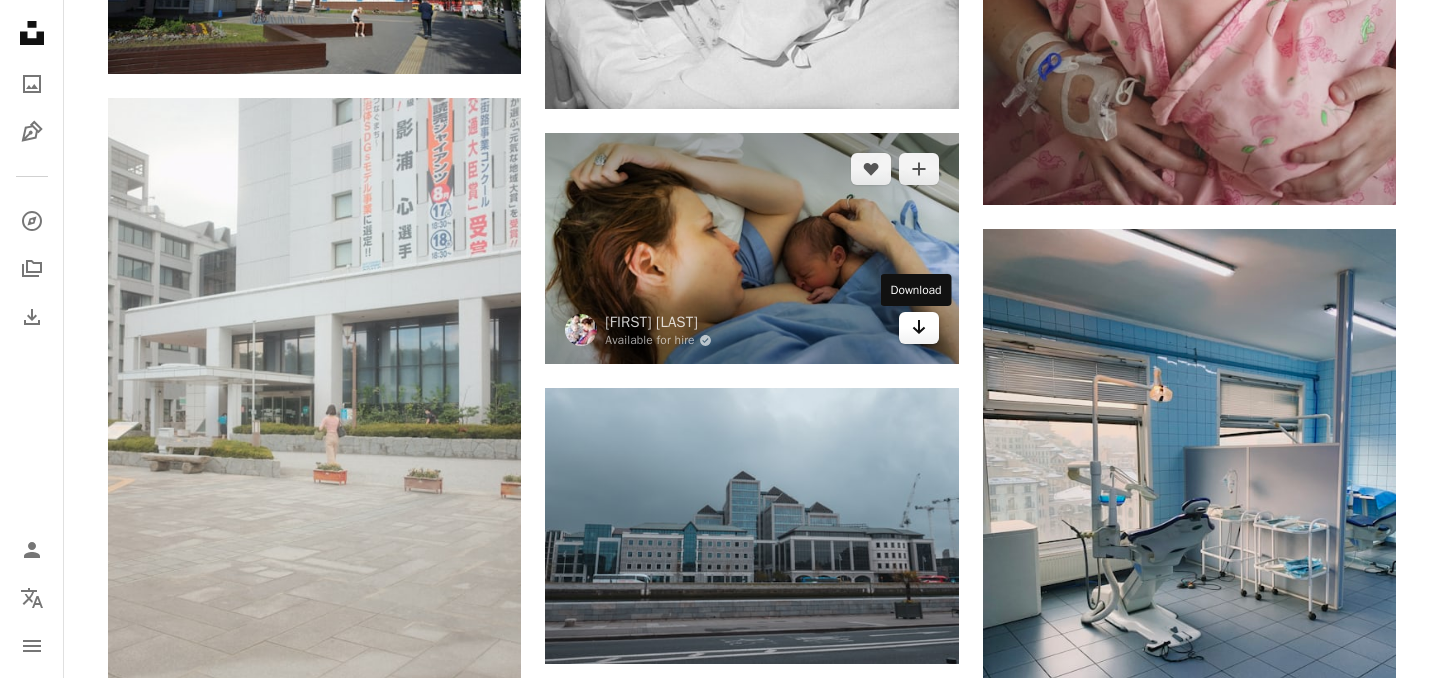 click on "Arrow pointing down" 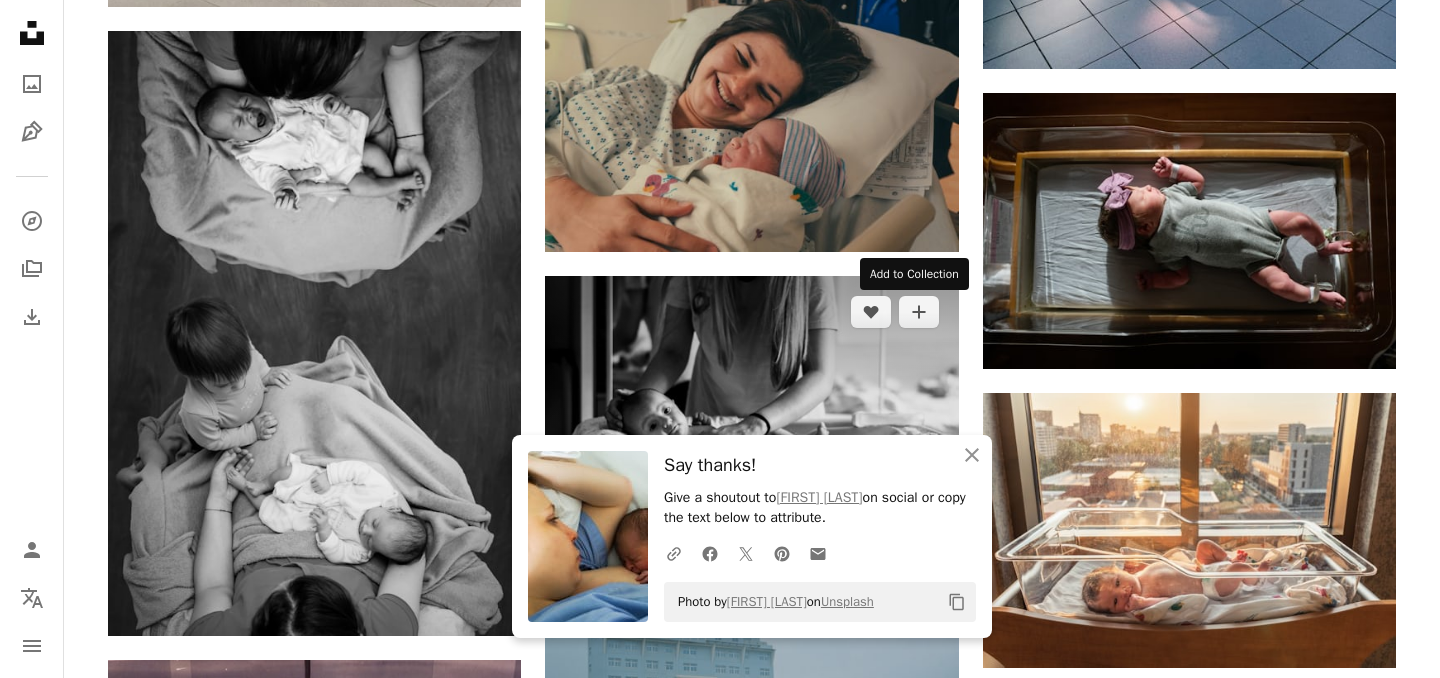 scroll, scrollTop: 10876, scrollLeft: 0, axis: vertical 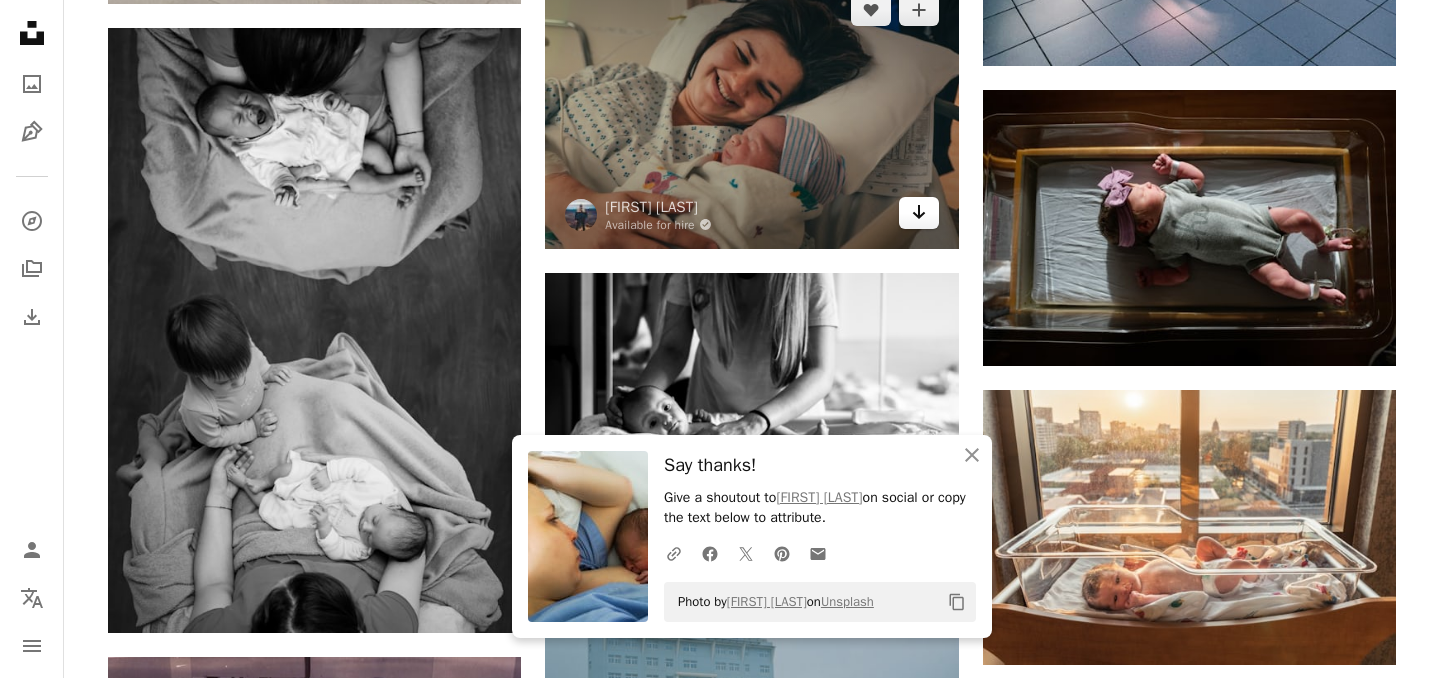 click on "Arrow pointing down" 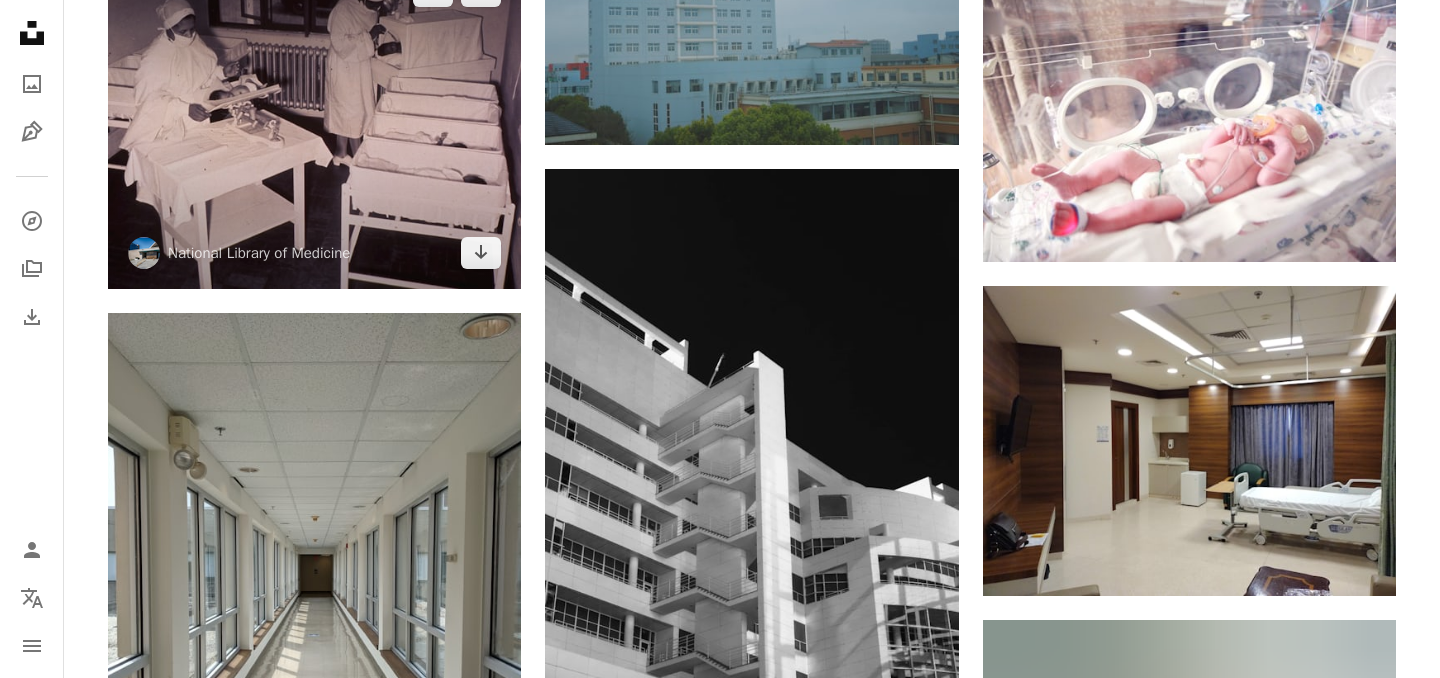 scroll, scrollTop: 11896, scrollLeft: 0, axis: vertical 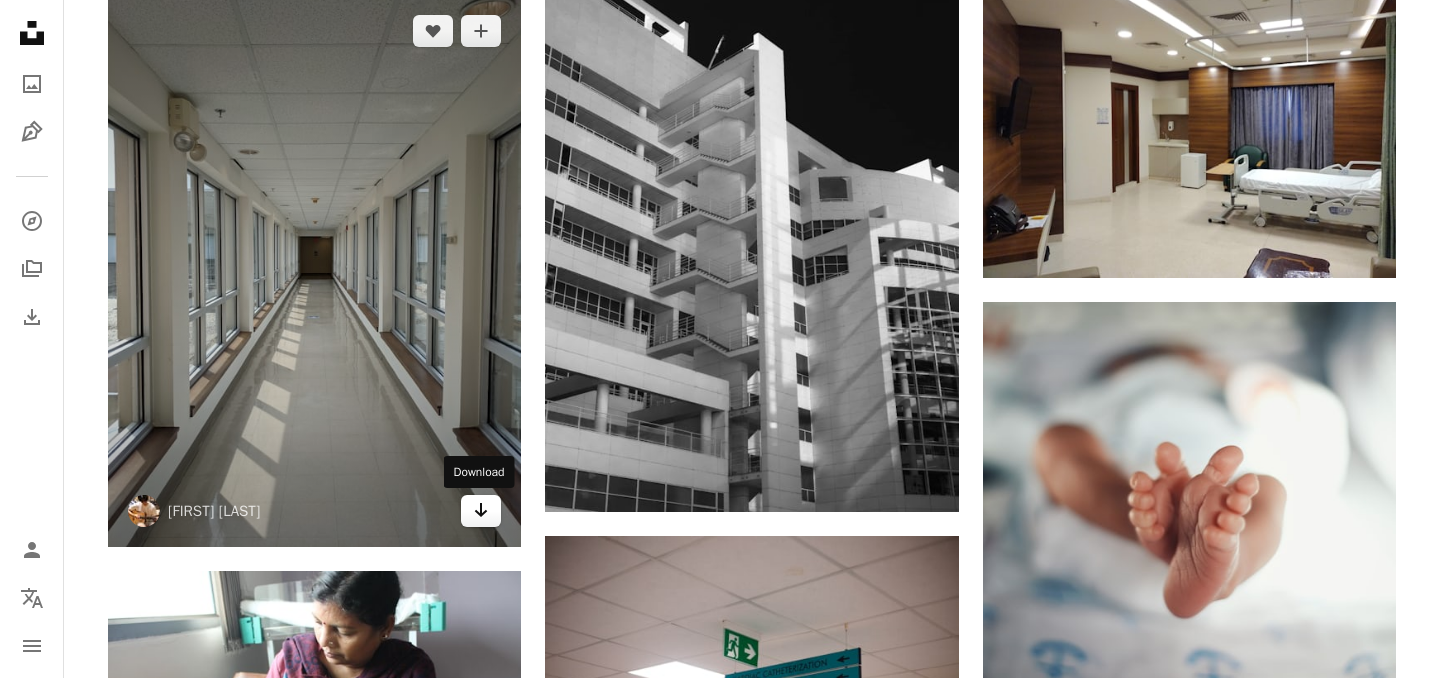 click 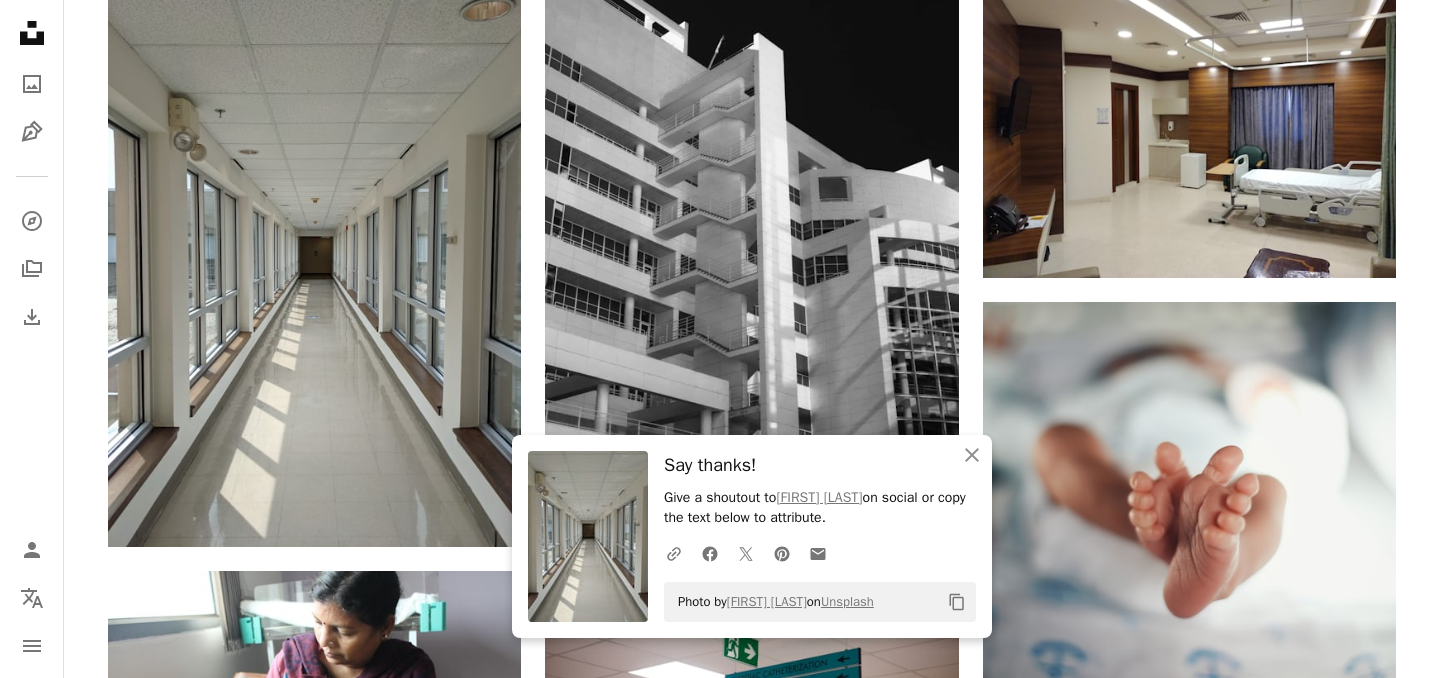 click on "[FIRST] [LAST]" at bounding box center (752, -4282) 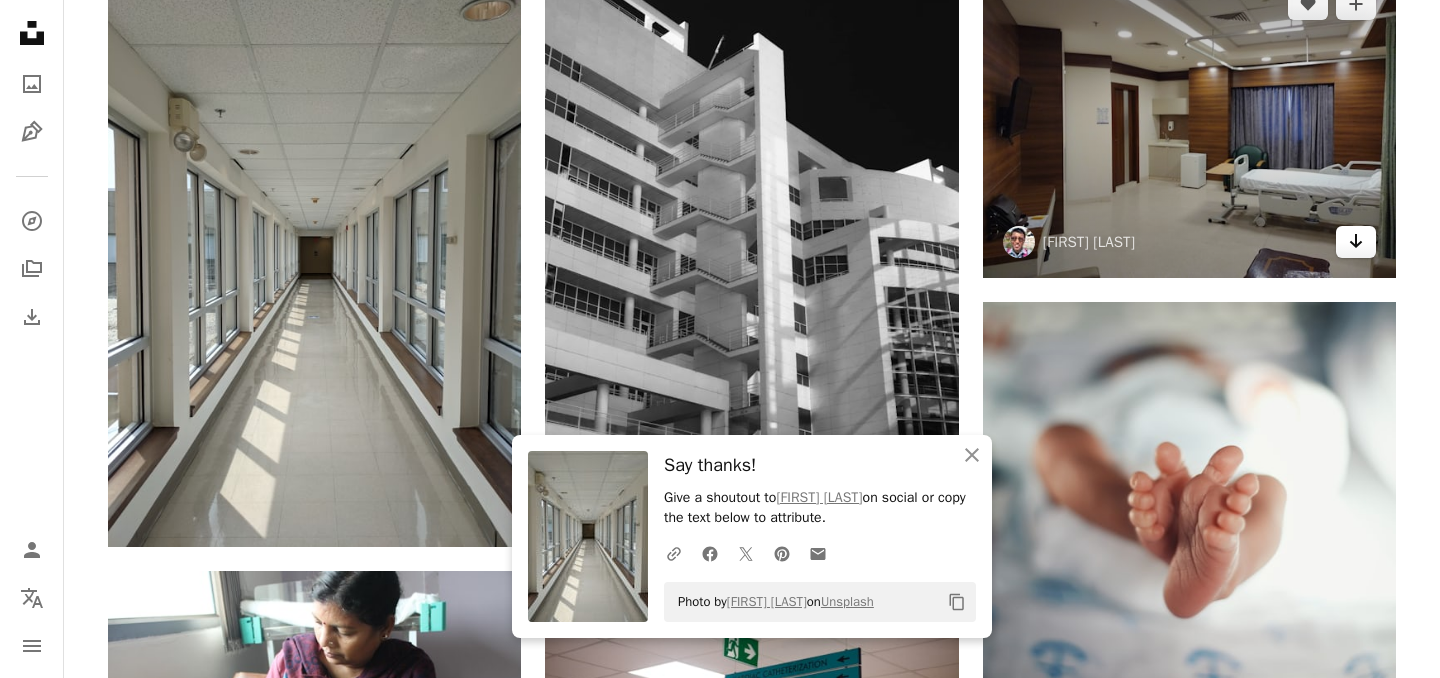 click on "Arrow pointing down" 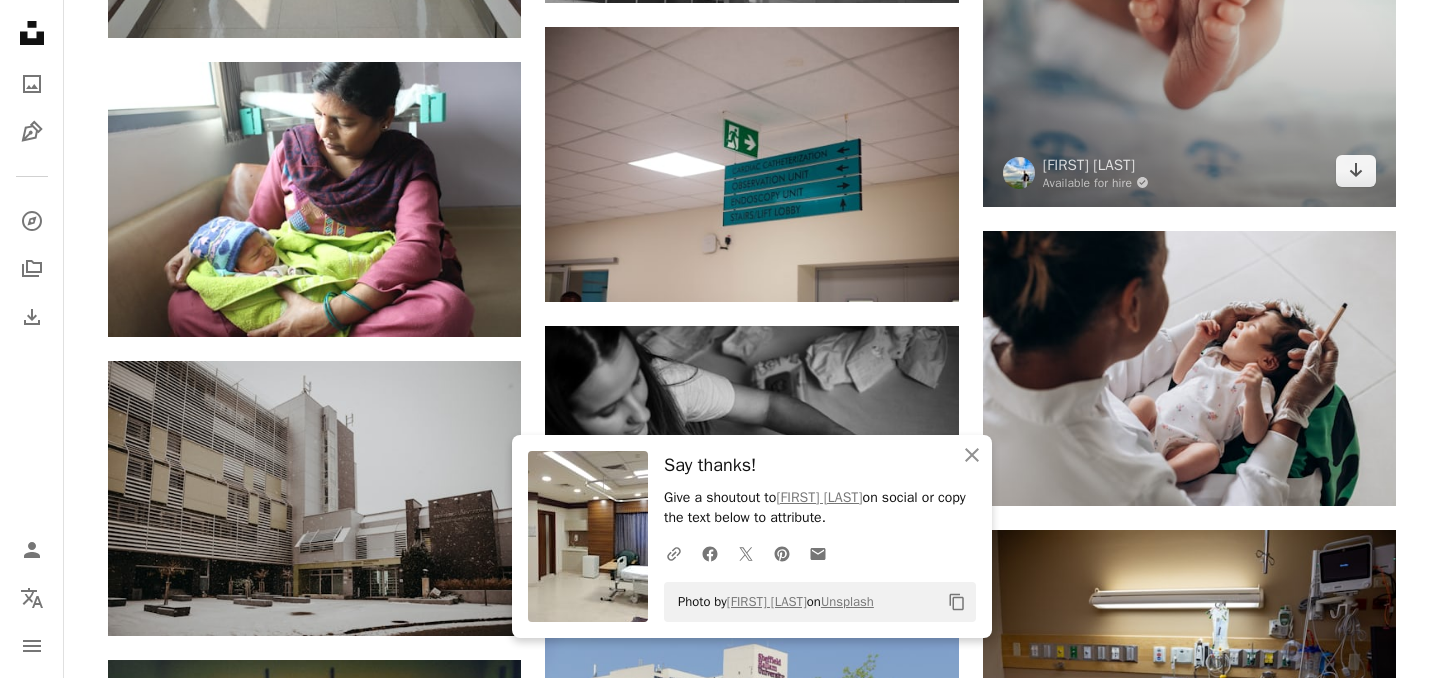 scroll, scrollTop: 12429, scrollLeft: 0, axis: vertical 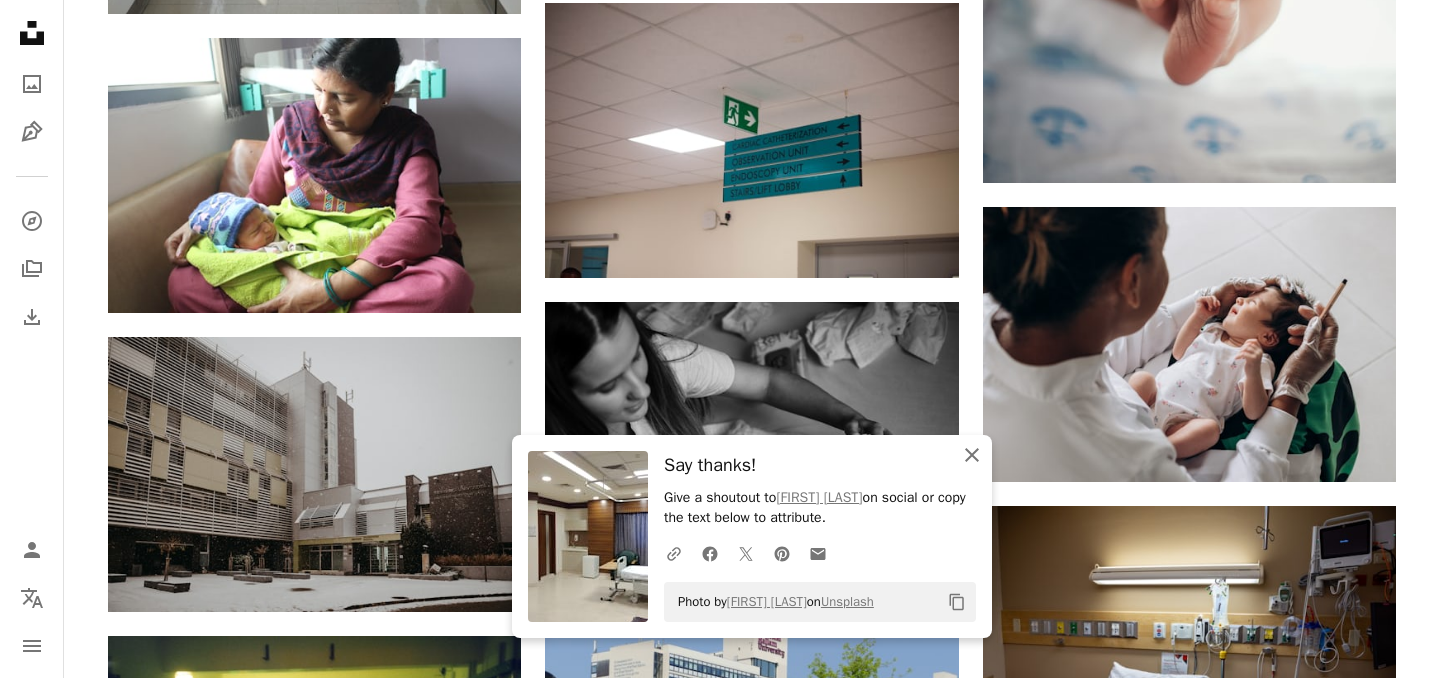 click on "An X shape" 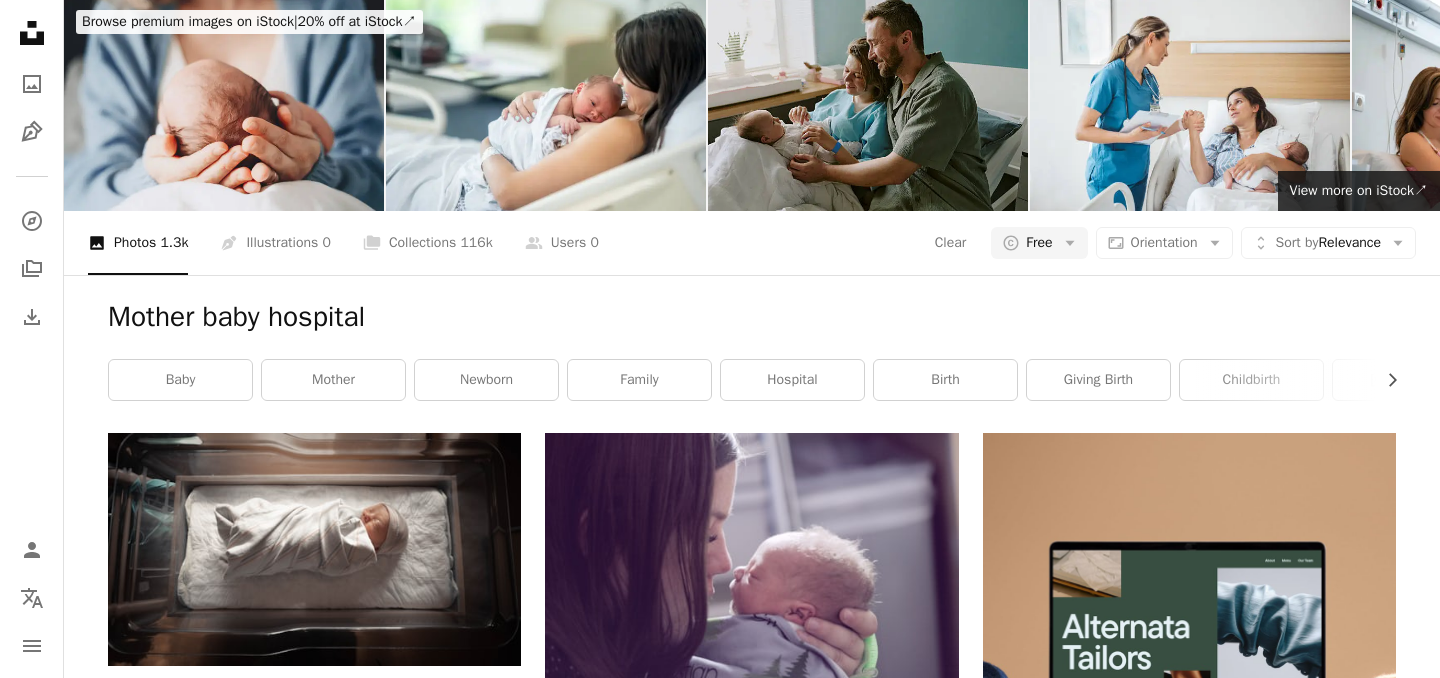 scroll, scrollTop: 0, scrollLeft: 0, axis: both 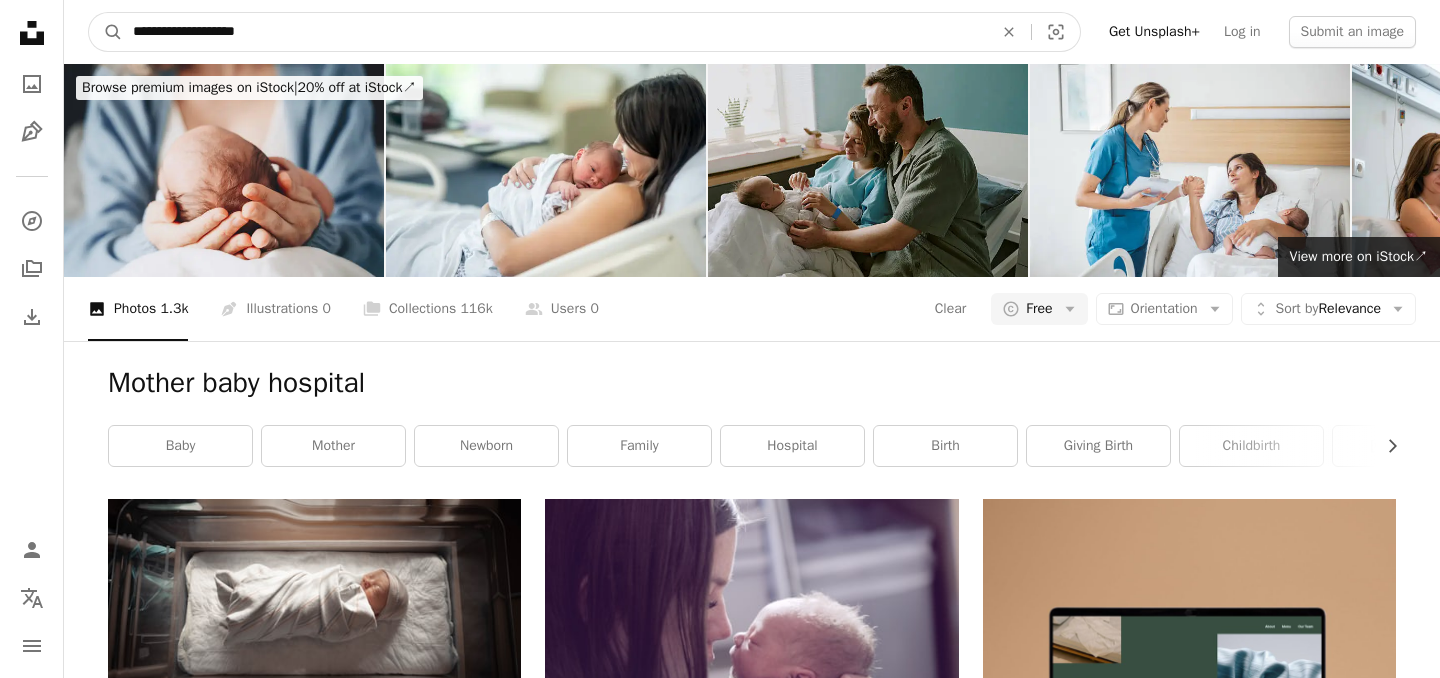 drag, startPoint x: 384, startPoint y: 40, endPoint x: 0, endPoint y: -77, distance: 401.4287 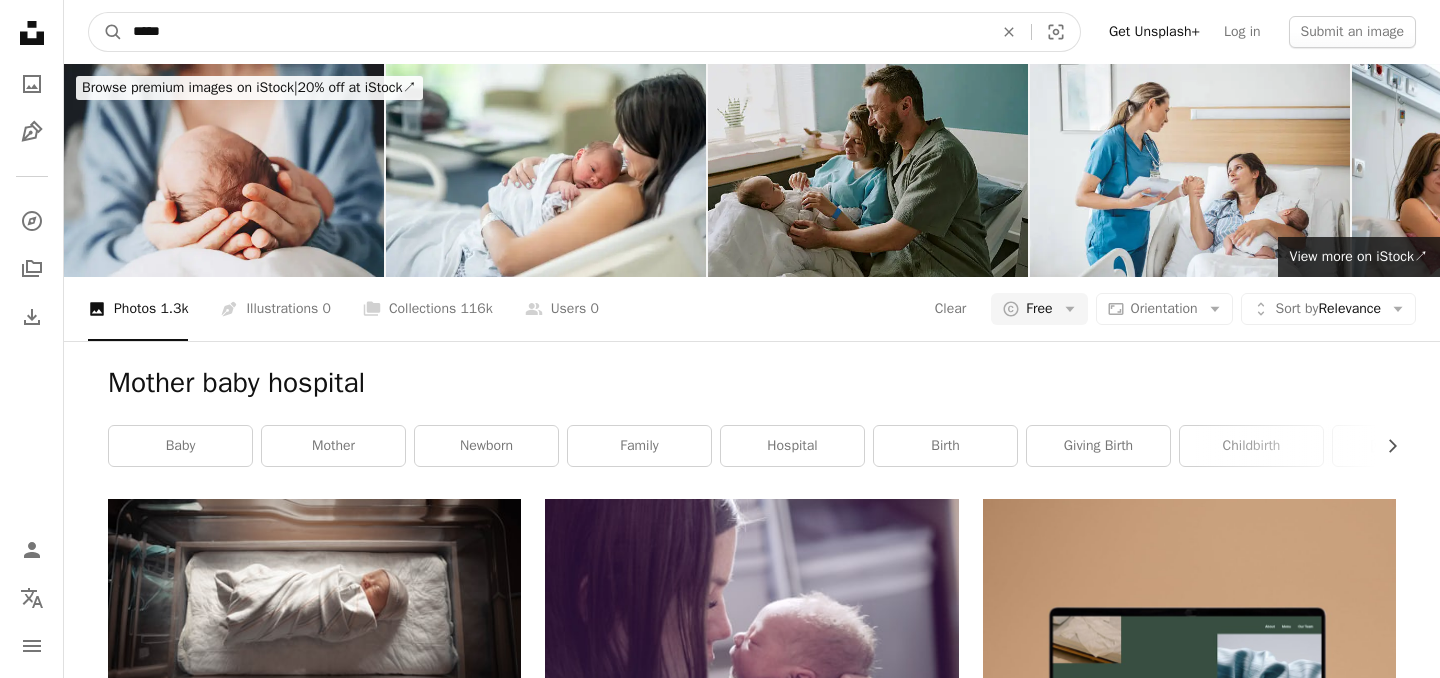 type on "*****" 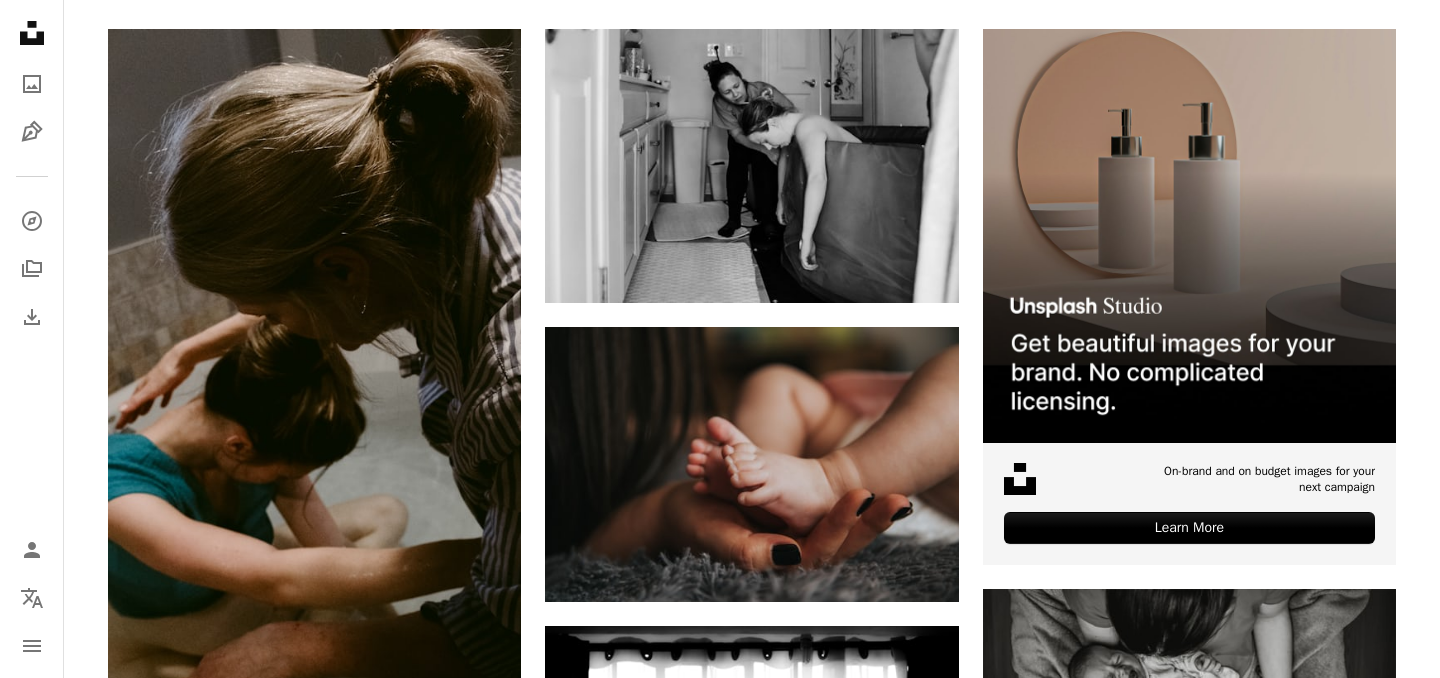 scroll, scrollTop: 476, scrollLeft: 0, axis: vertical 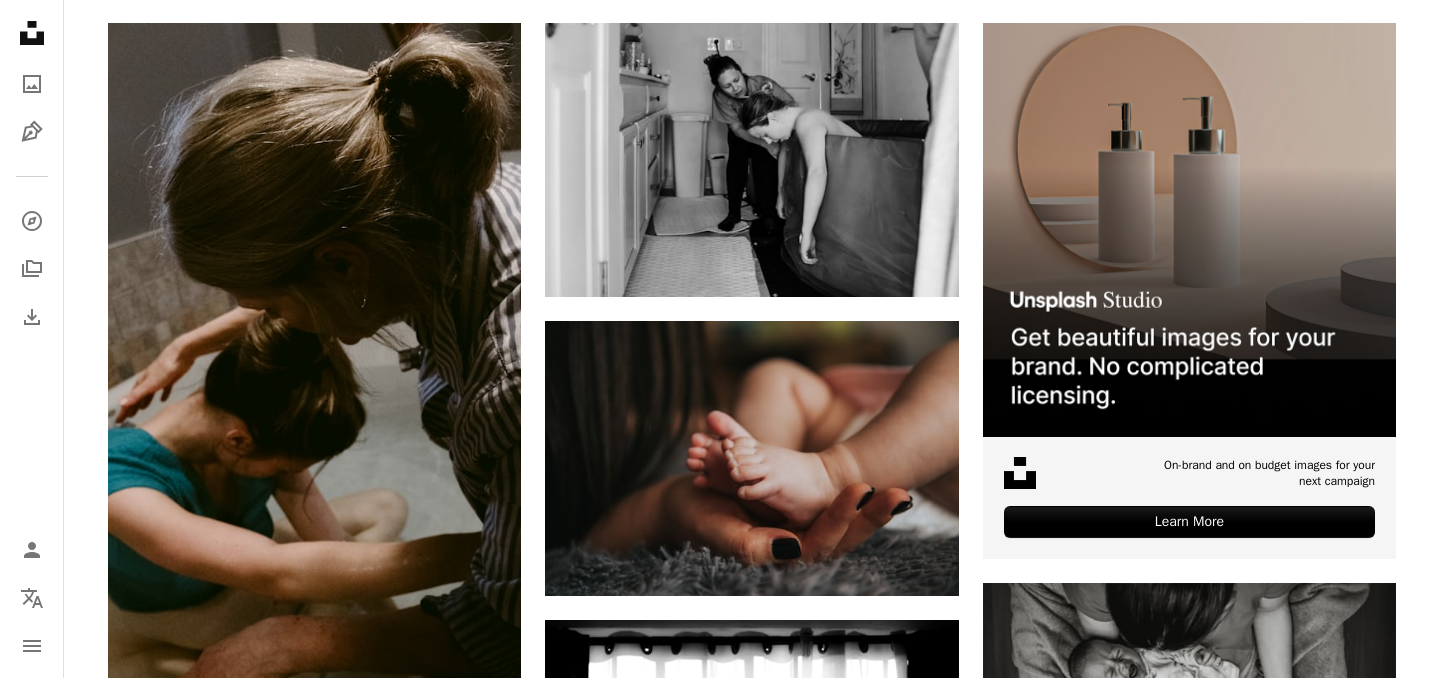 click on "[FIRST] [LAST]" at bounding box center (752, 1731) 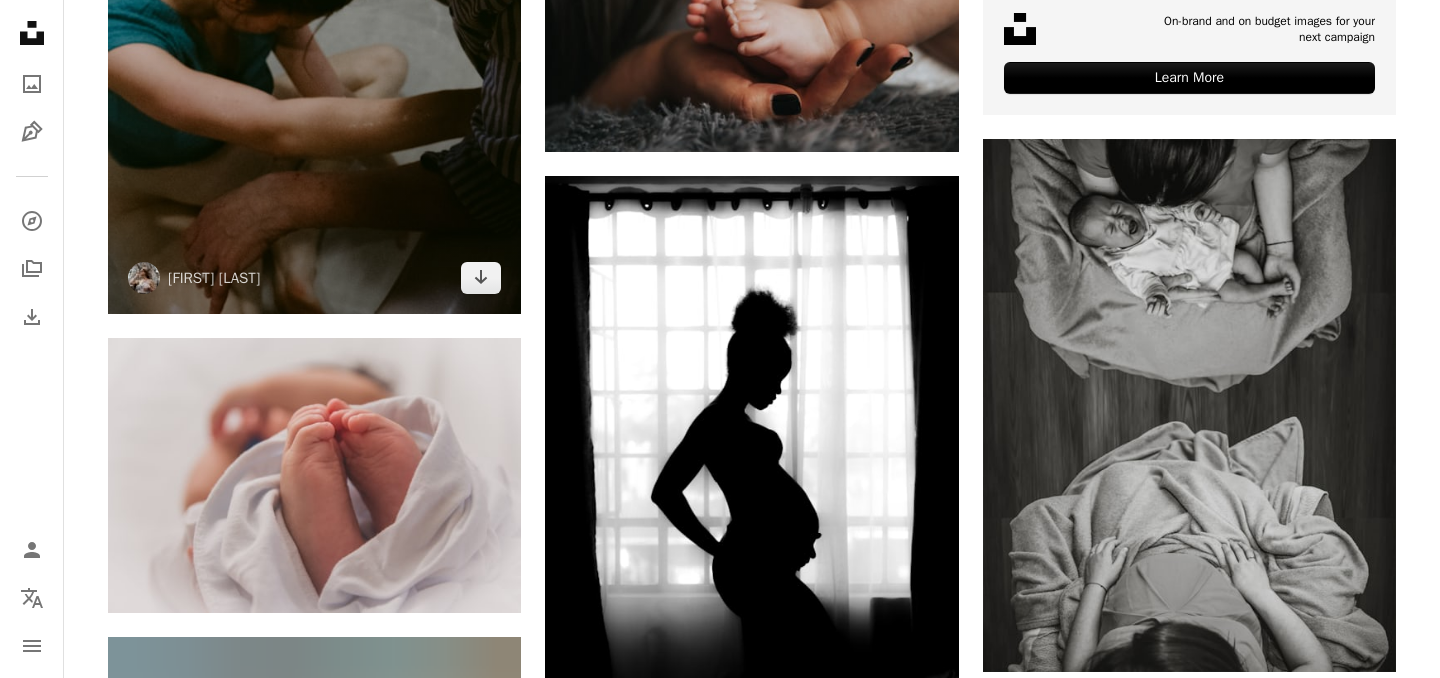 scroll, scrollTop: 923, scrollLeft: 0, axis: vertical 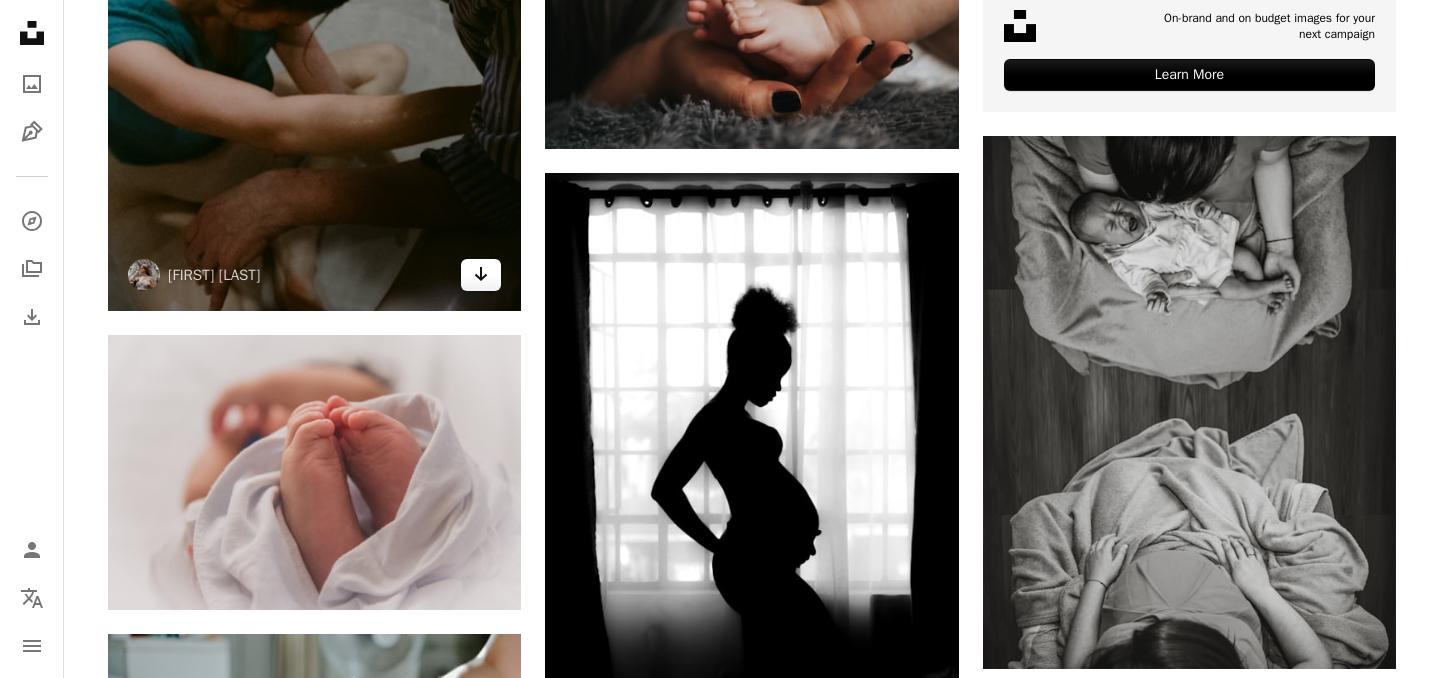 click on "Arrow pointing down" at bounding box center (481, 275) 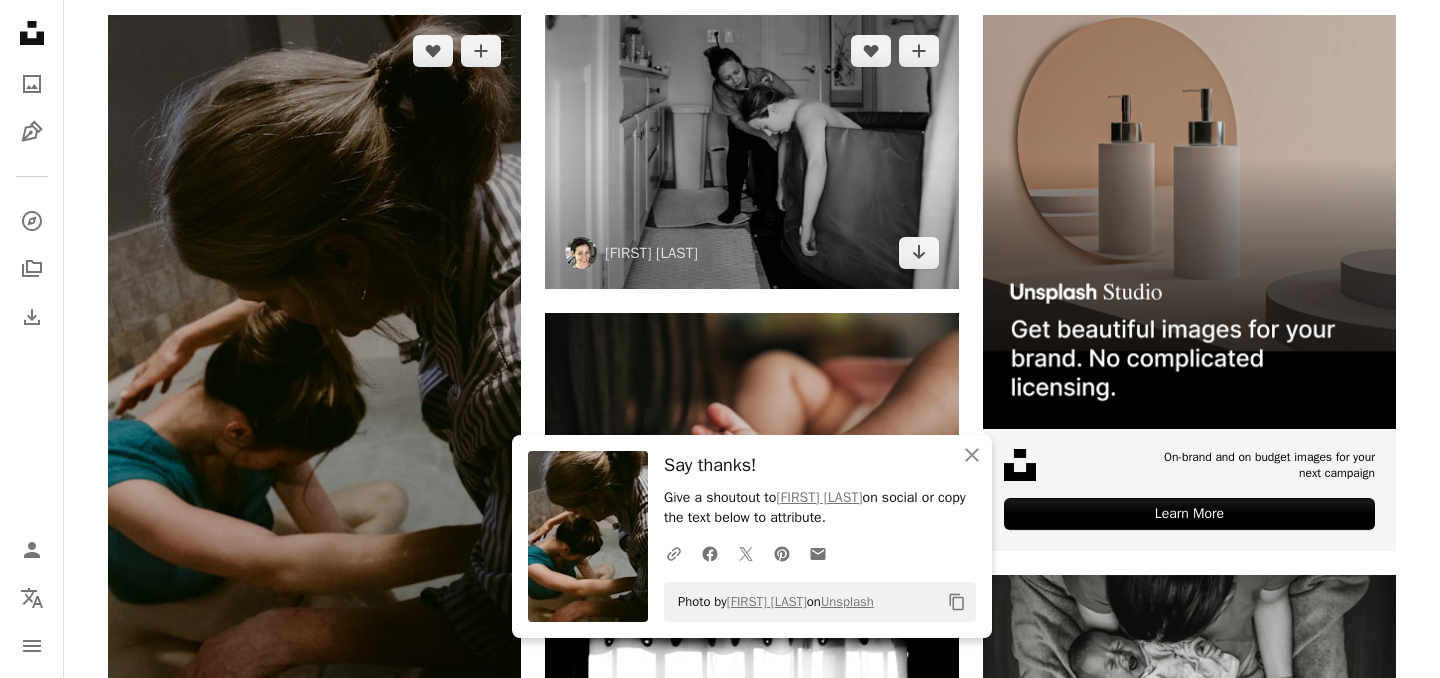 scroll, scrollTop: 475, scrollLeft: 0, axis: vertical 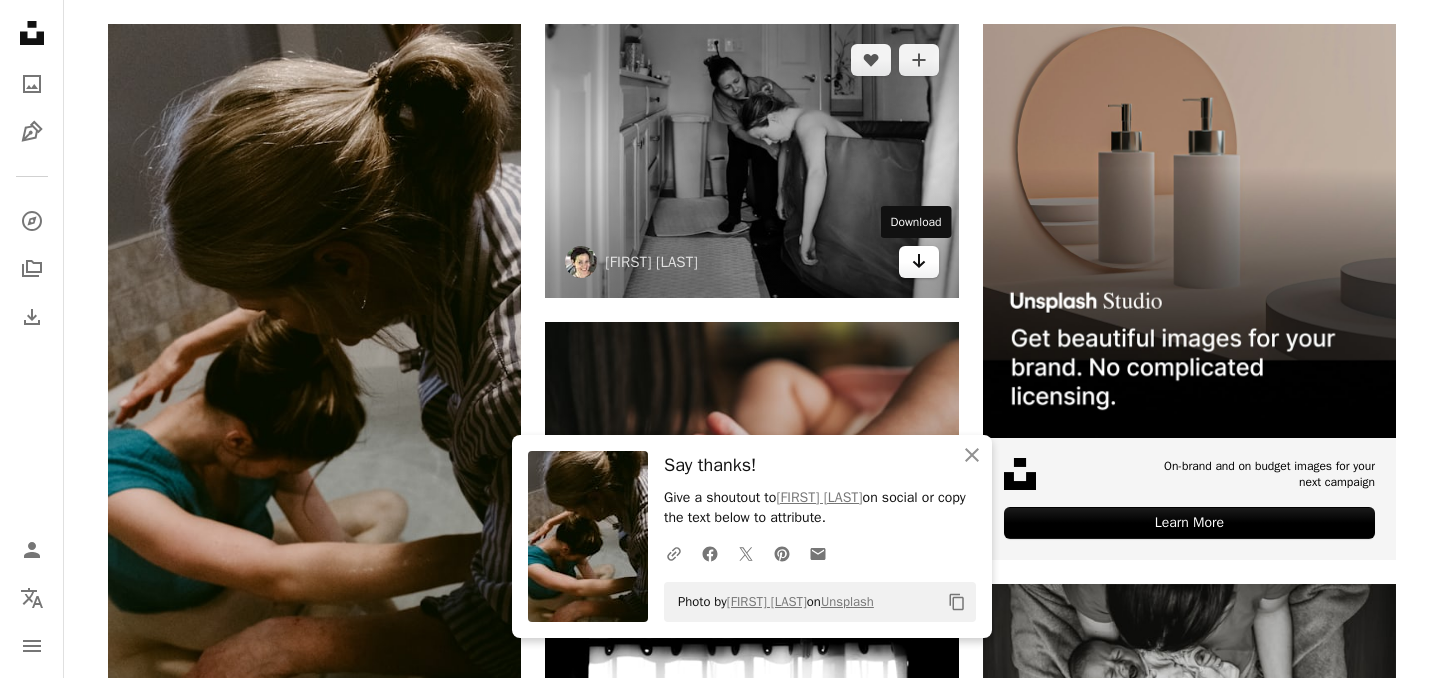 click on "Arrow pointing down" 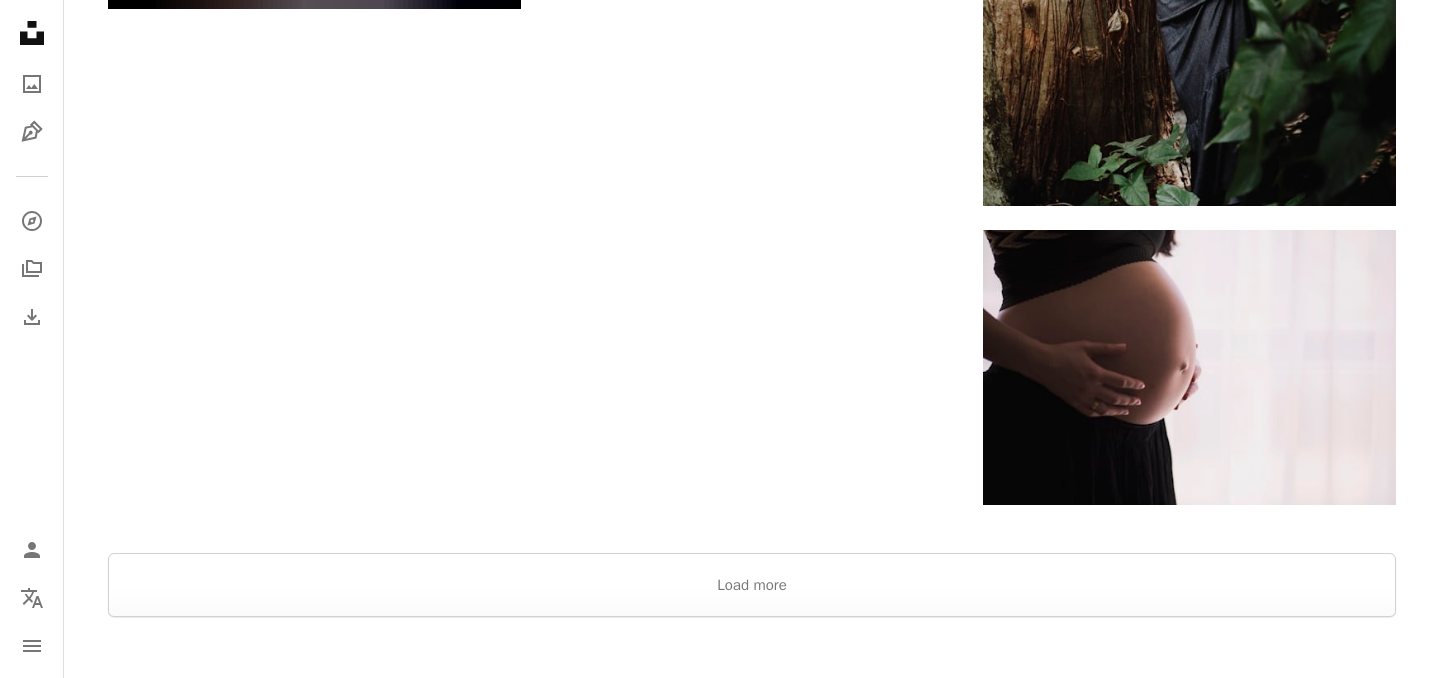 scroll, scrollTop: 3417, scrollLeft: 0, axis: vertical 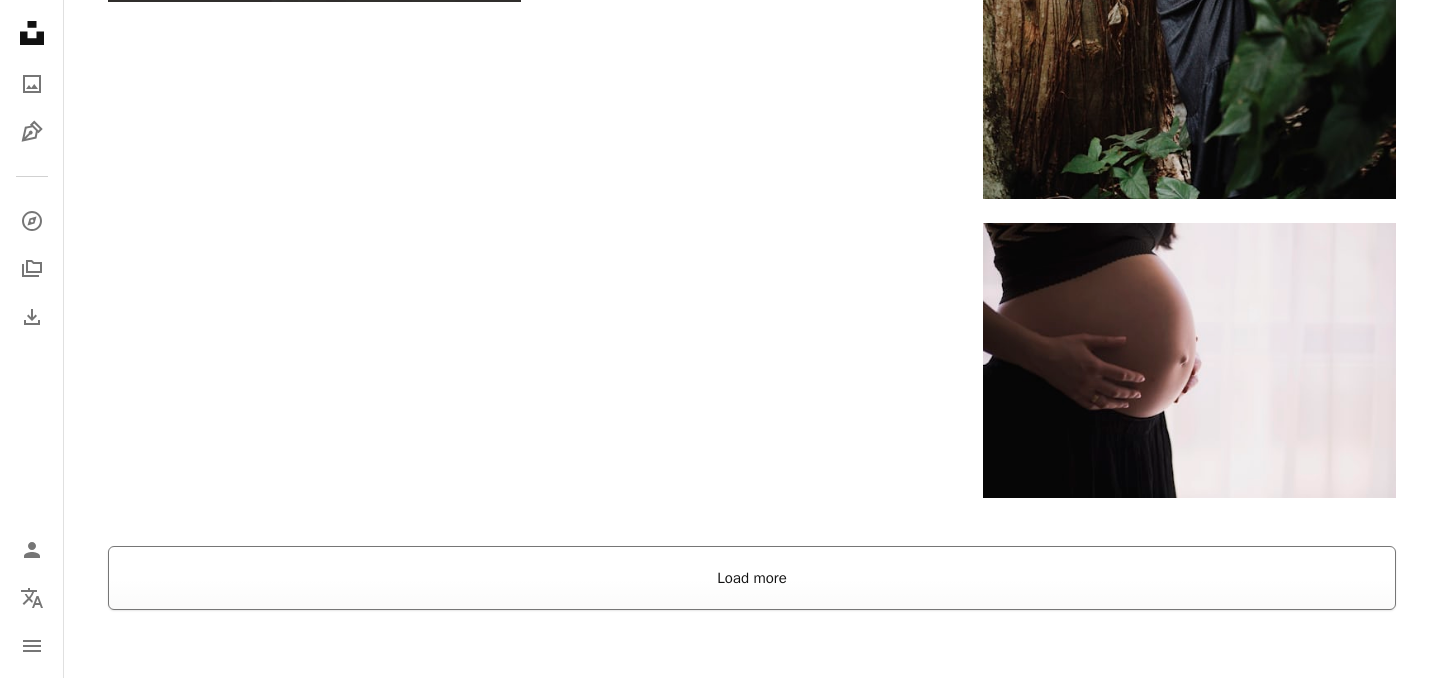 click on "Load more" at bounding box center (752, 578) 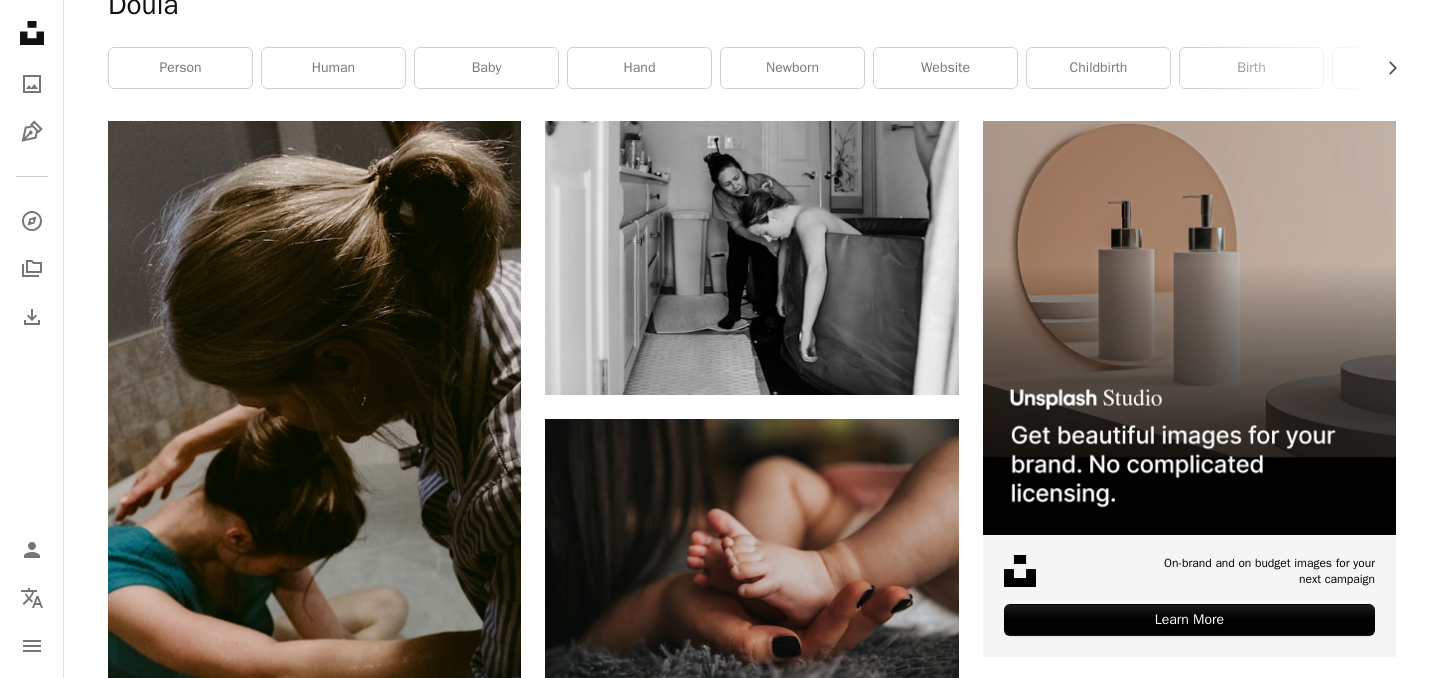 scroll, scrollTop: 0, scrollLeft: 0, axis: both 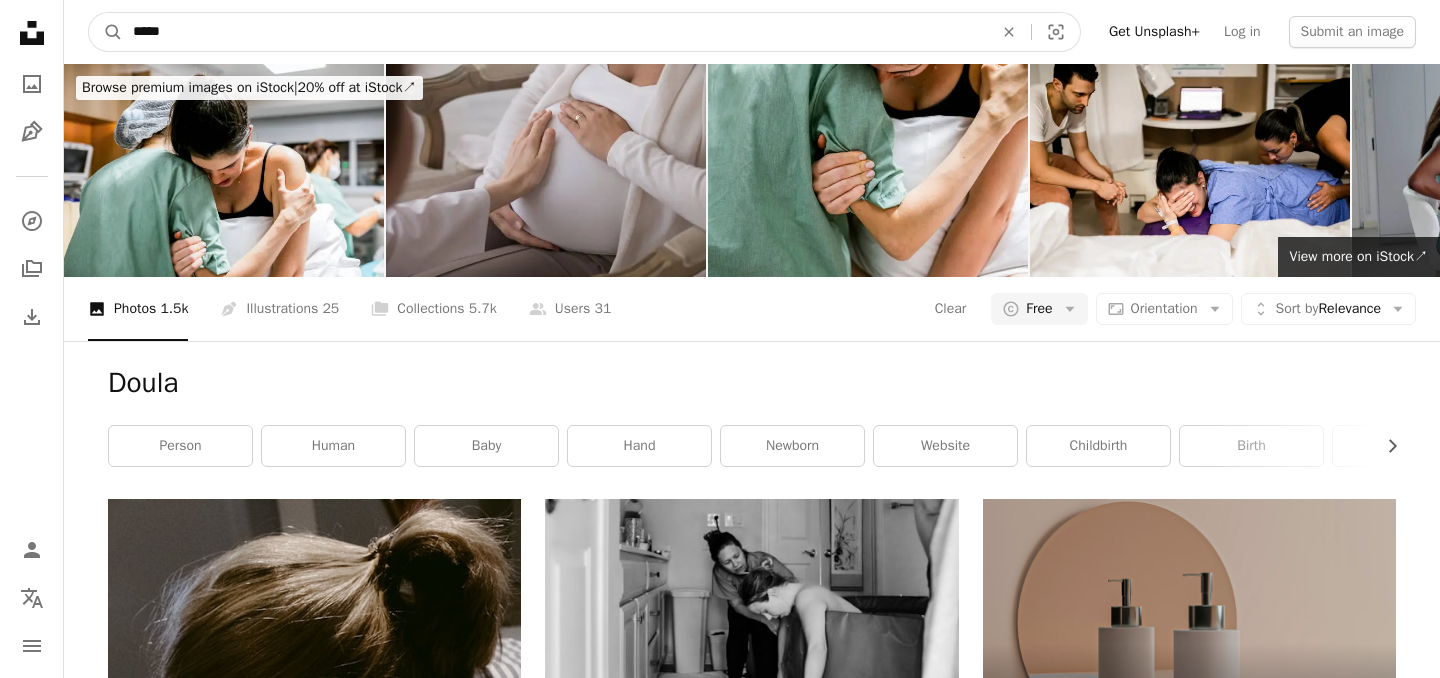 drag, startPoint x: 209, startPoint y: 31, endPoint x: 0, endPoint y: -37, distance: 219.78398 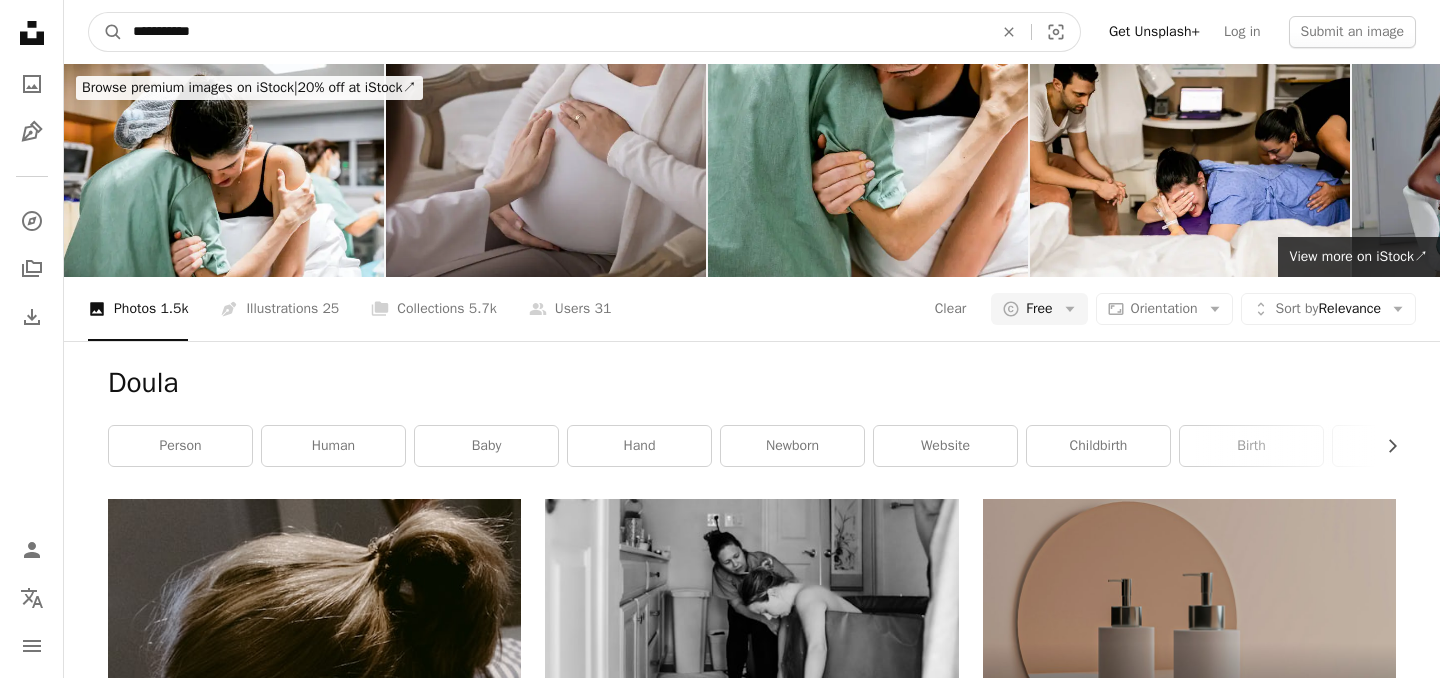 type on "**********" 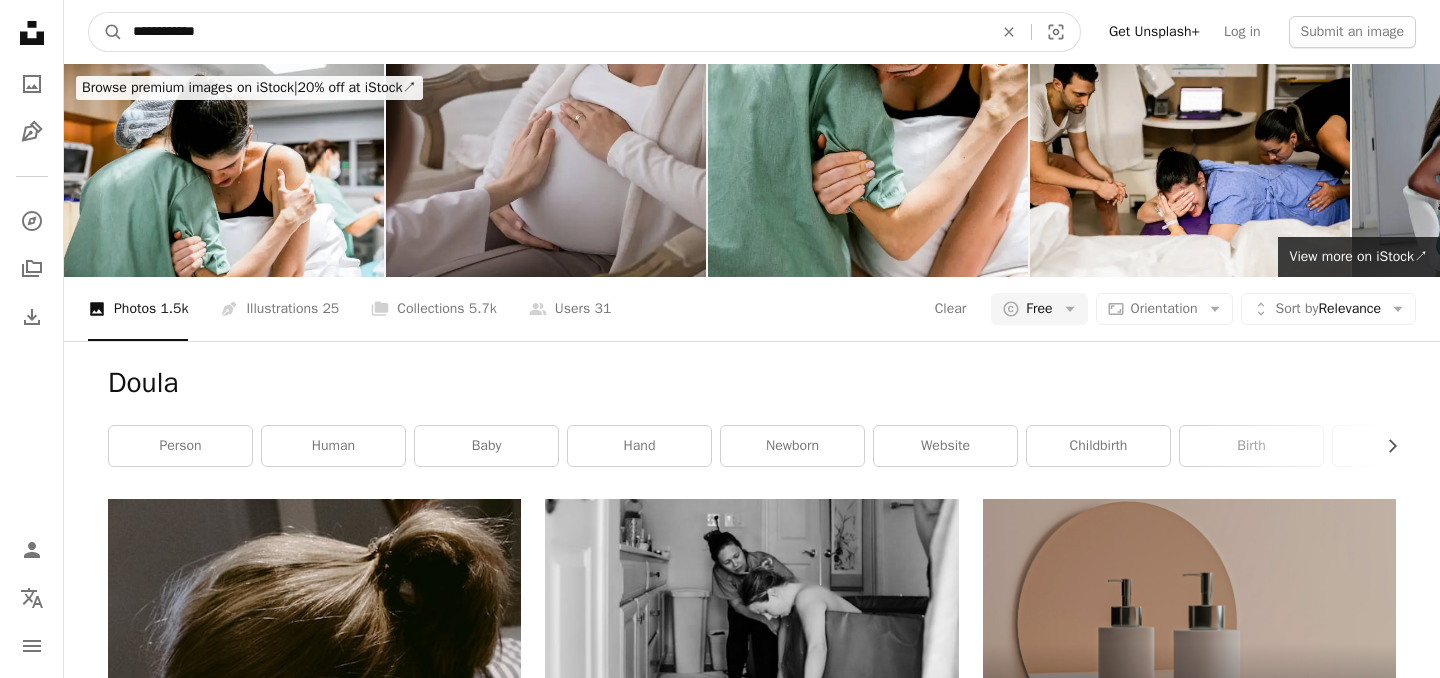click on "A magnifying glass" at bounding box center (106, 32) 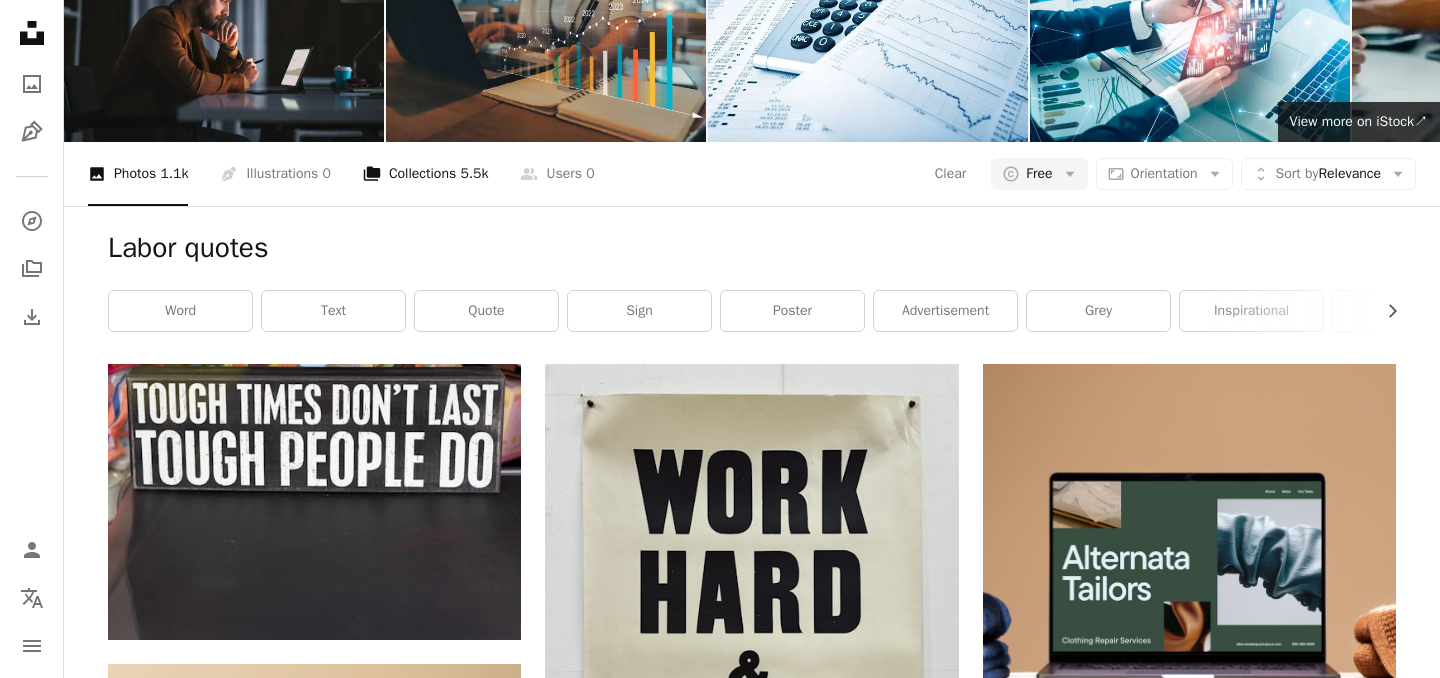 scroll, scrollTop: 0, scrollLeft: 0, axis: both 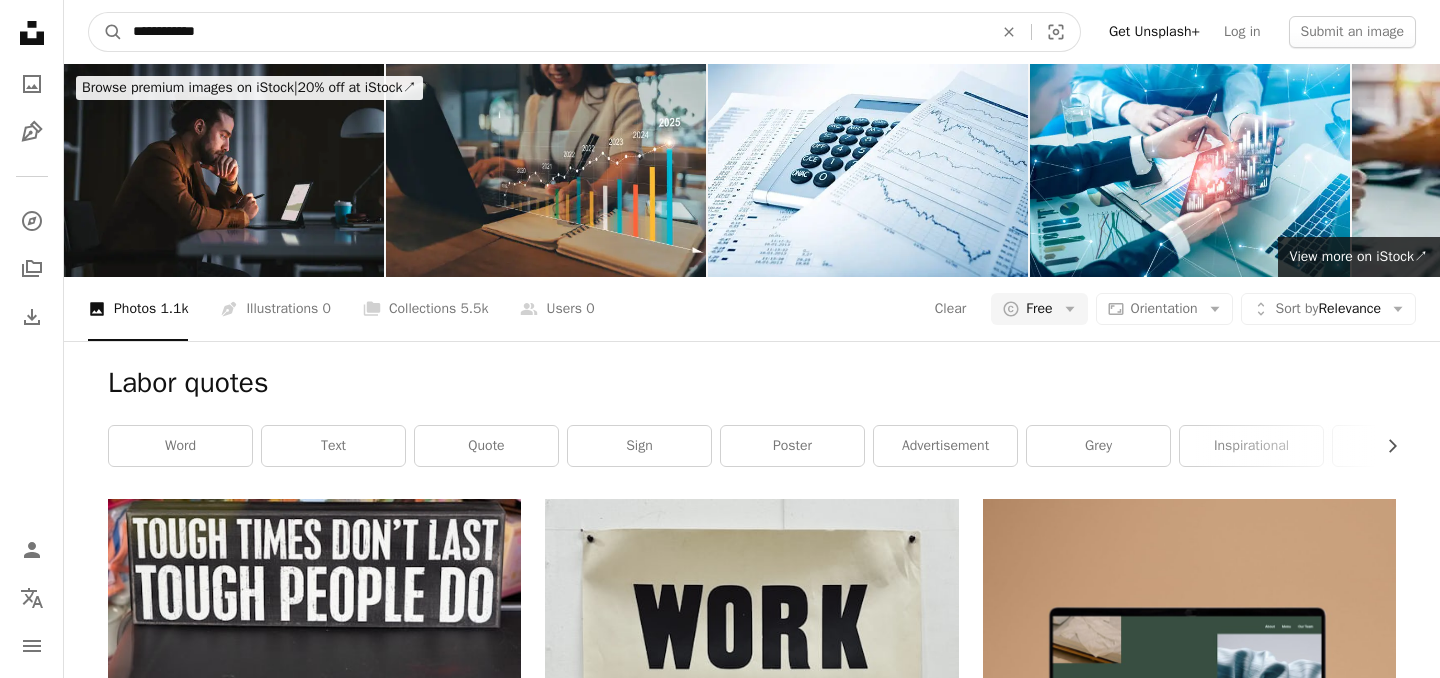 drag, startPoint x: 243, startPoint y: 34, endPoint x: 0, endPoint y: -5, distance: 246.10973 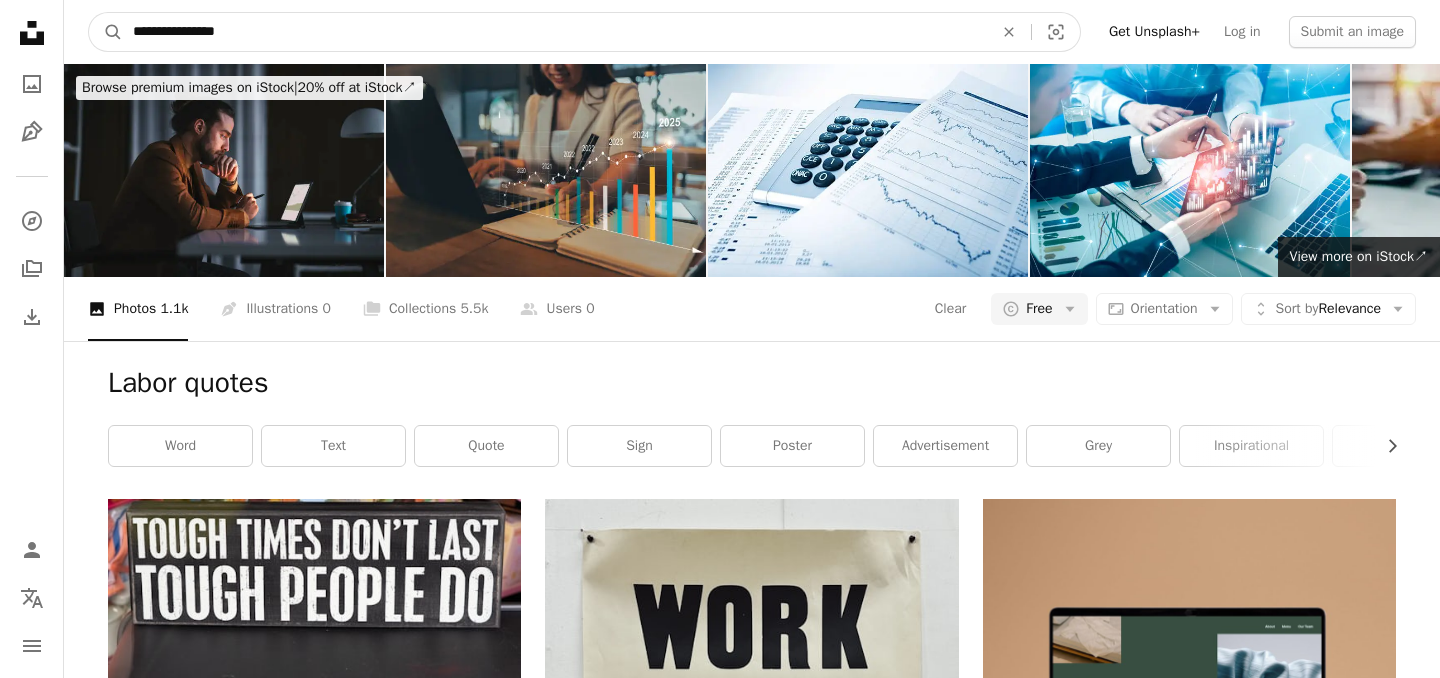 type on "**********" 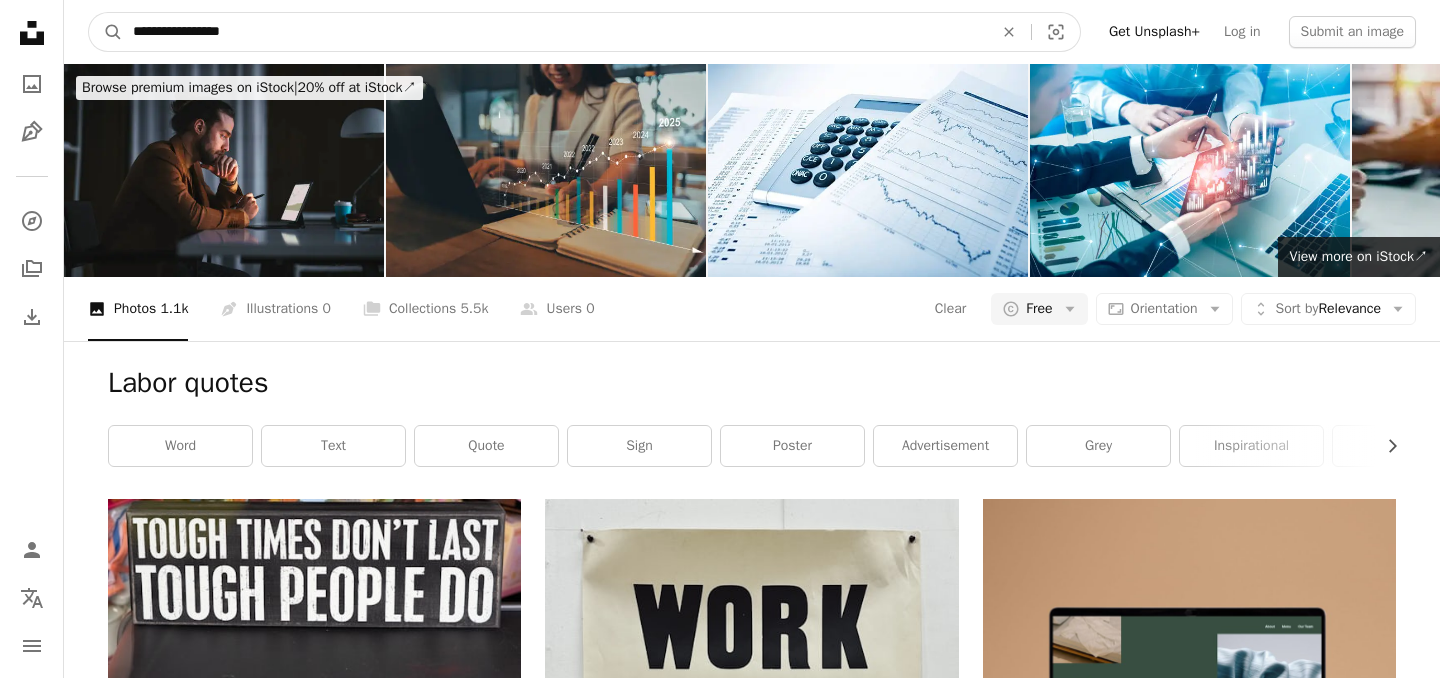 click on "A magnifying glass" at bounding box center [106, 32] 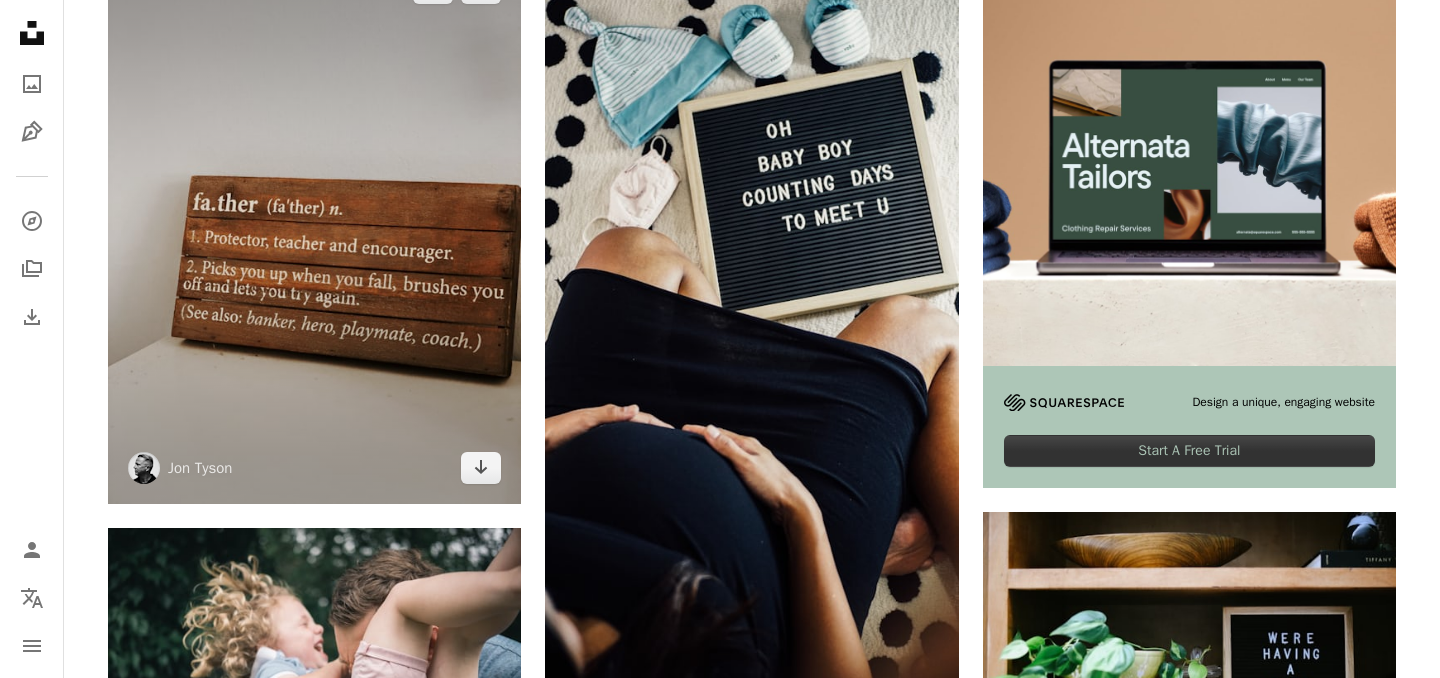 scroll, scrollTop: 555, scrollLeft: 0, axis: vertical 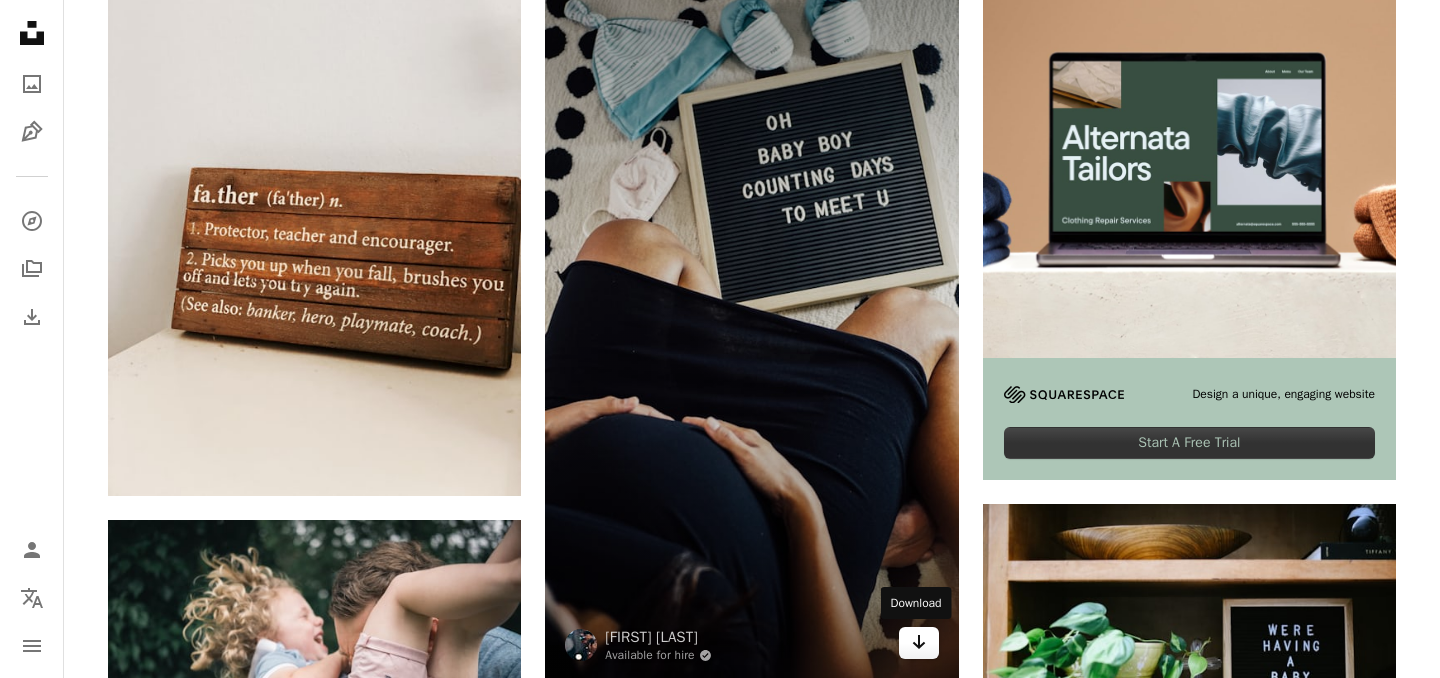 click 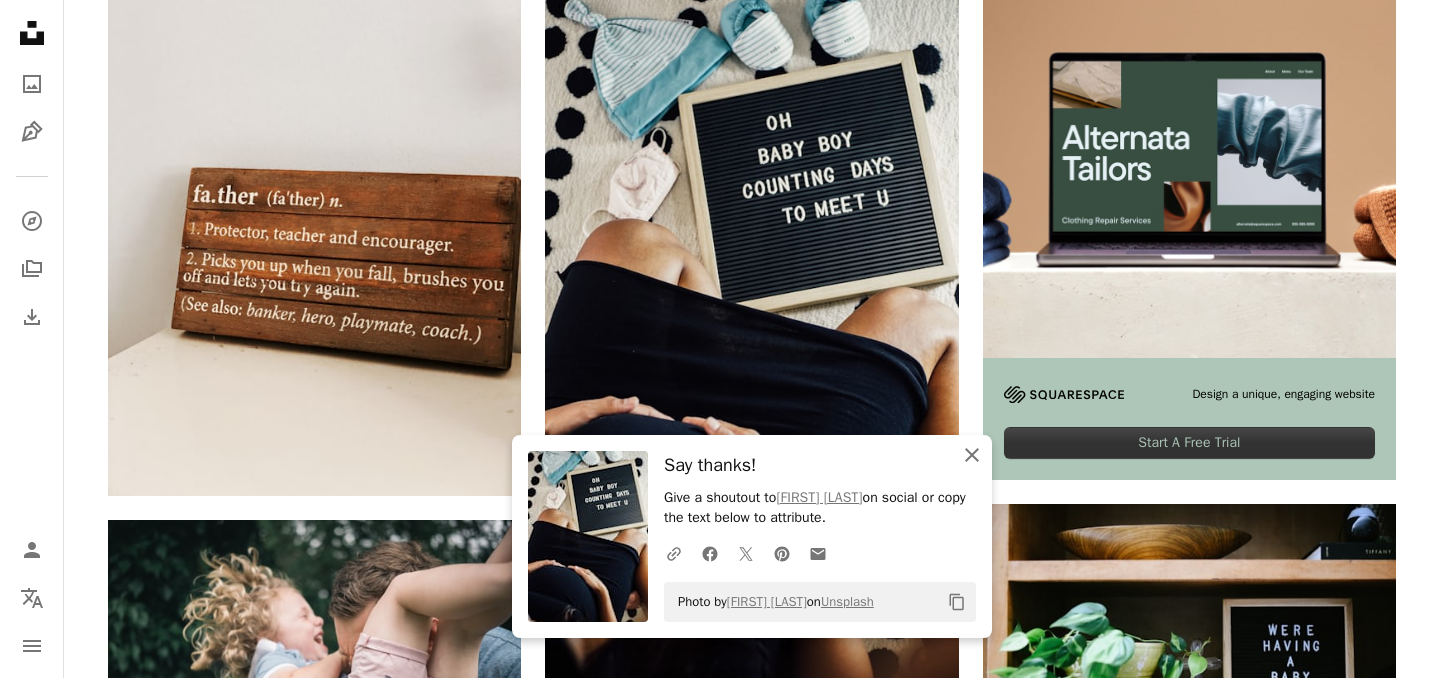 click 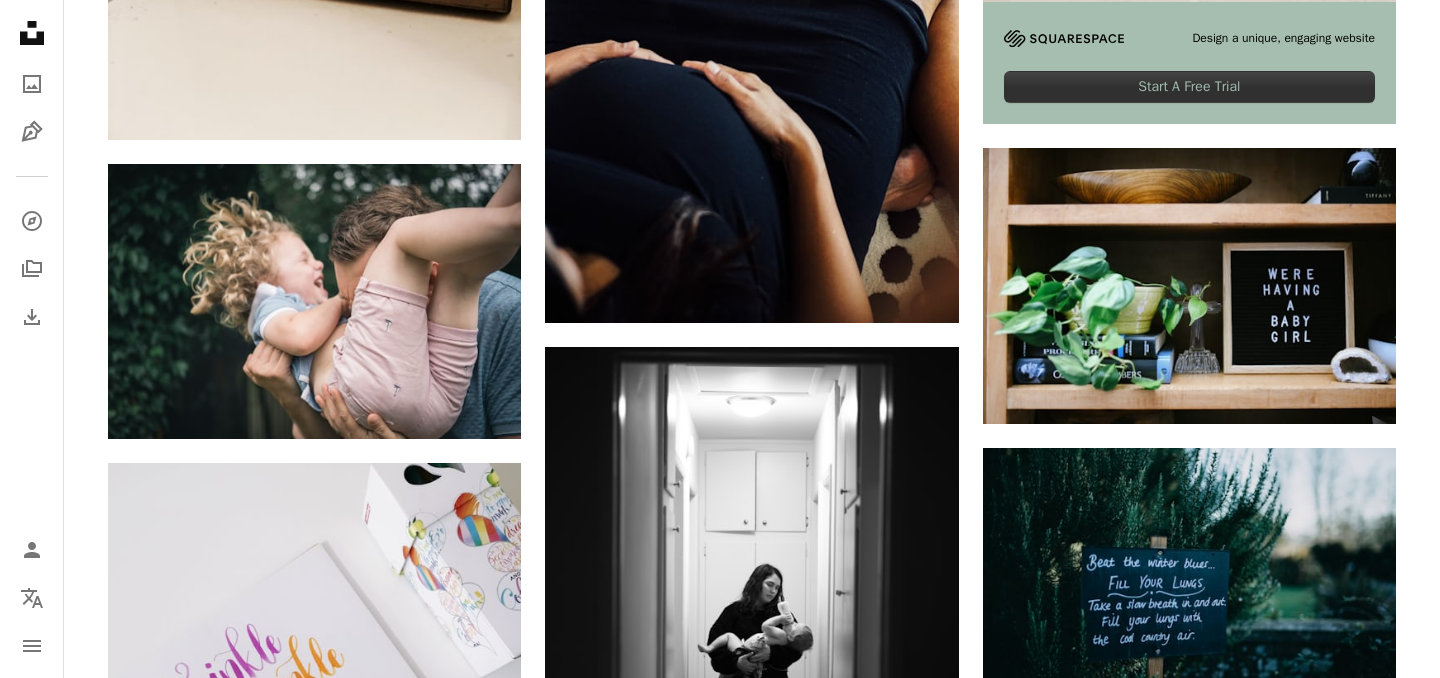 scroll, scrollTop: 940, scrollLeft: 0, axis: vertical 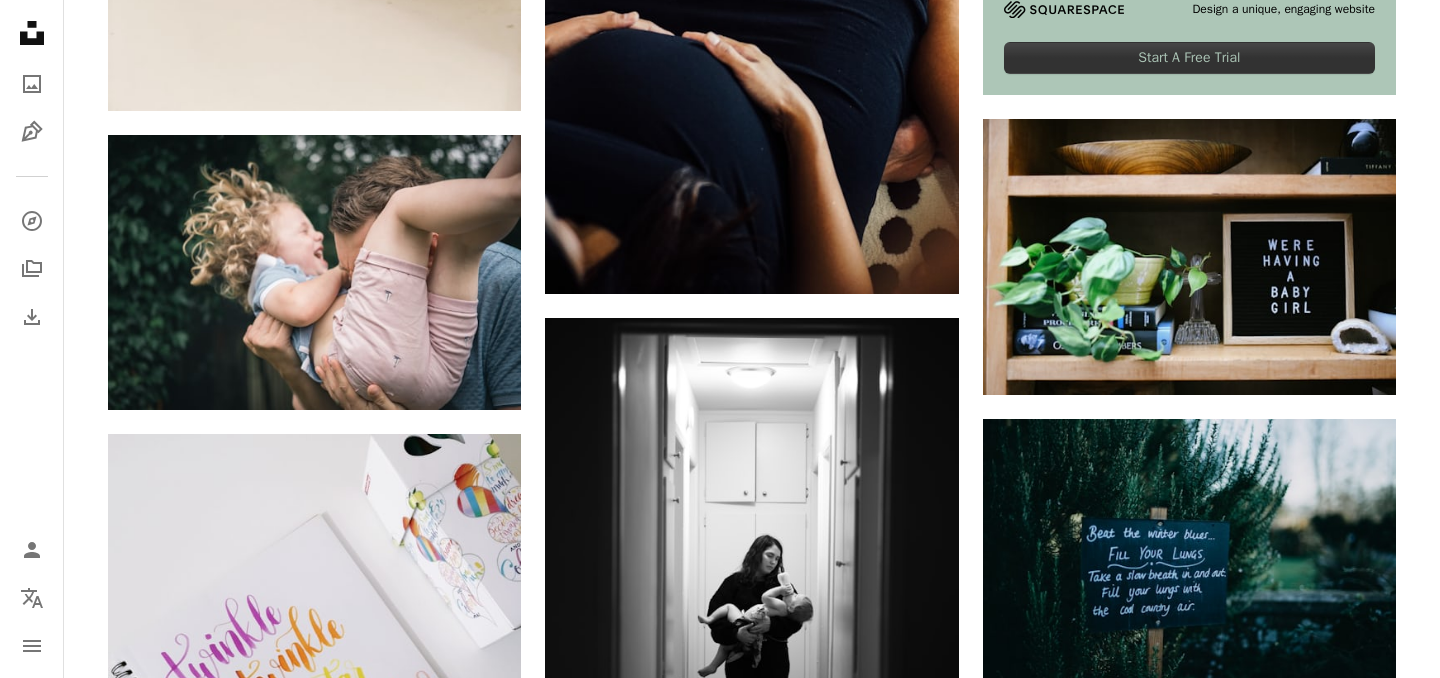 click on "[FIRST] [LAST]" at bounding box center [752, 1488] 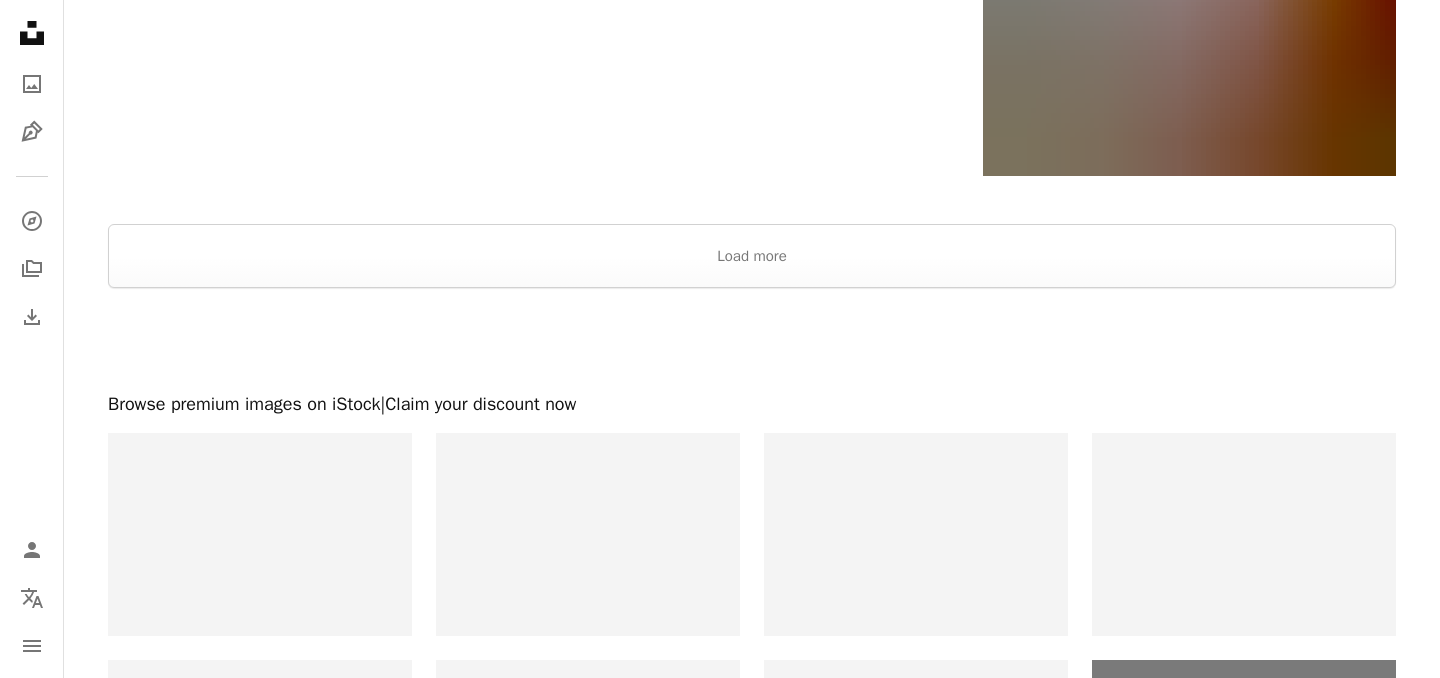 scroll, scrollTop: 4204, scrollLeft: 0, axis: vertical 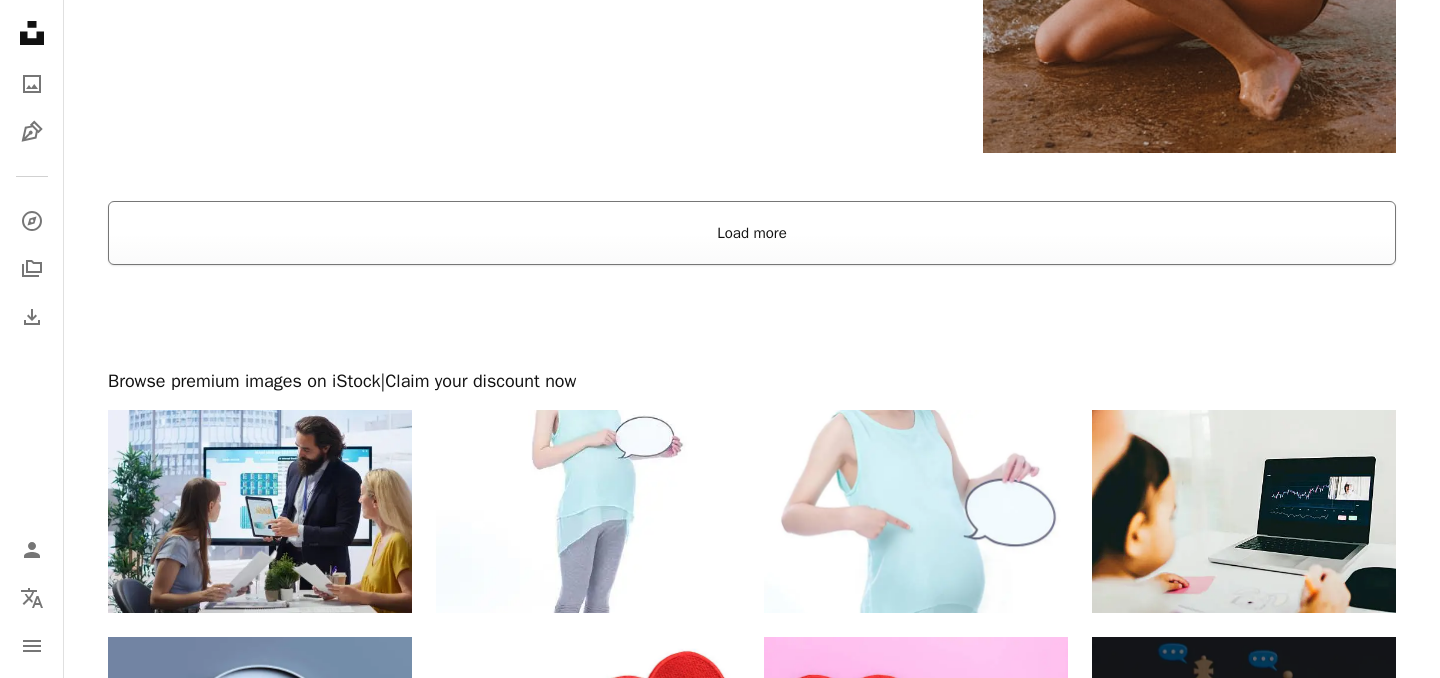 click on "Load more" at bounding box center [752, 233] 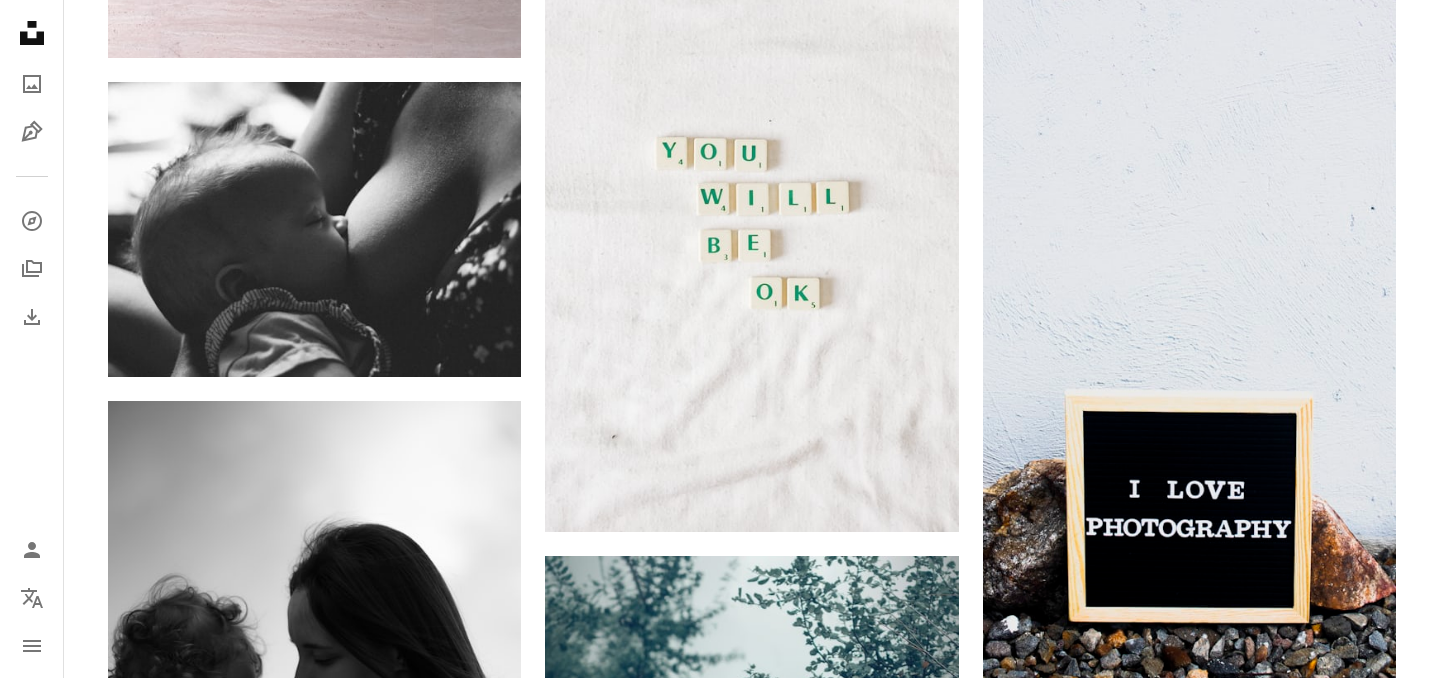 scroll, scrollTop: 6502, scrollLeft: 0, axis: vertical 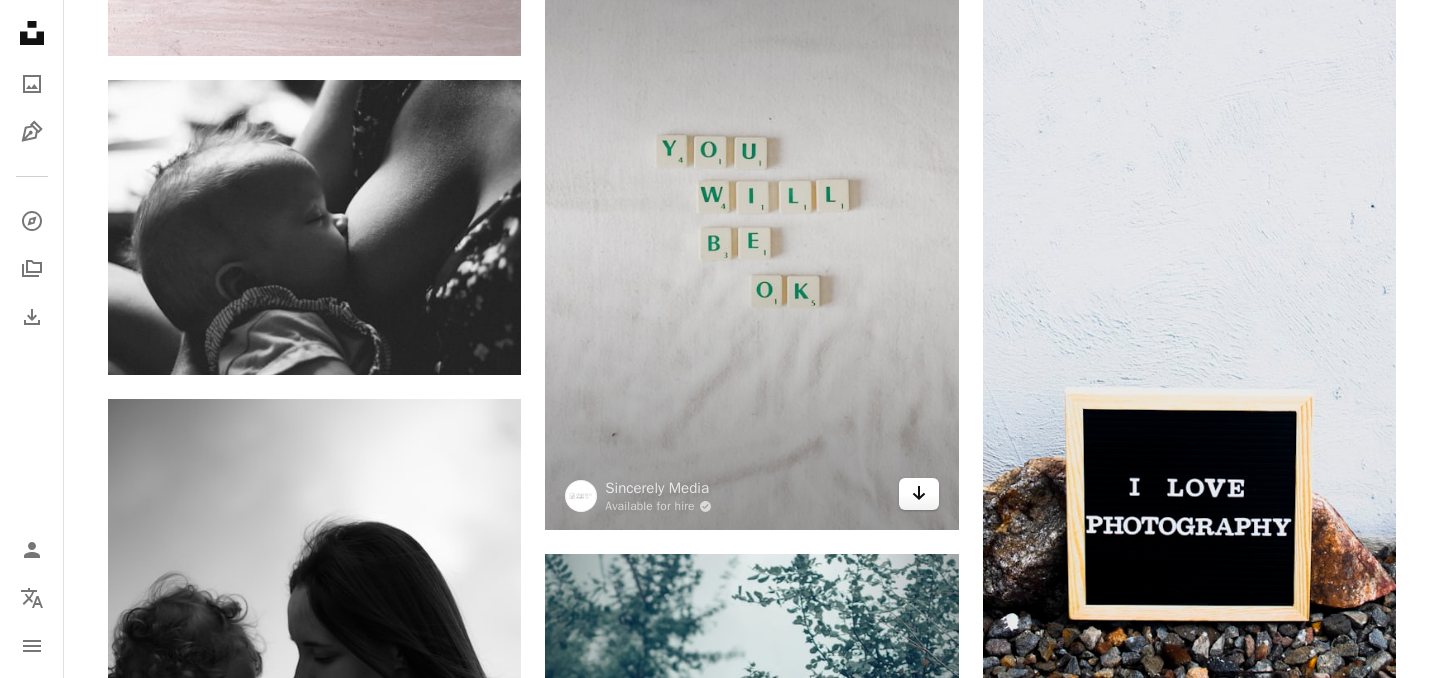 click on "Arrow pointing down" 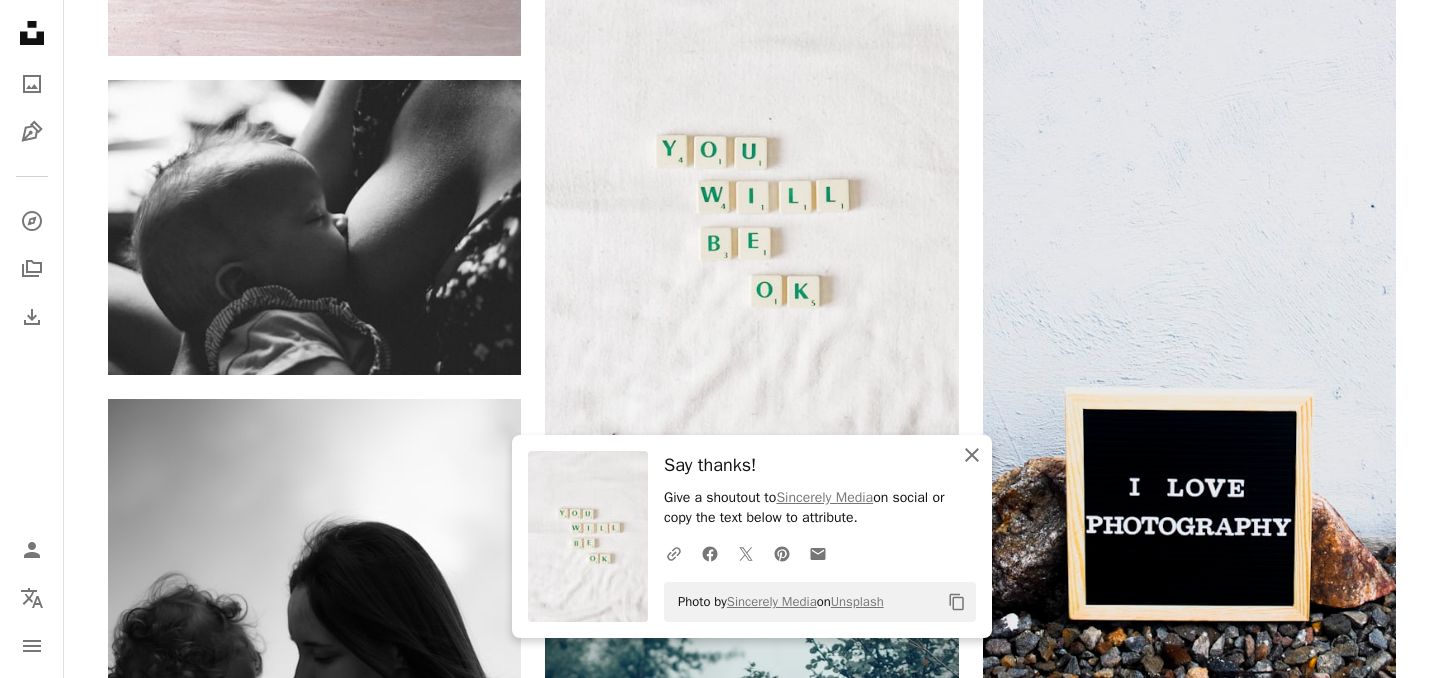 click 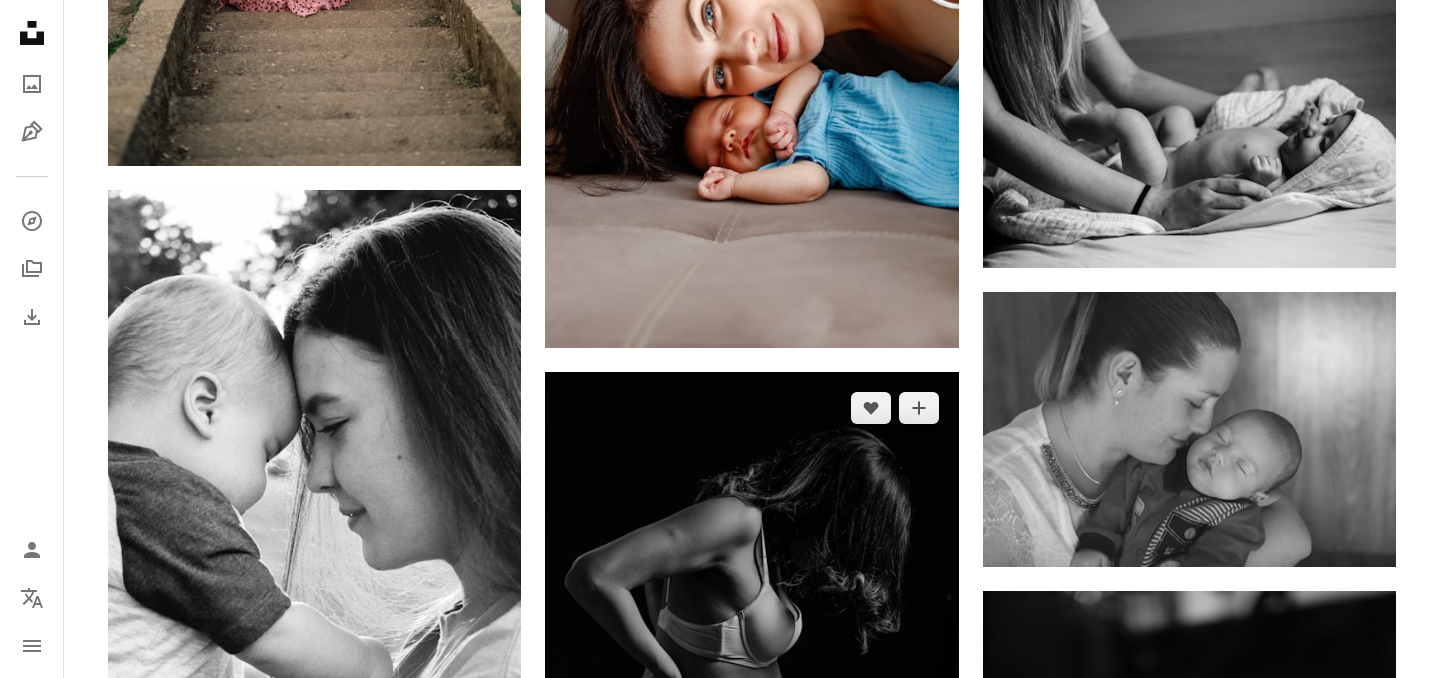 scroll, scrollTop: 24008, scrollLeft: 0, axis: vertical 